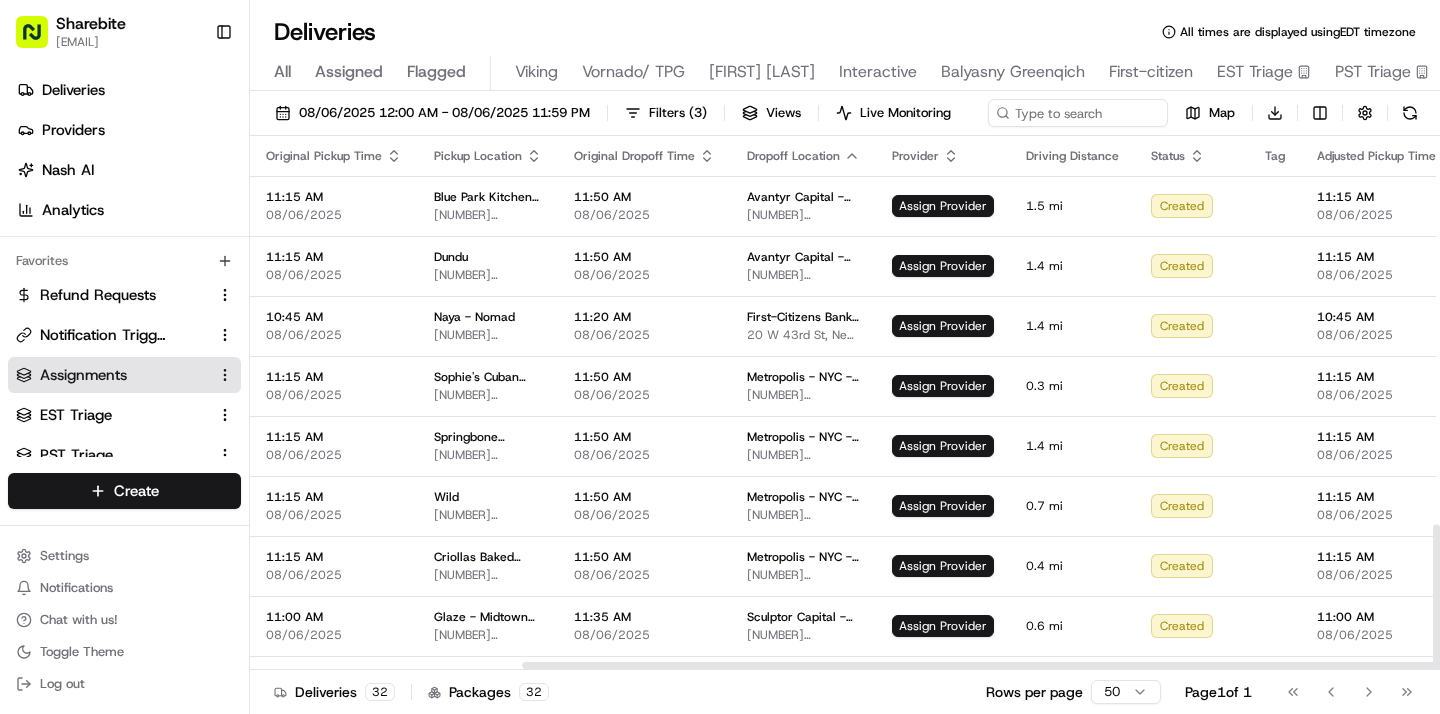 scroll, scrollTop: 0, scrollLeft: 0, axis: both 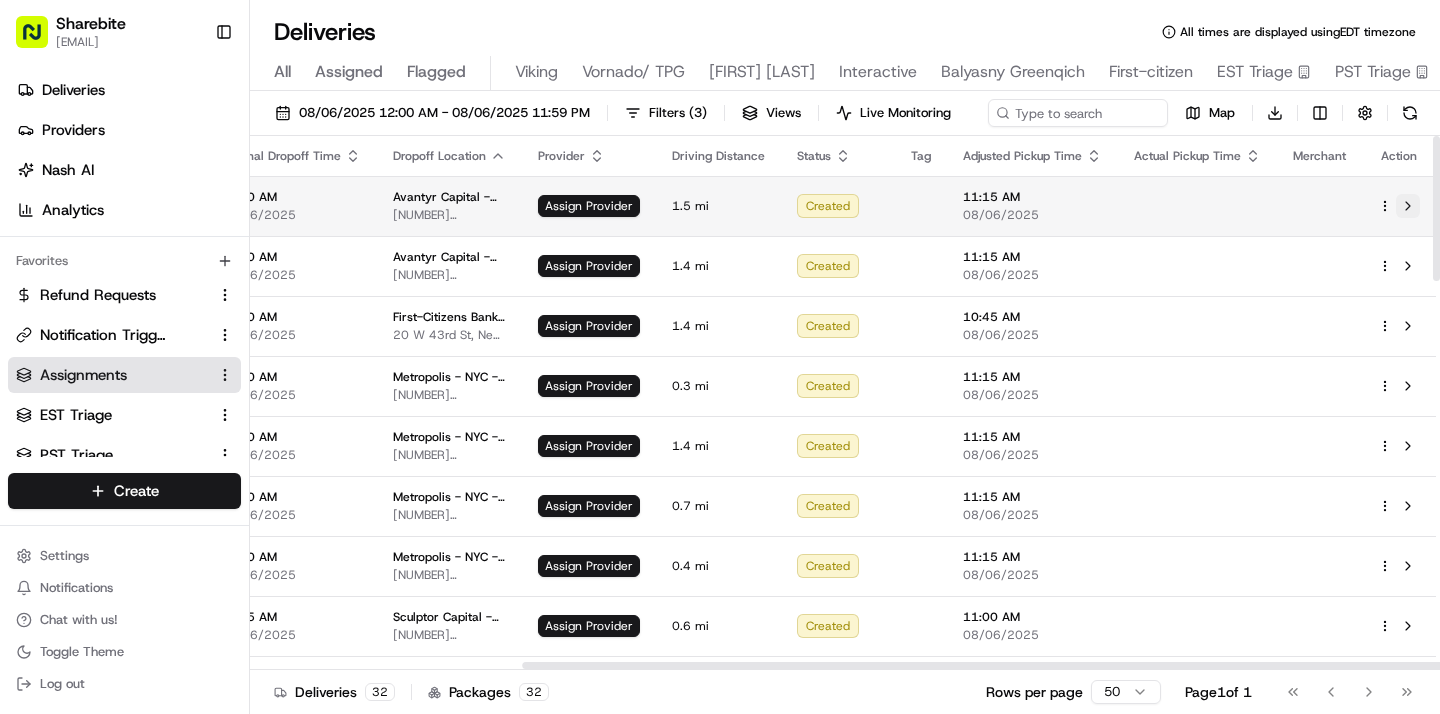 click at bounding box center (1408, 206) 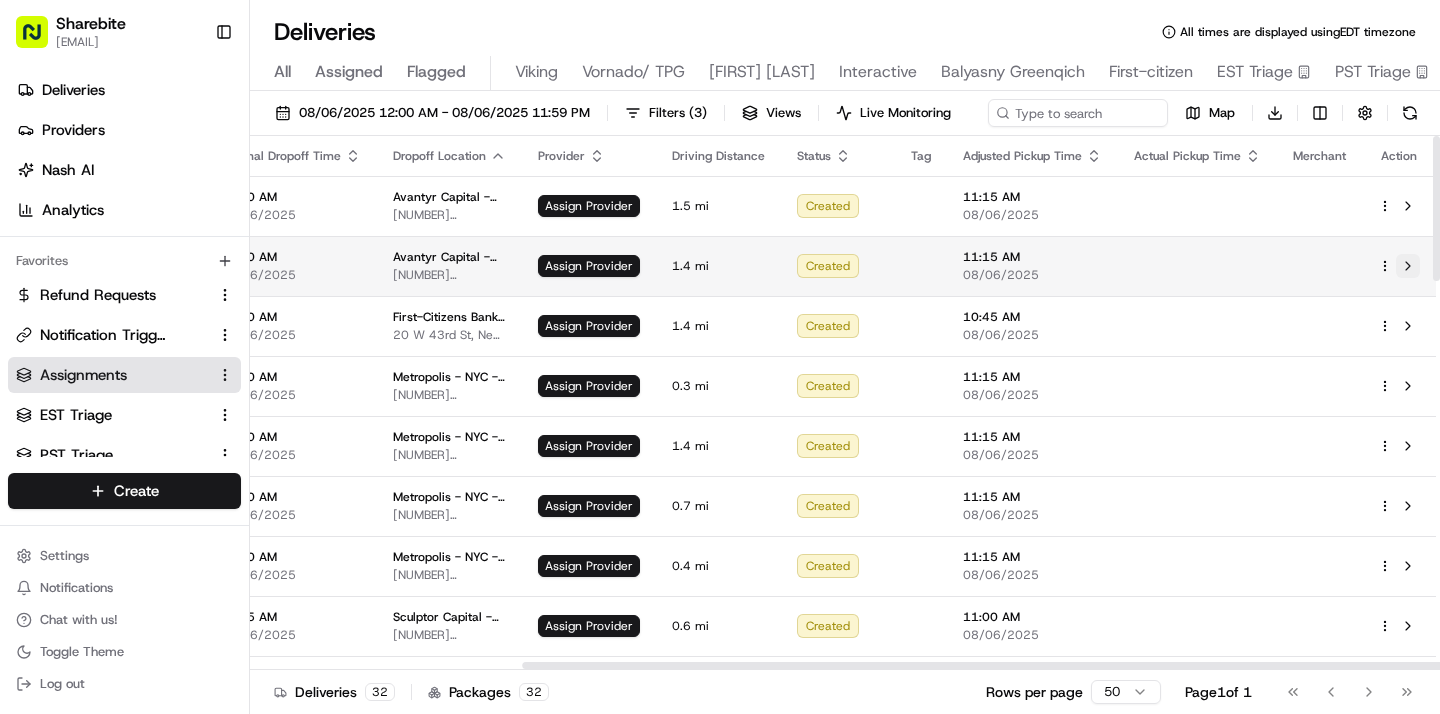 click at bounding box center [1408, 266] 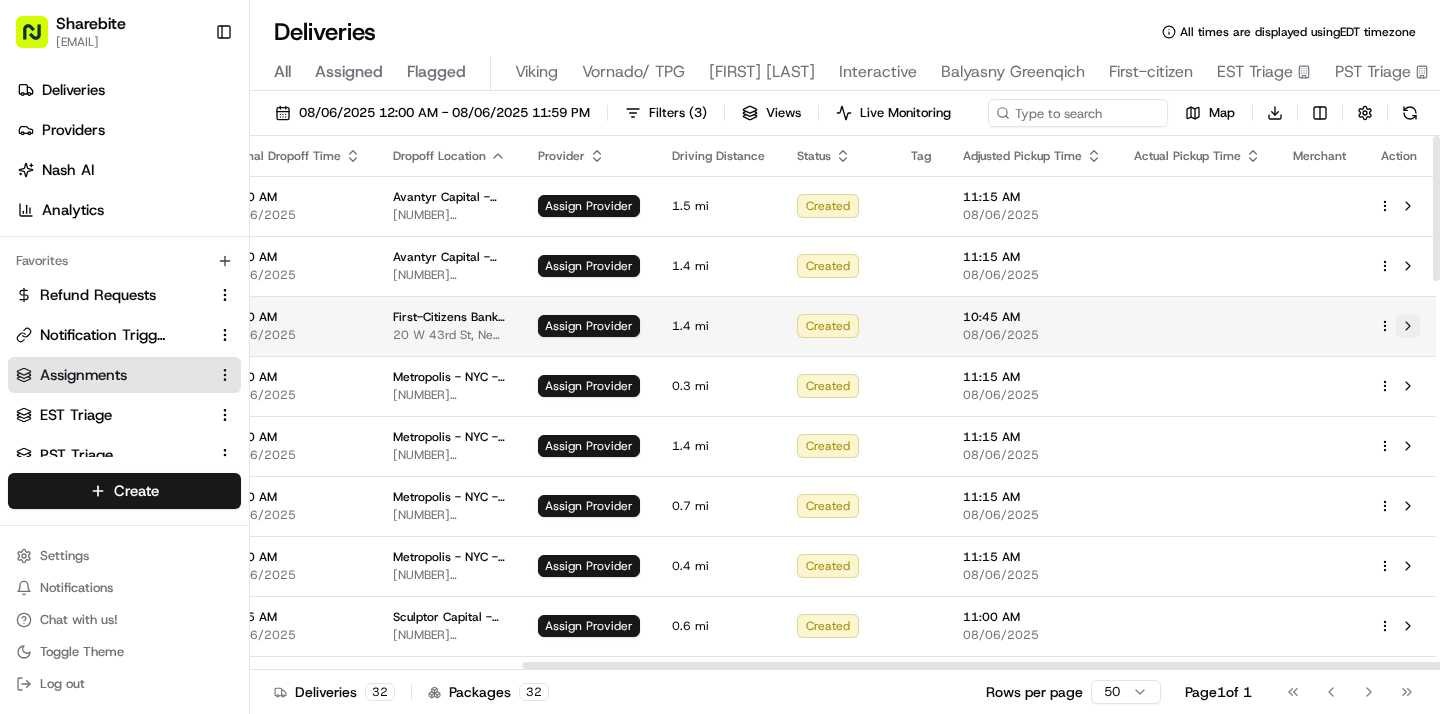 click at bounding box center [1408, 326] 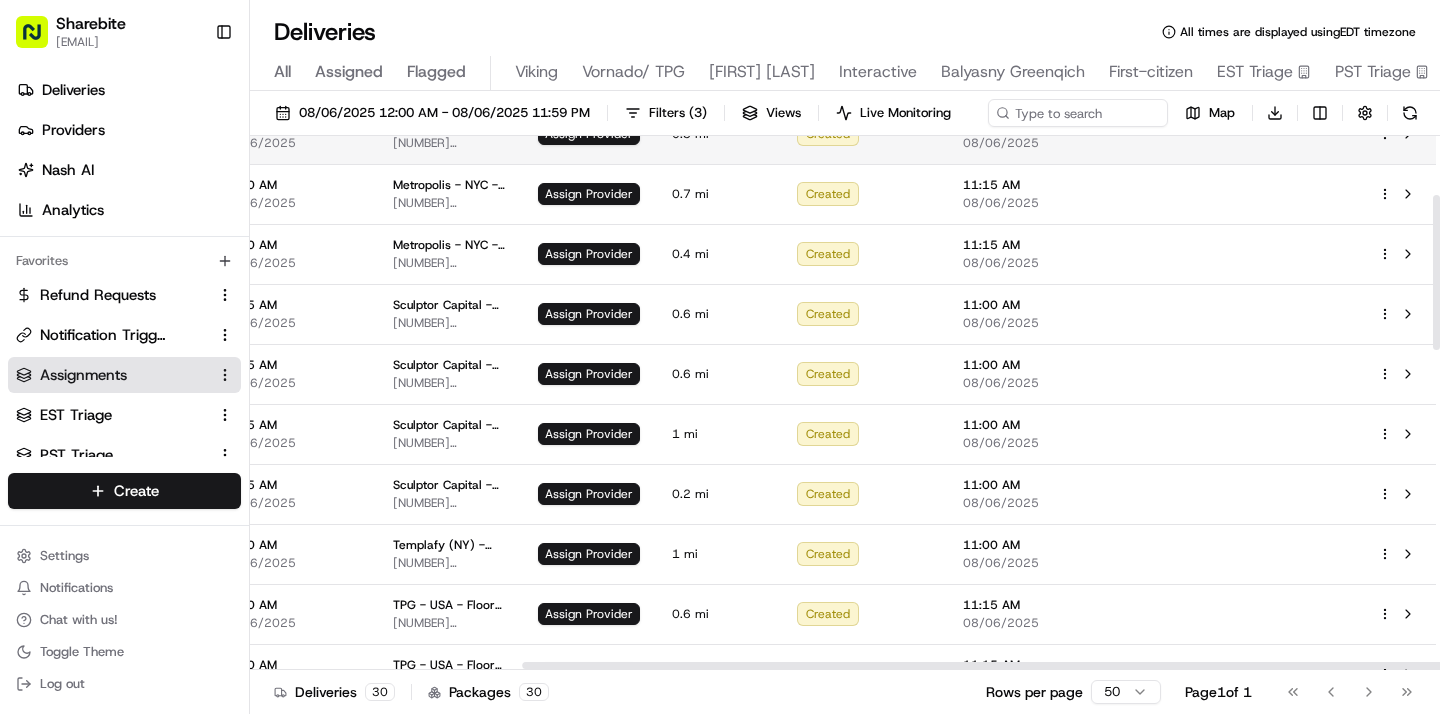 scroll, scrollTop: 204, scrollLeft: 354, axis: both 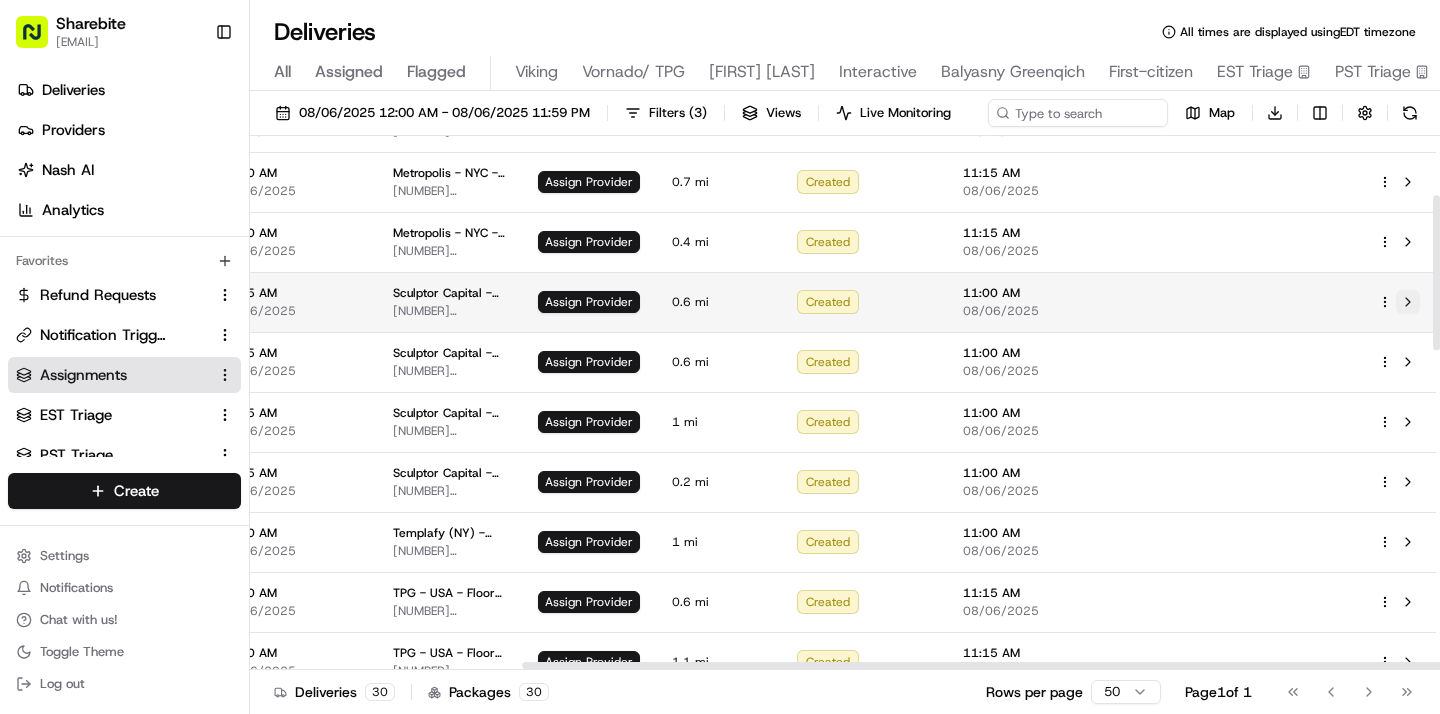 type 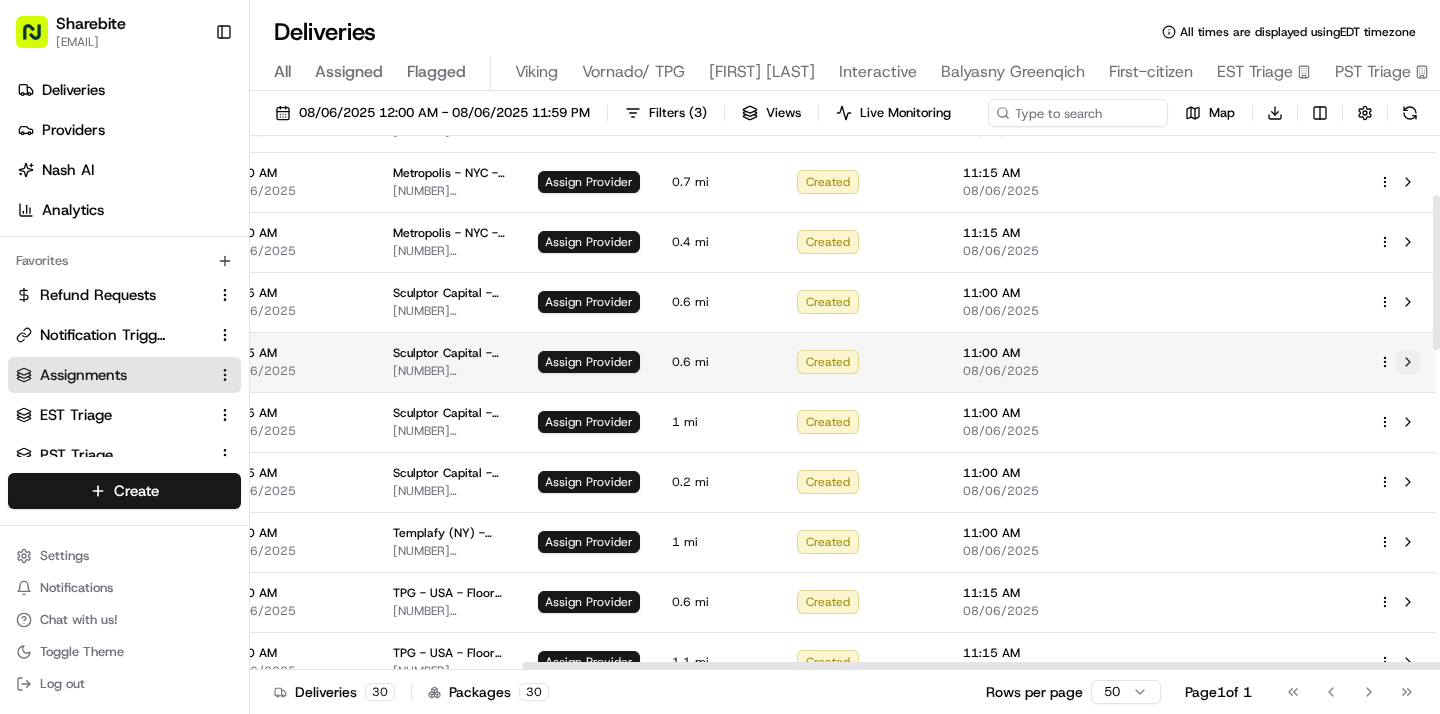click at bounding box center [1408, 362] 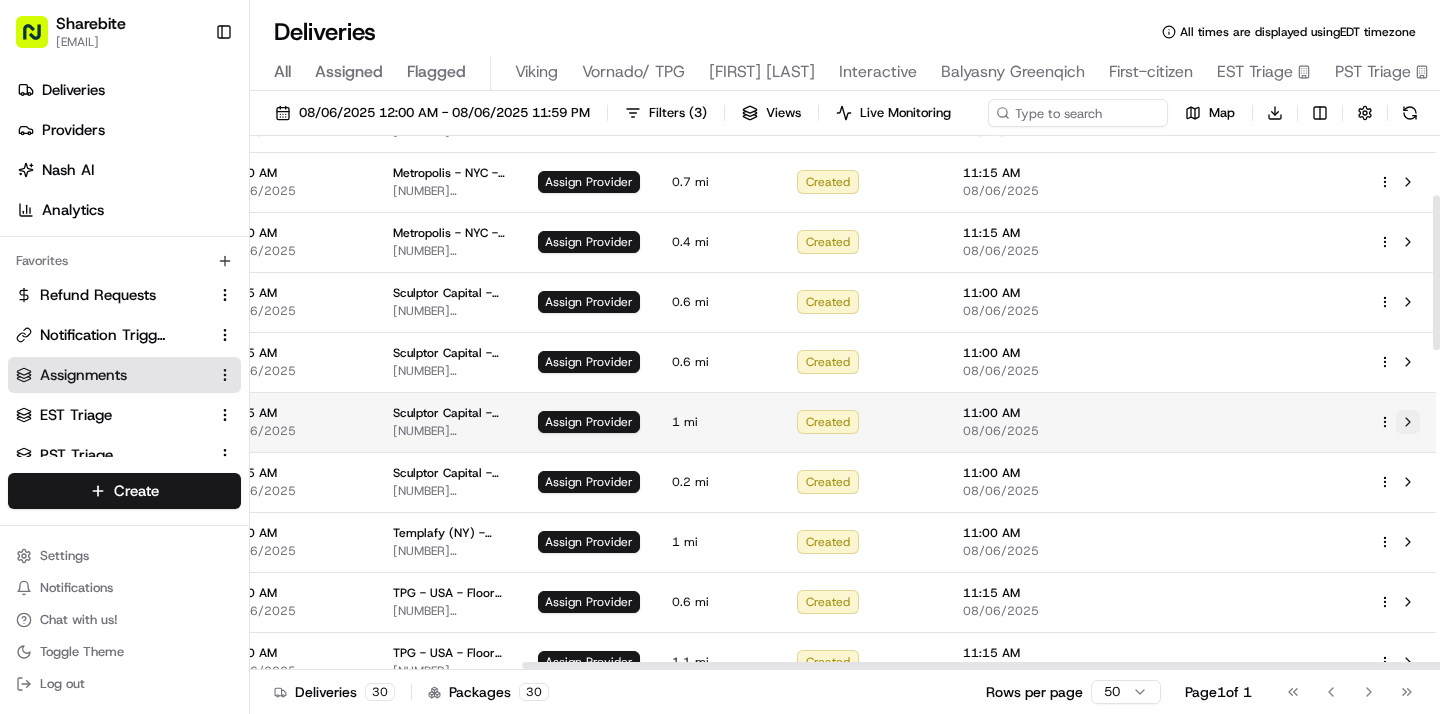 click at bounding box center (1408, 422) 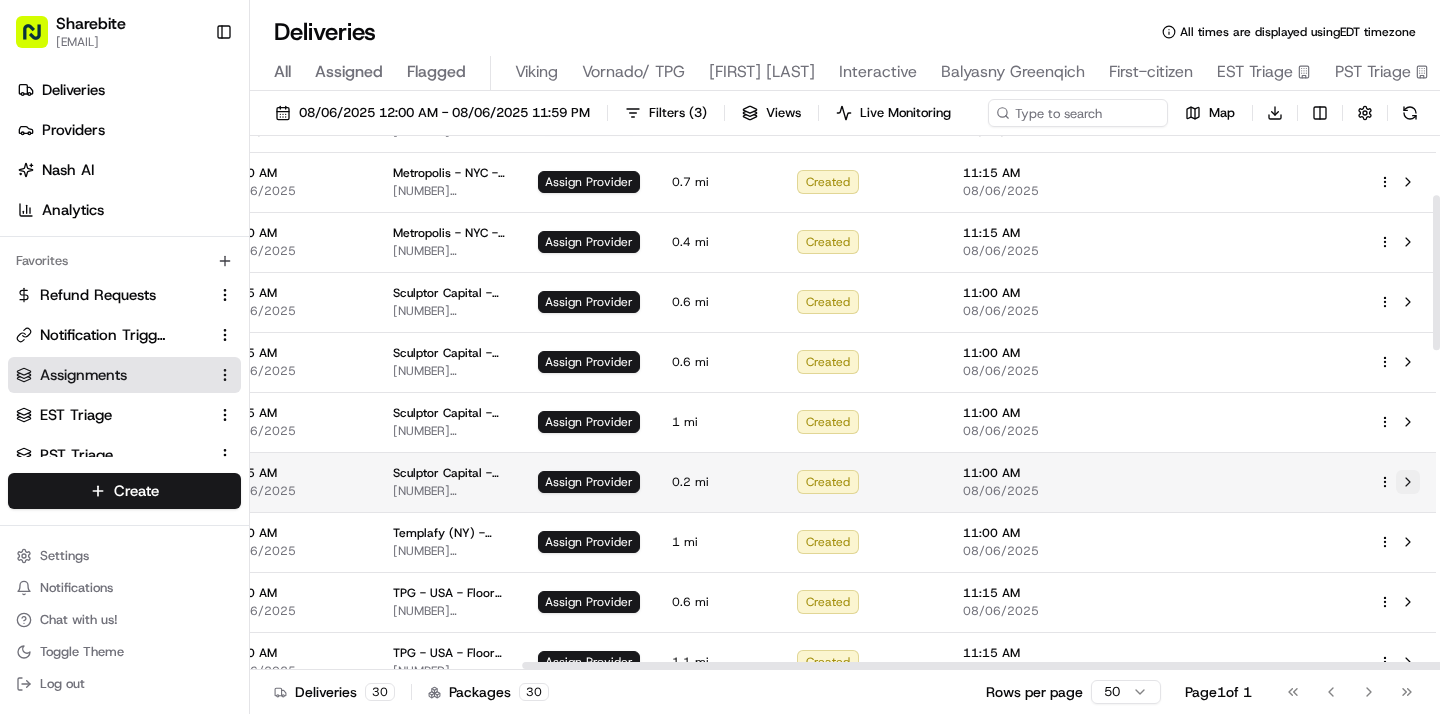 click at bounding box center [1408, 482] 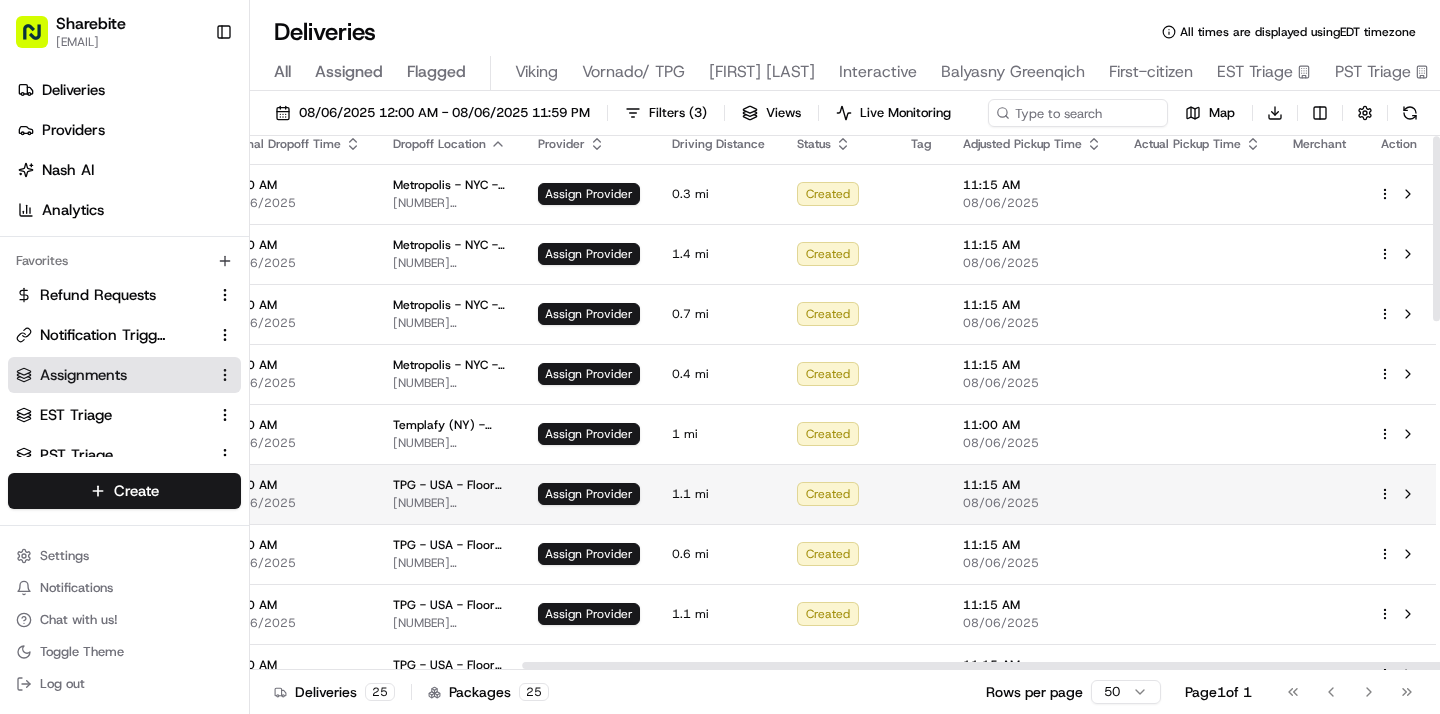 scroll, scrollTop: 1, scrollLeft: 354, axis: both 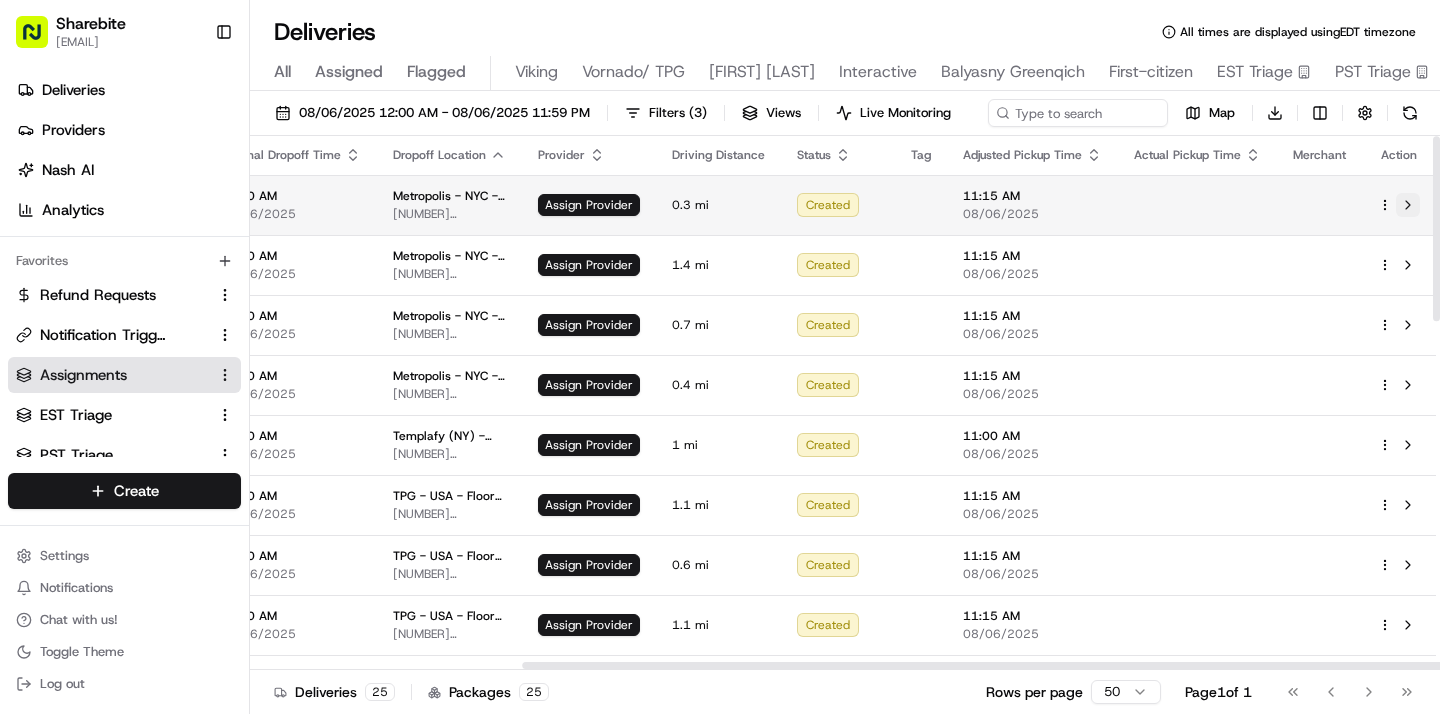 click at bounding box center (1408, 205) 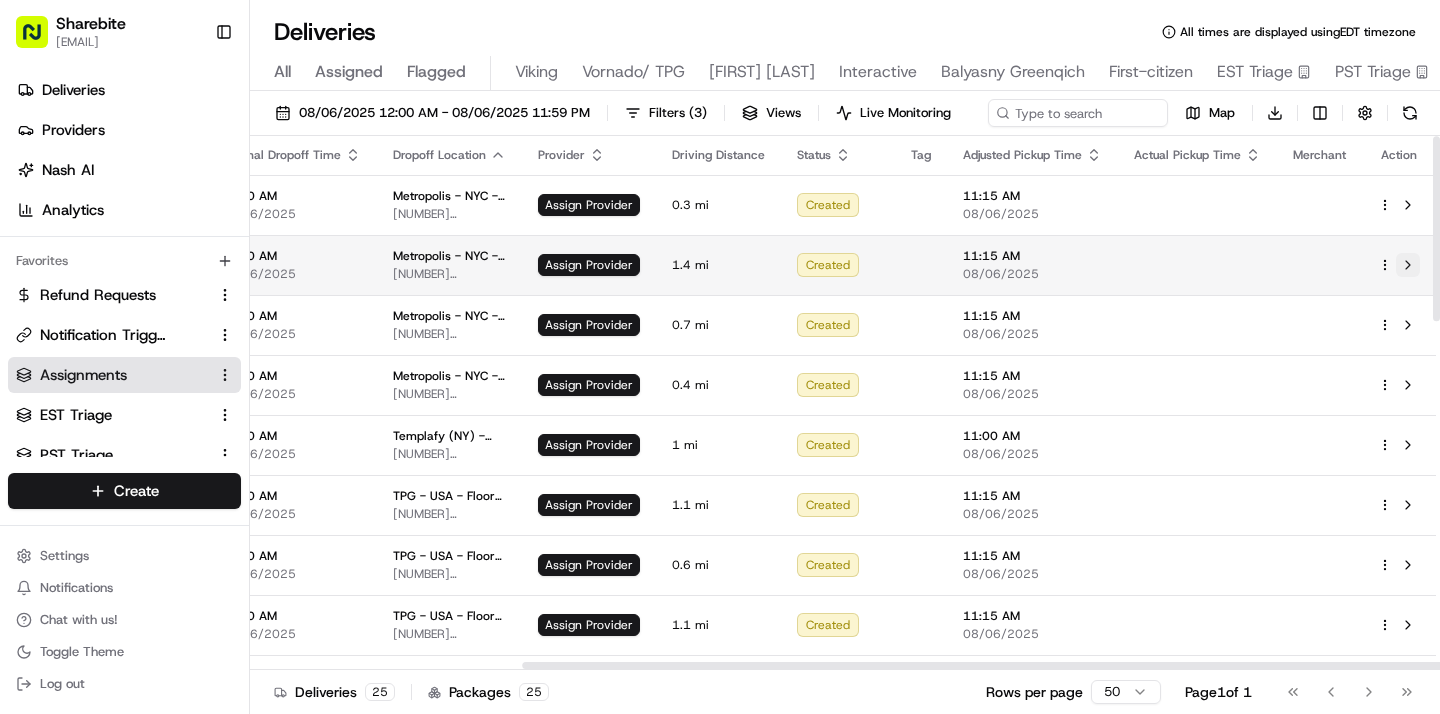 click at bounding box center (1408, 265) 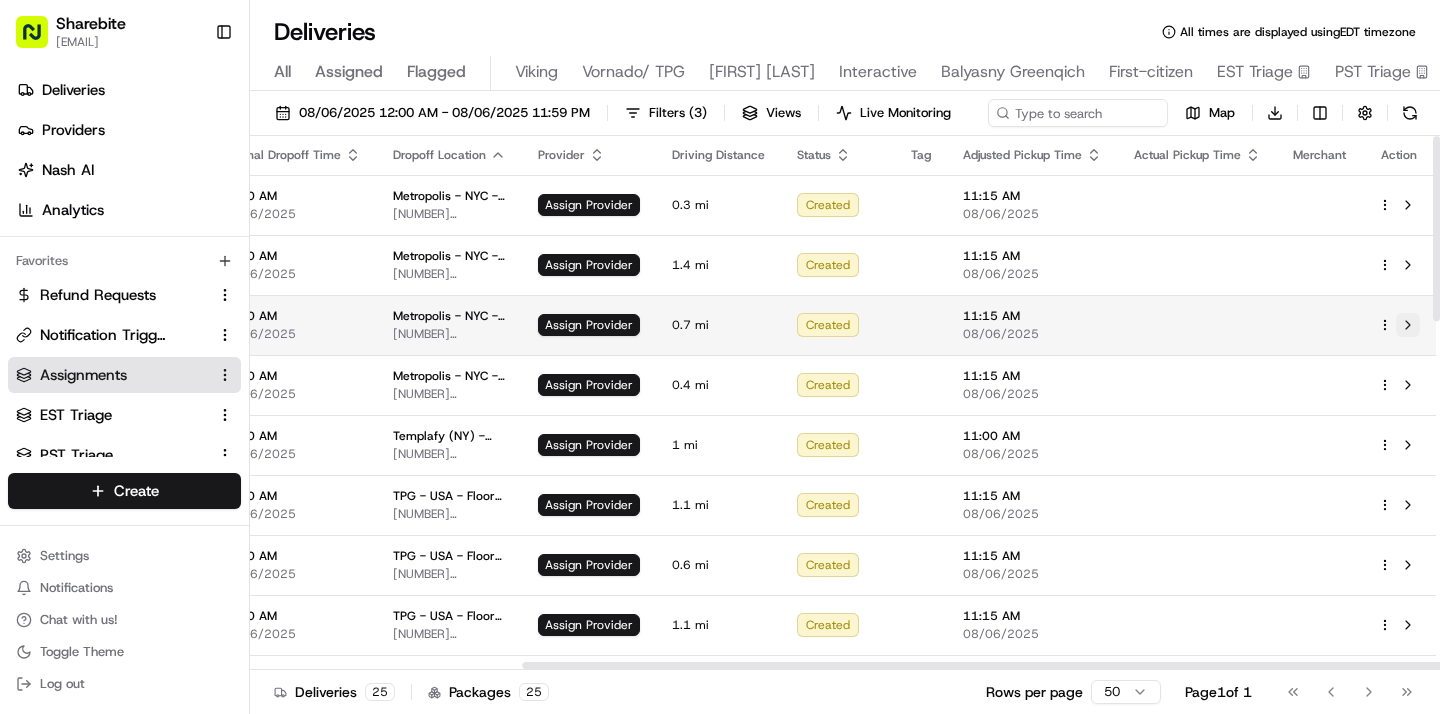 click at bounding box center [1408, 325] 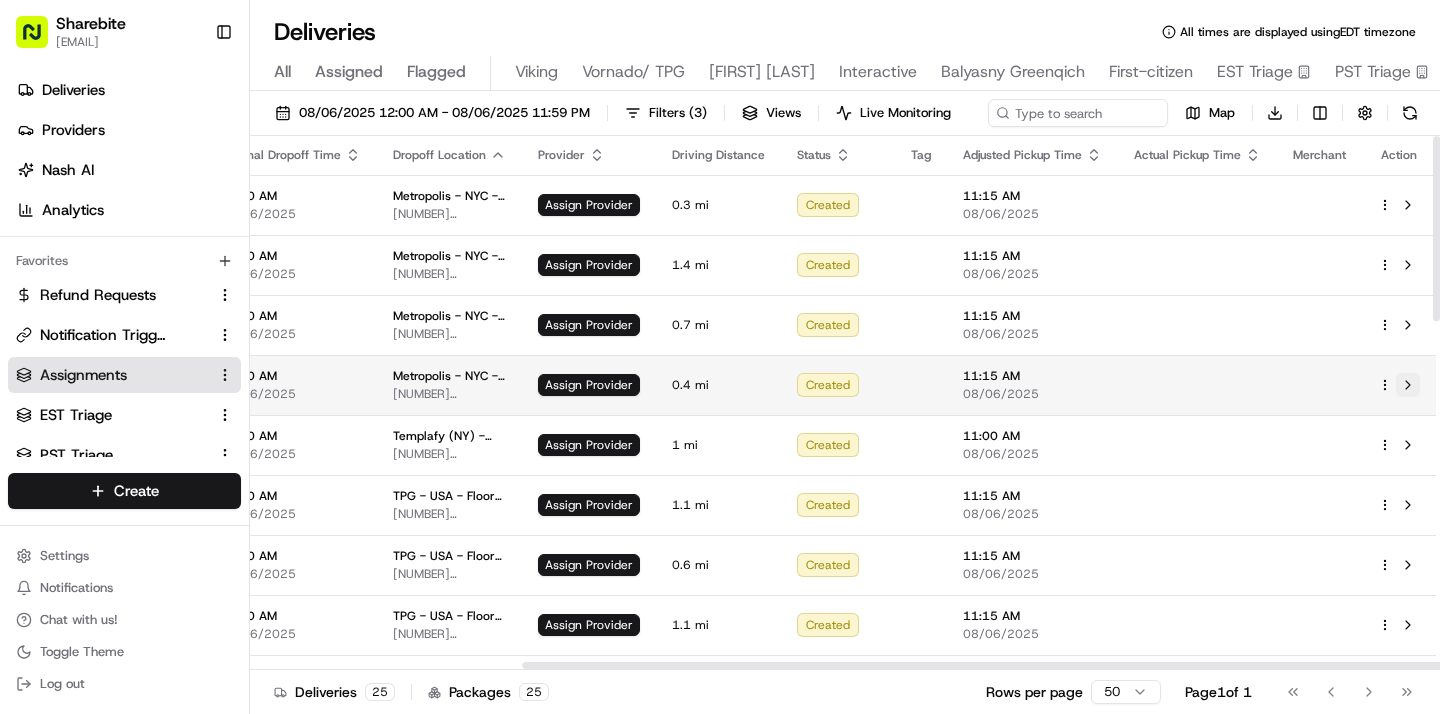 click at bounding box center (1408, 385) 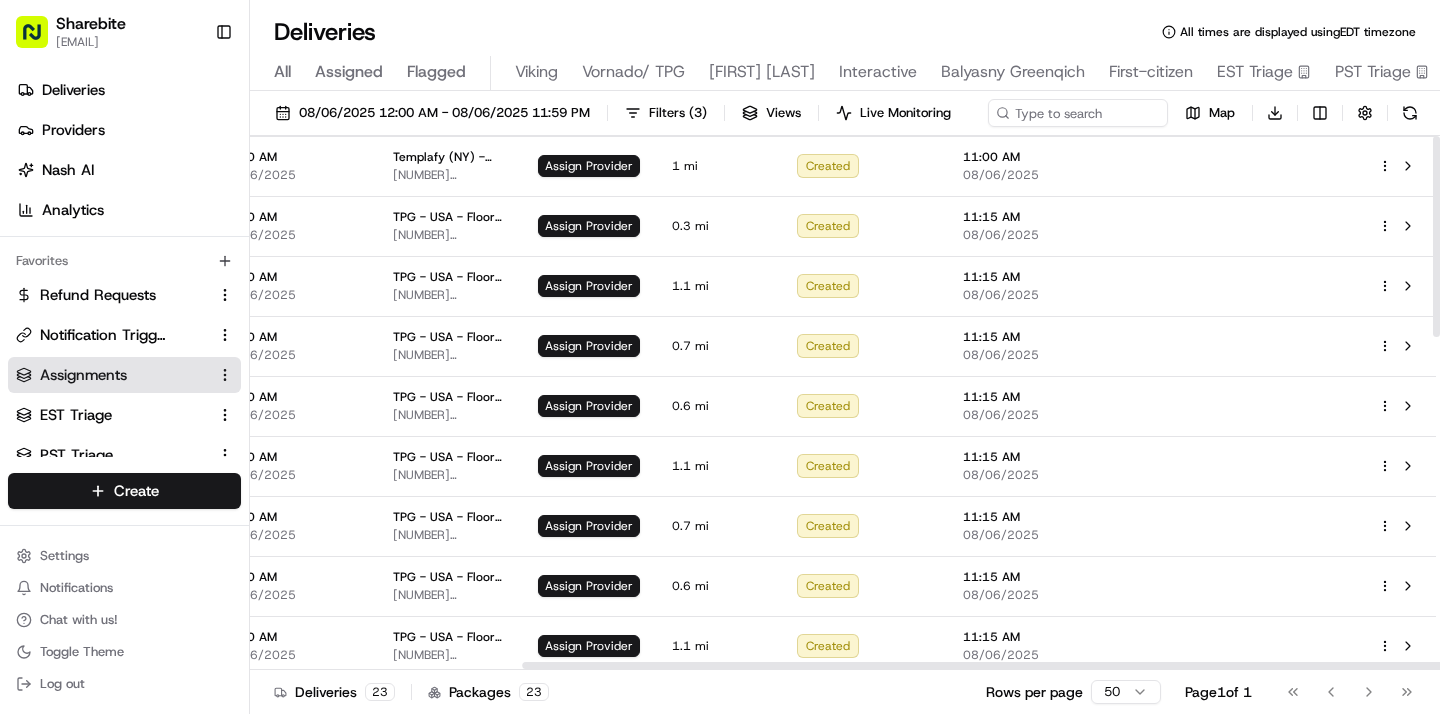 scroll, scrollTop: 0, scrollLeft: 354, axis: horizontal 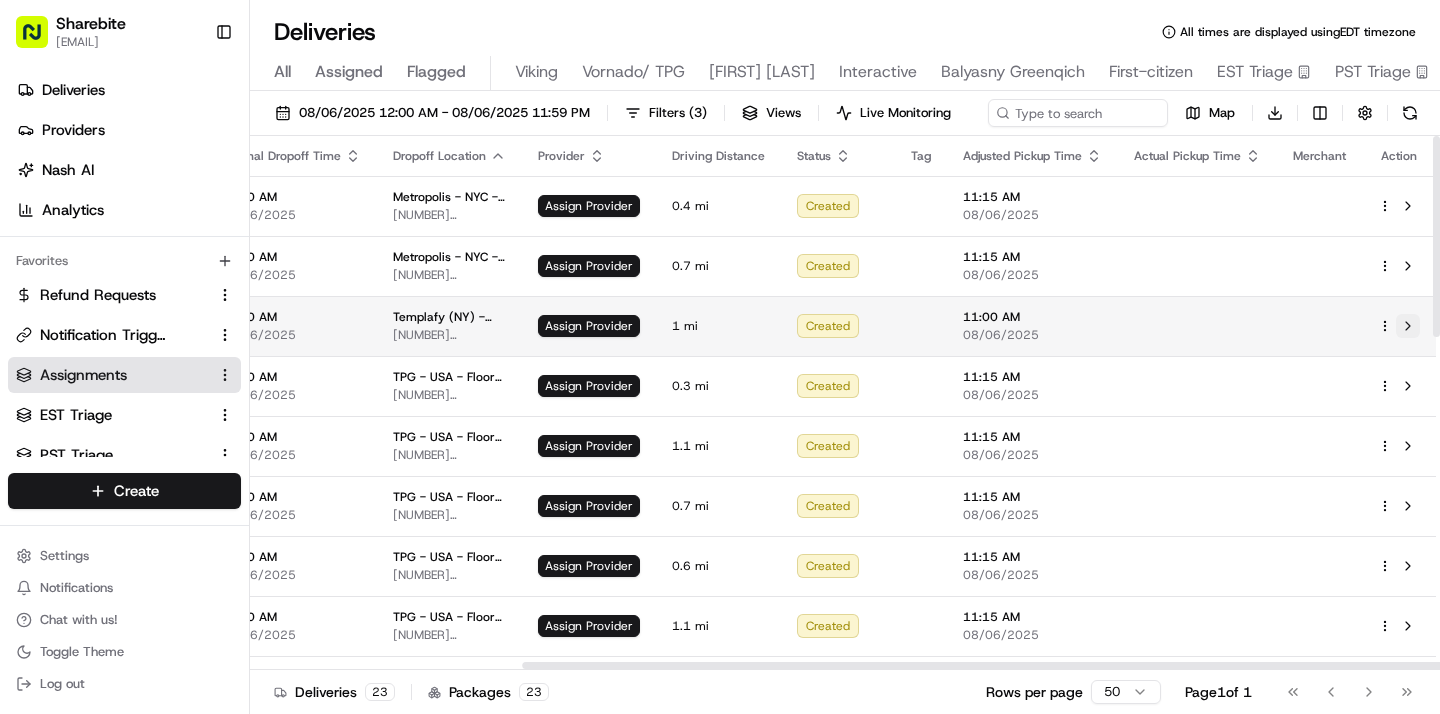 click at bounding box center (1408, 326) 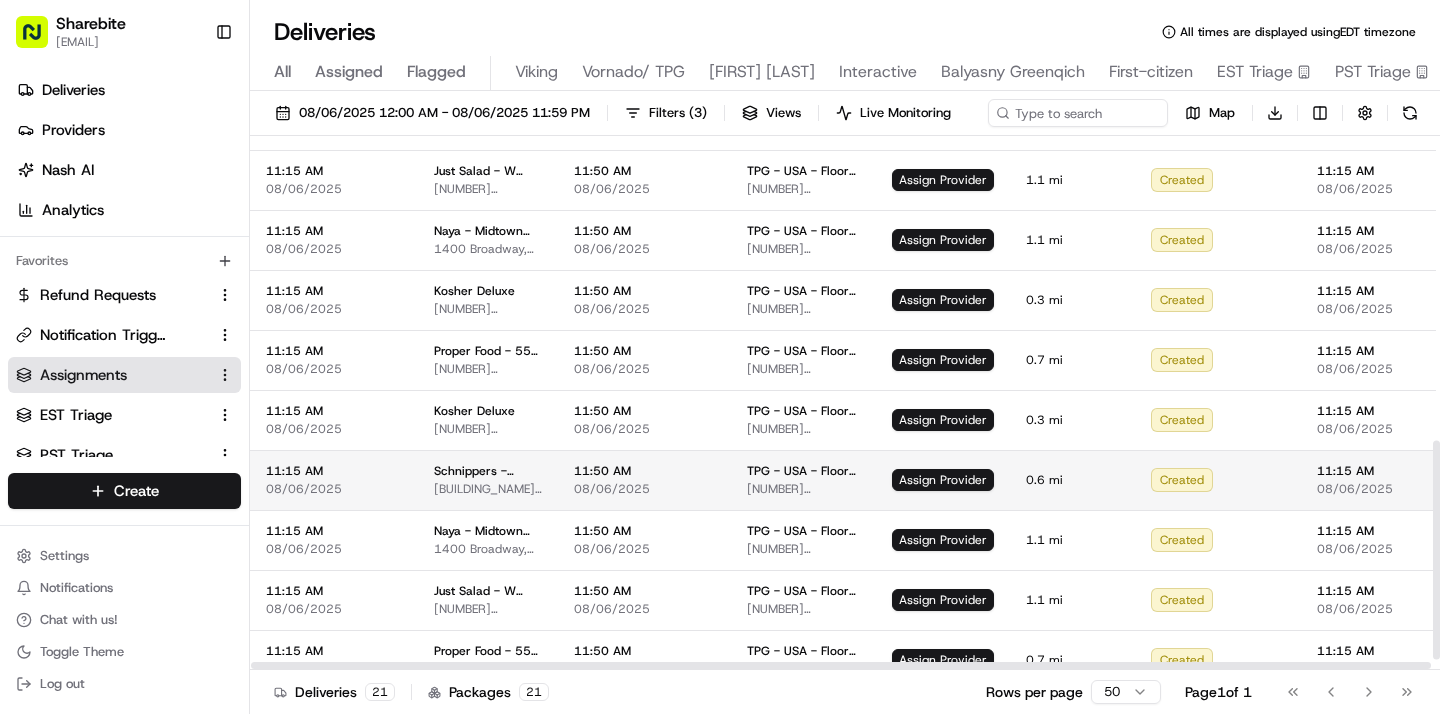 scroll, scrollTop: 0, scrollLeft: 0, axis: both 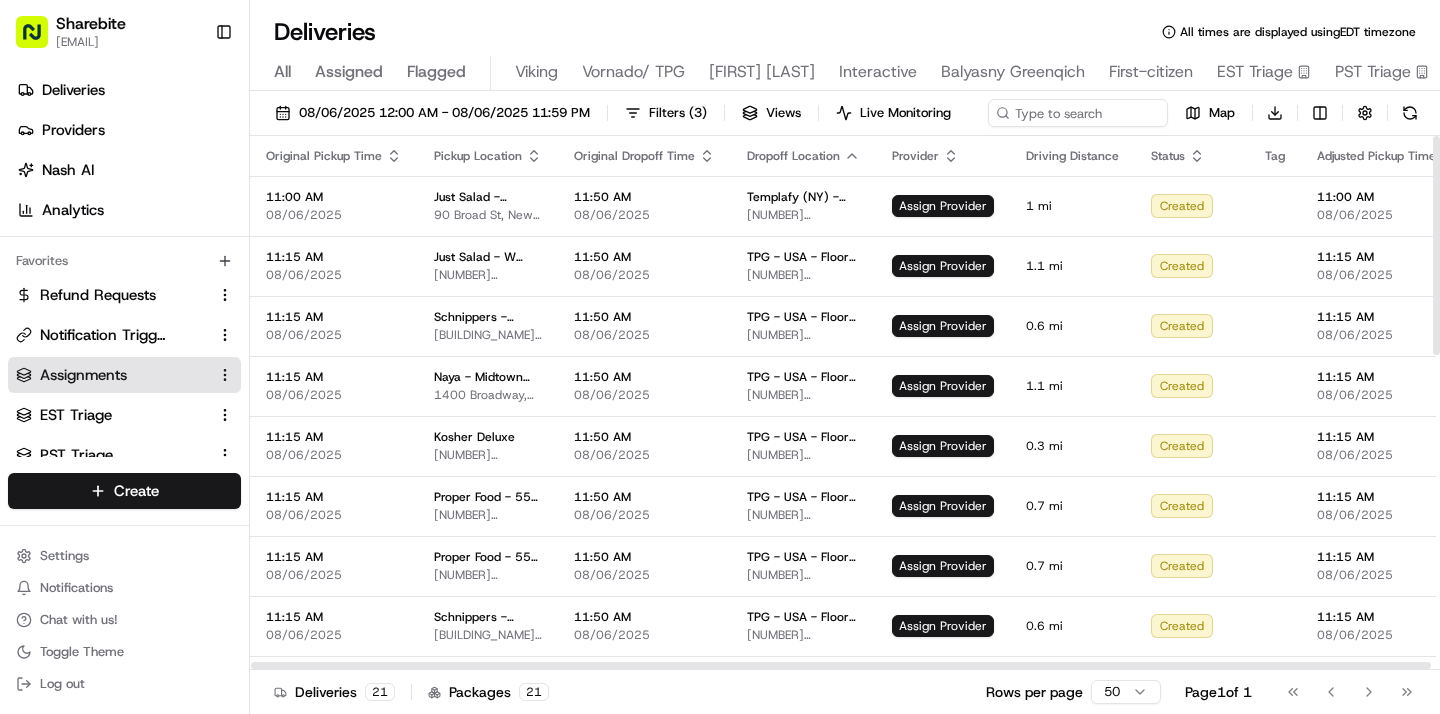 click 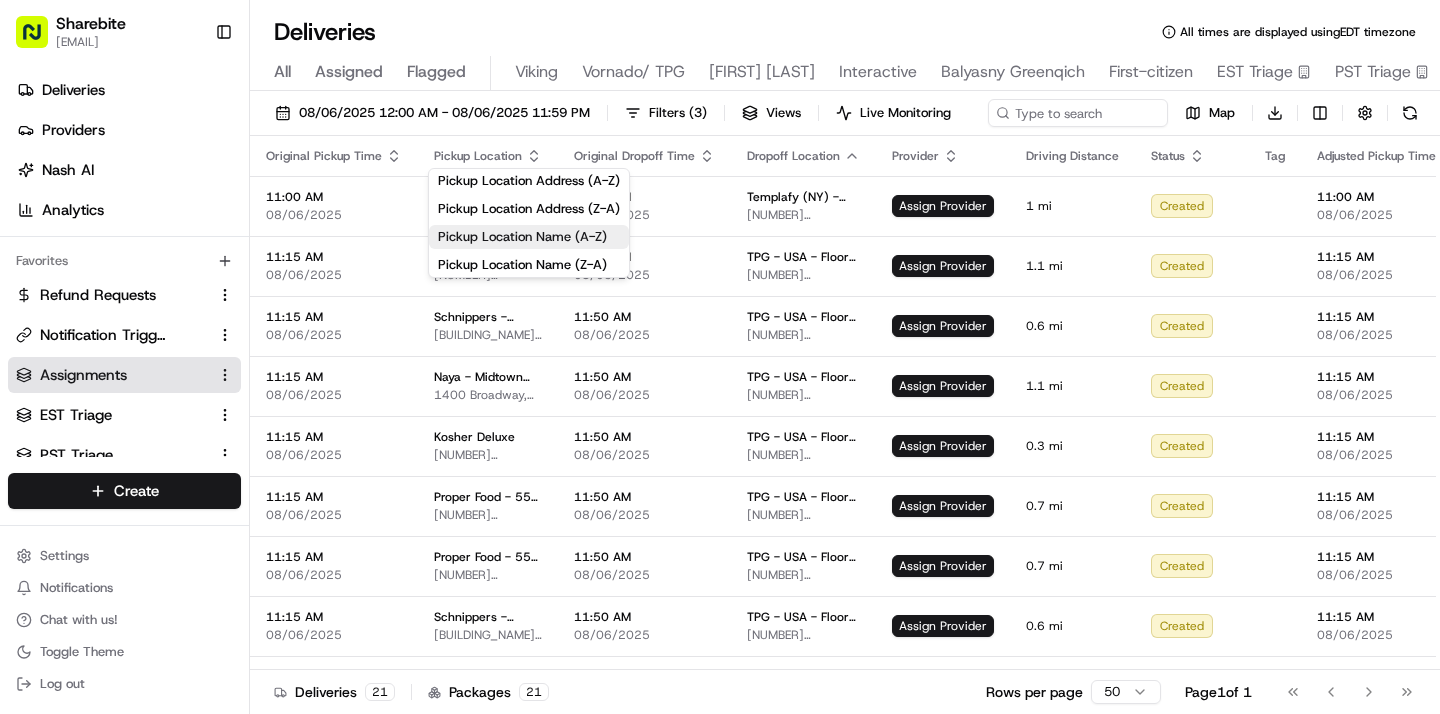 click on "Pickup Location Name (A-Z)" at bounding box center (529, 237) 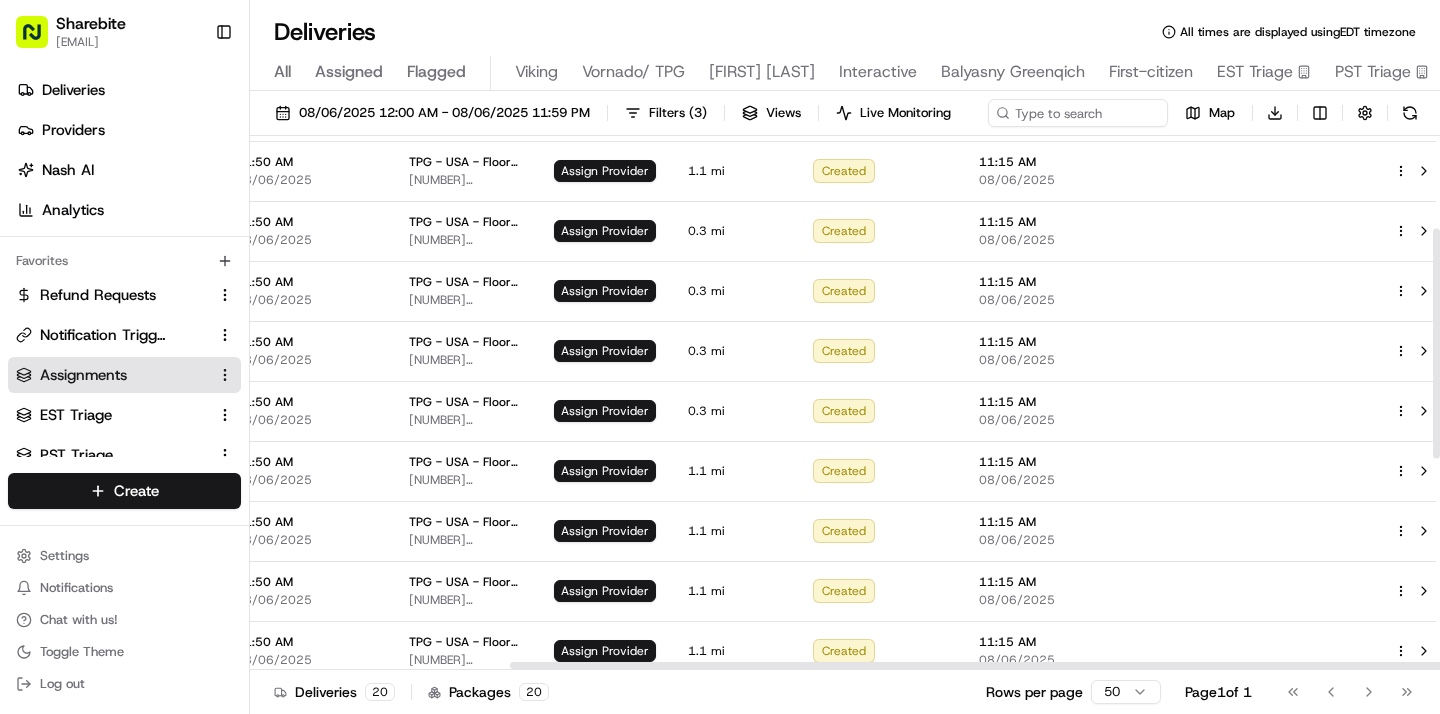 scroll, scrollTop: 215, scrollLeft: 354, axis: both 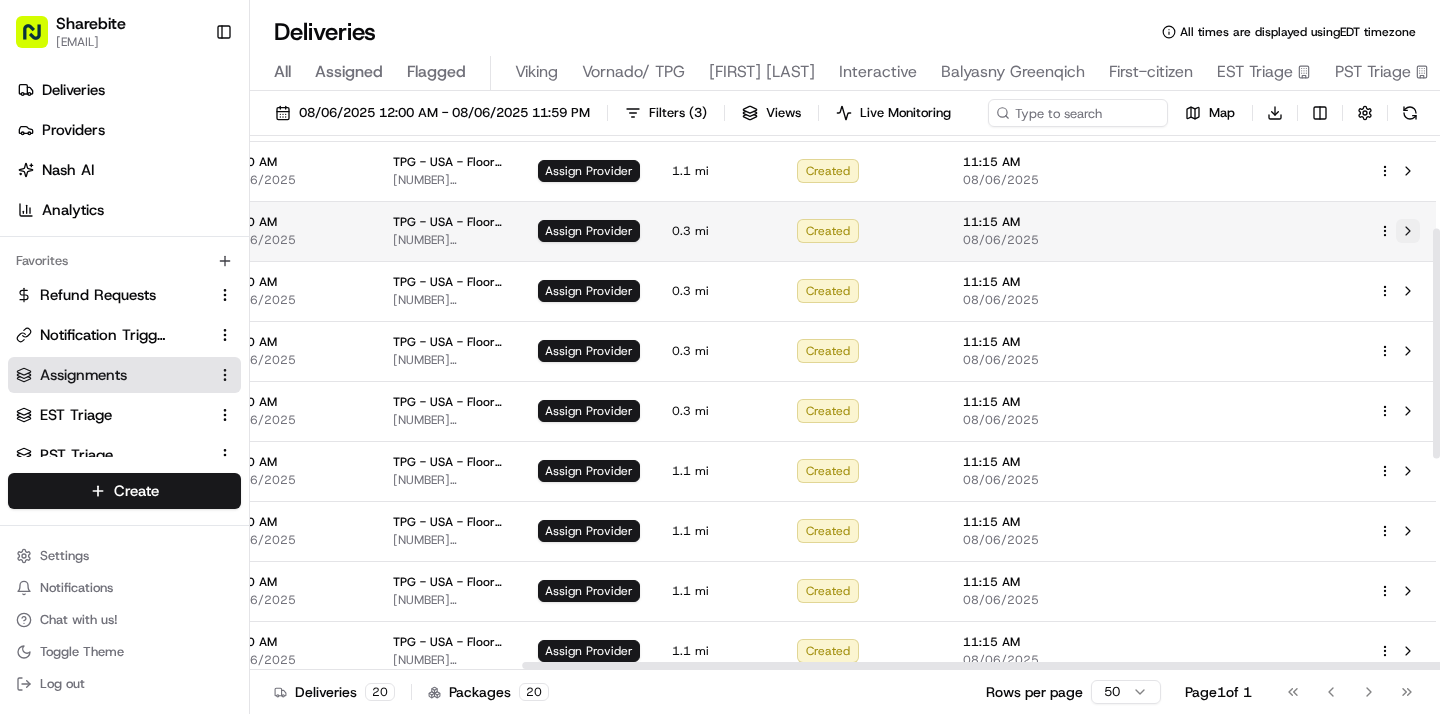 click at bounding box center (1408, 231) 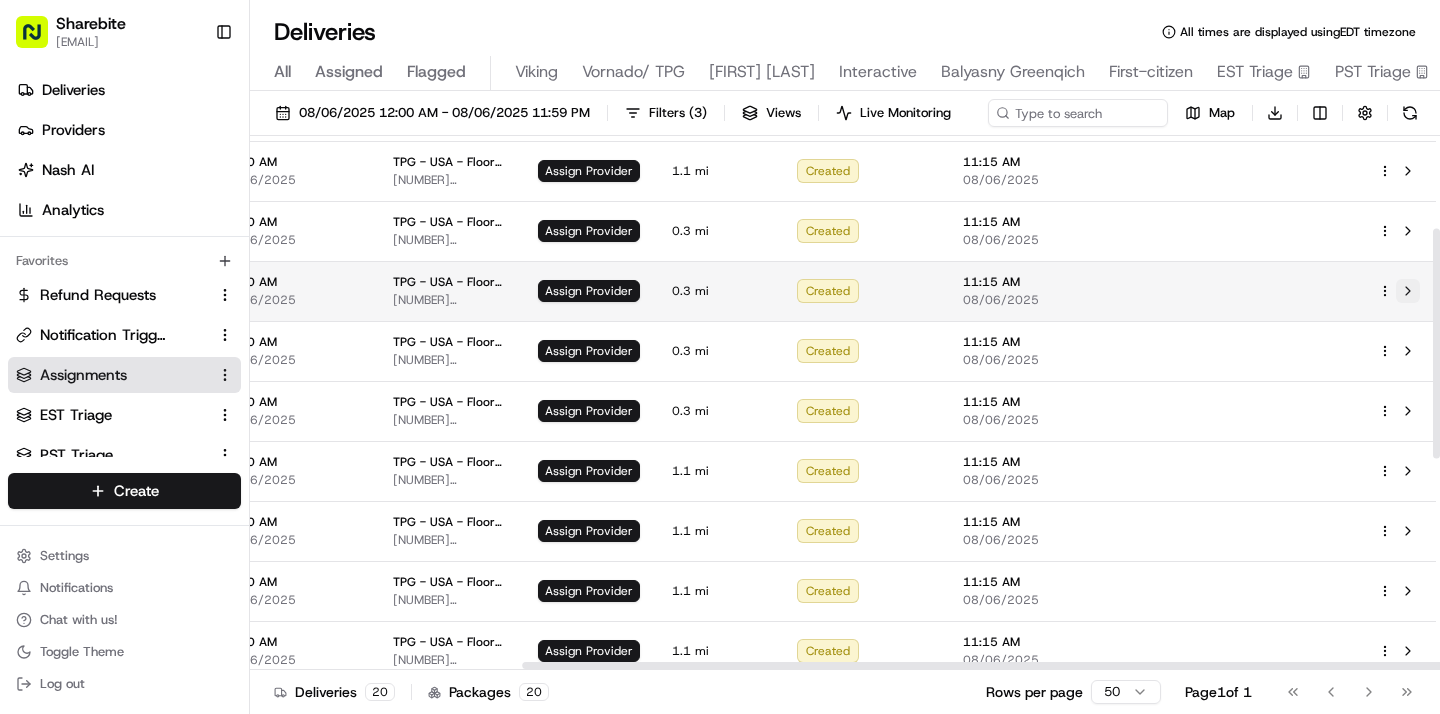 click at bounding box center [1408, 291] 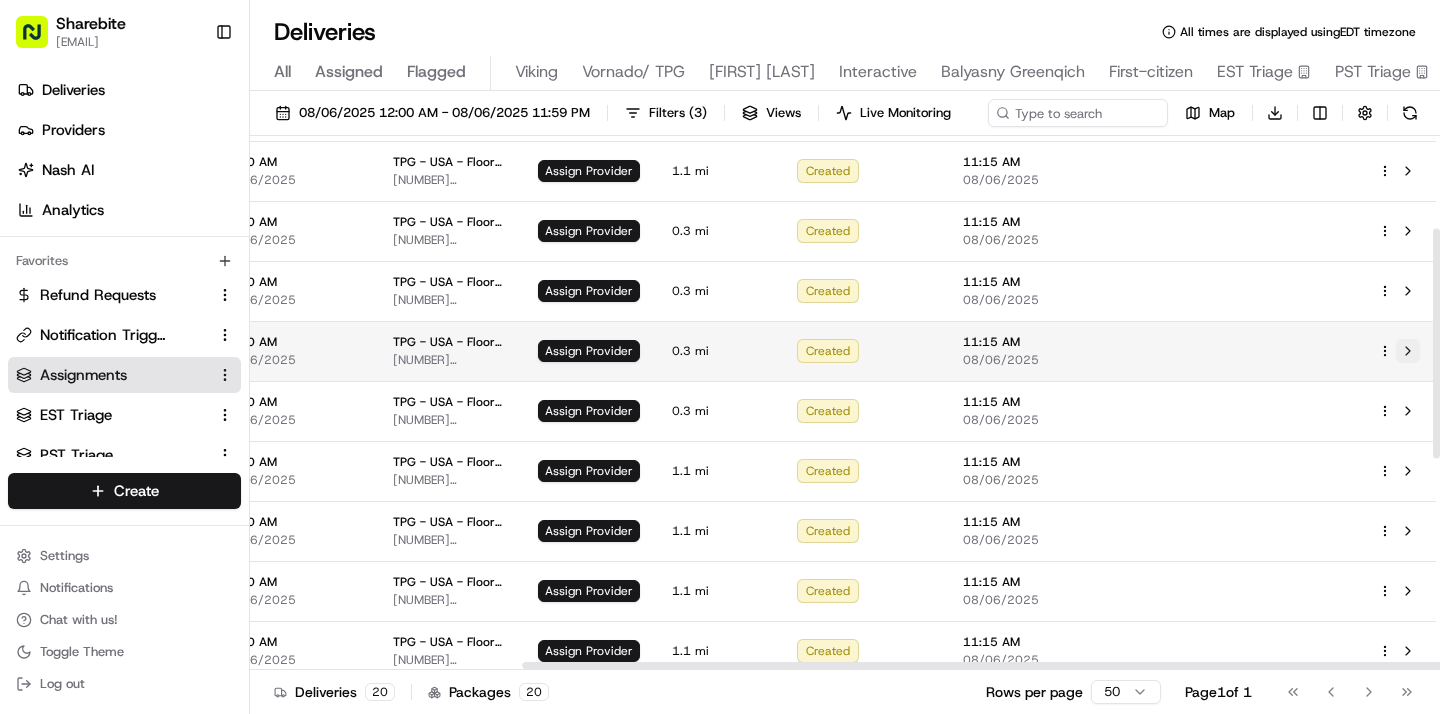 click at bounding box center [1408, 351] 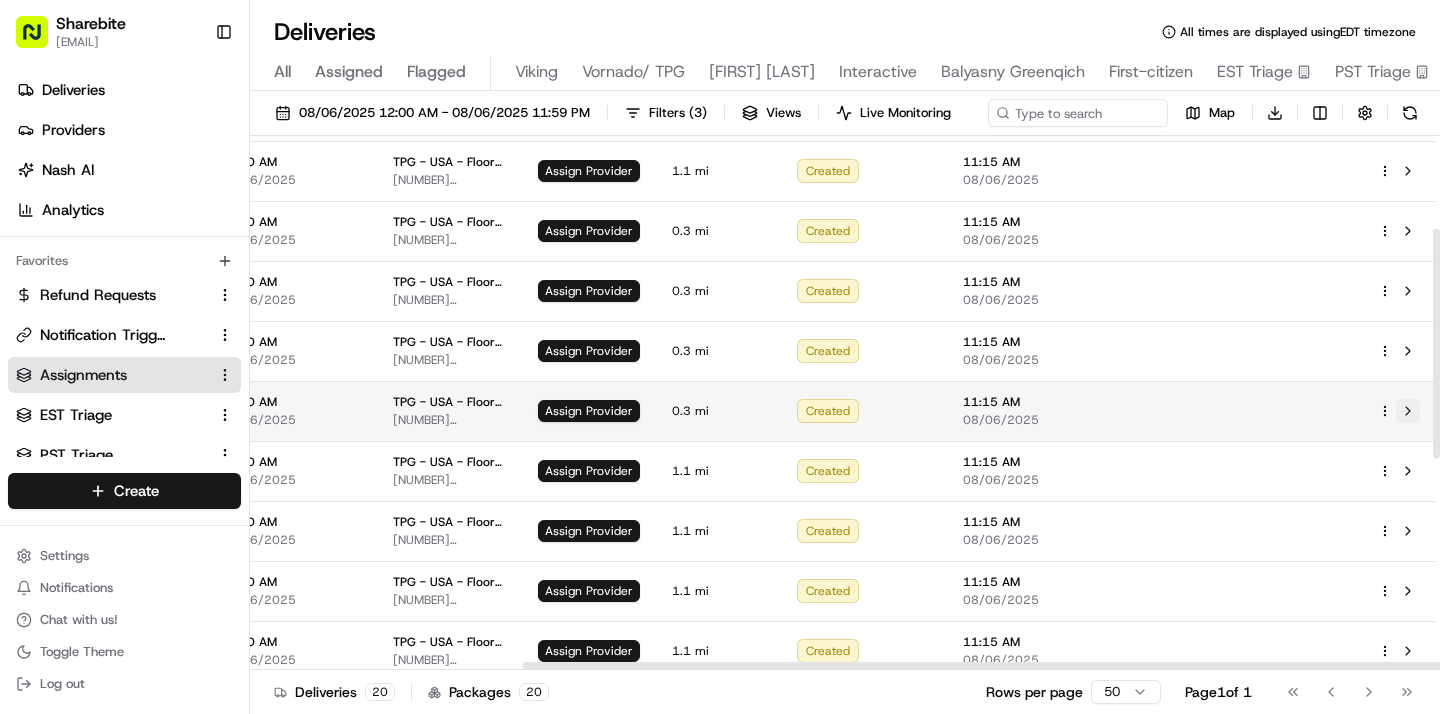 click at bounding box center [1408, 411] 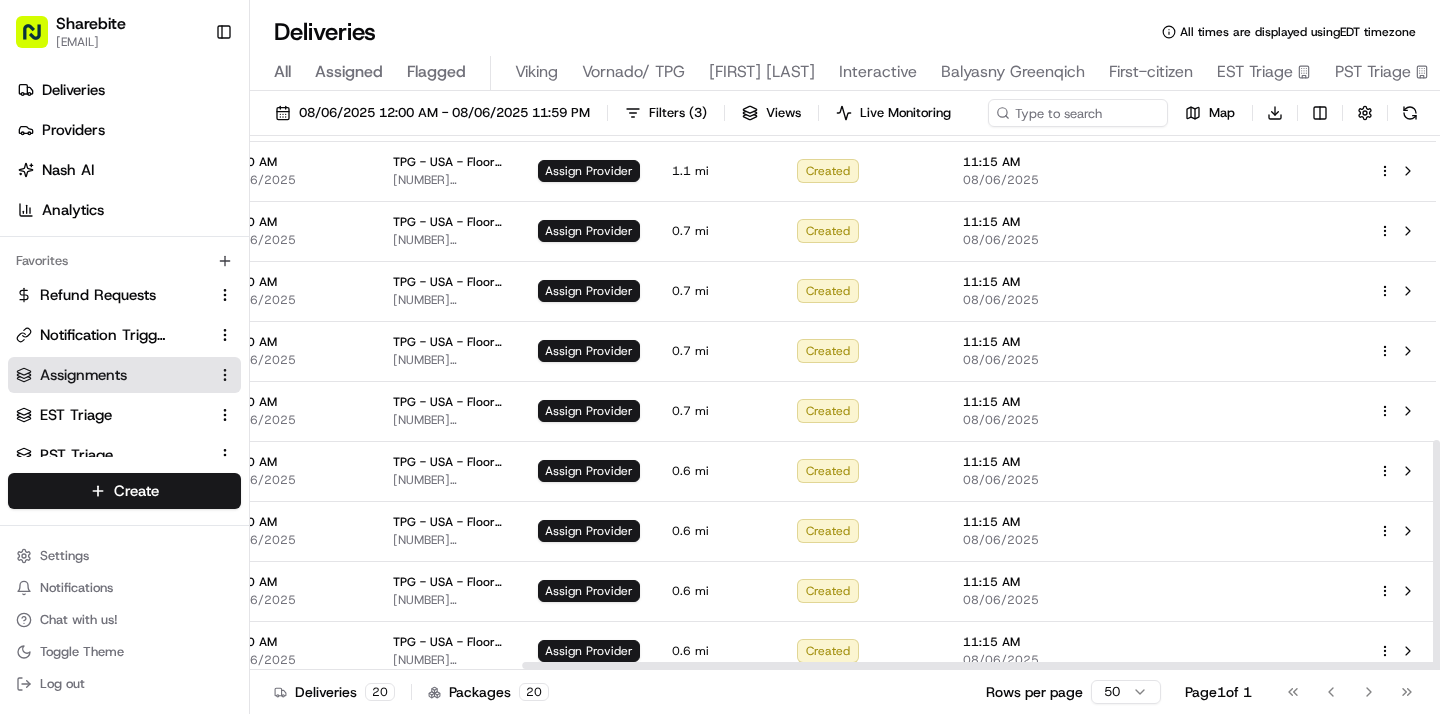 scroll, scrollTop: 706, scrollLeft: 354, axis: both 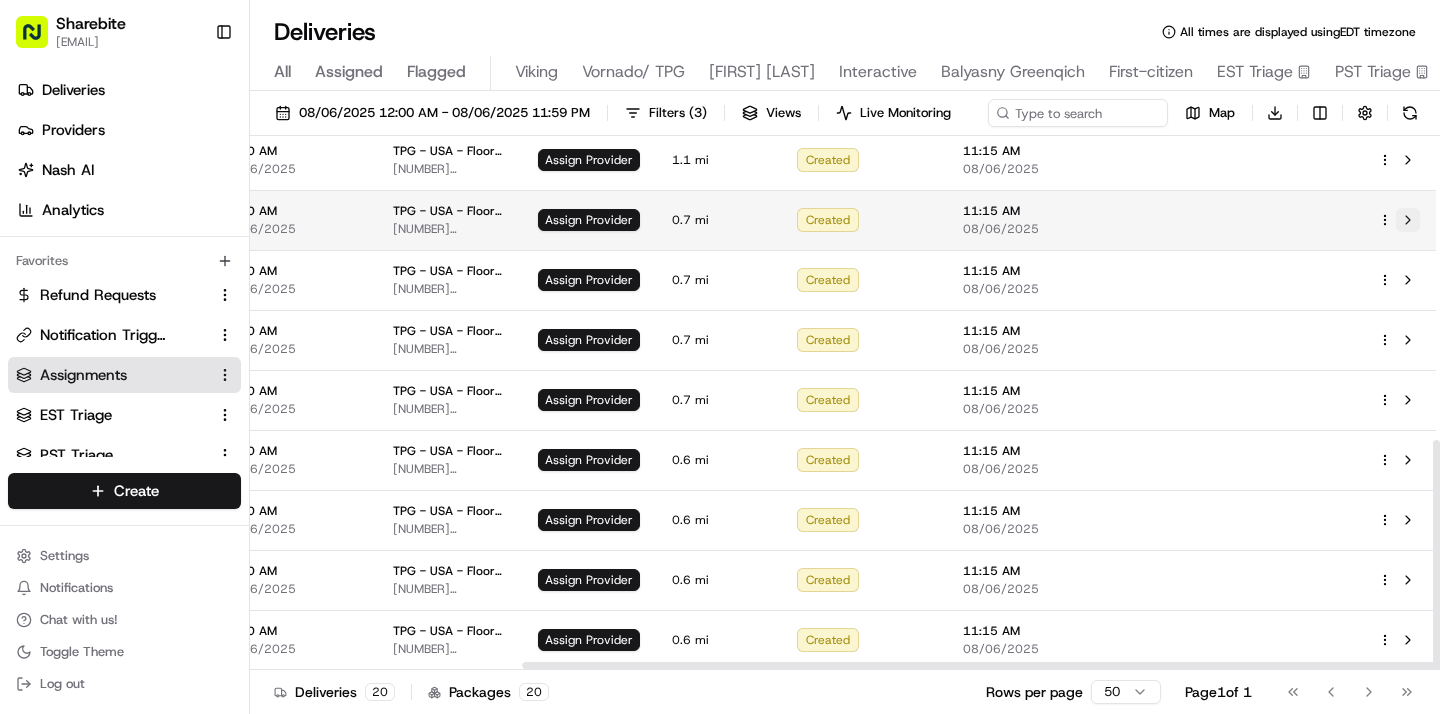 click at bounding box center (1408, 220) 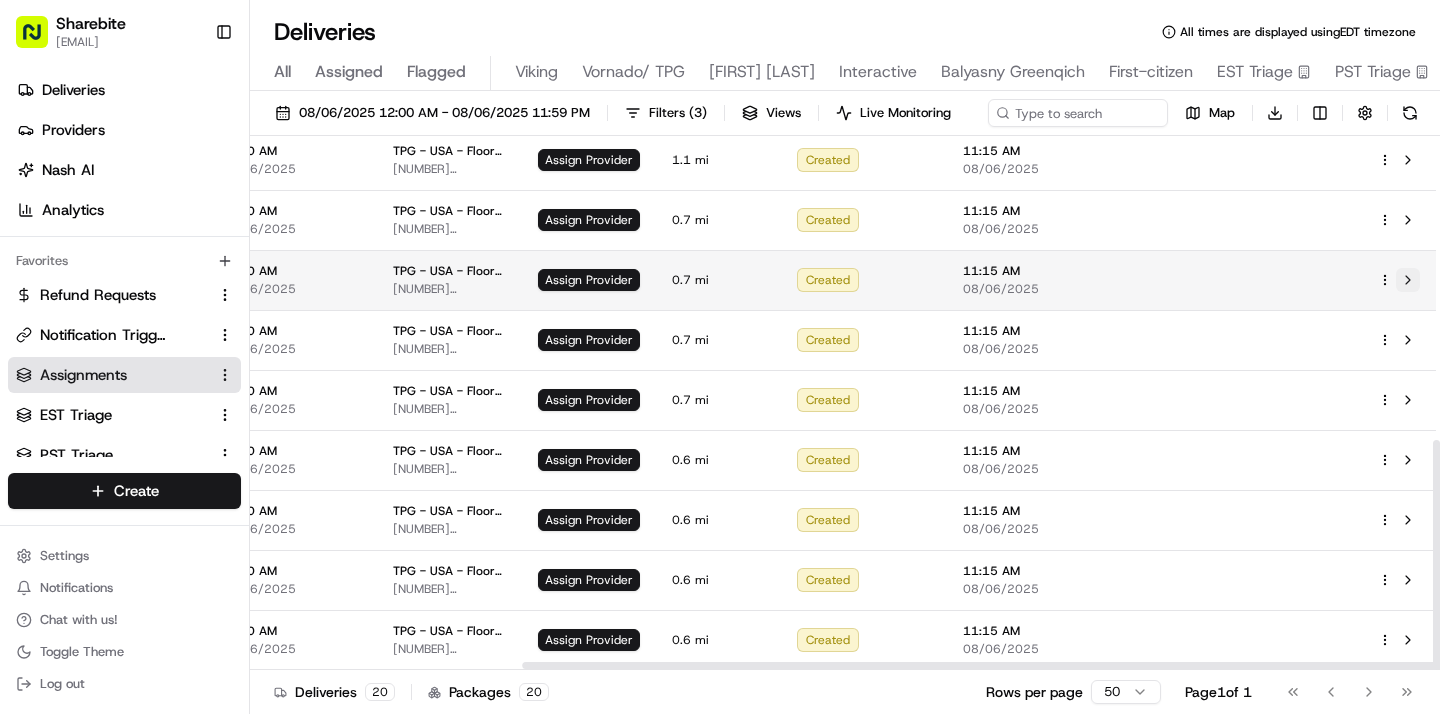 click at bounding box center [1408, 280] 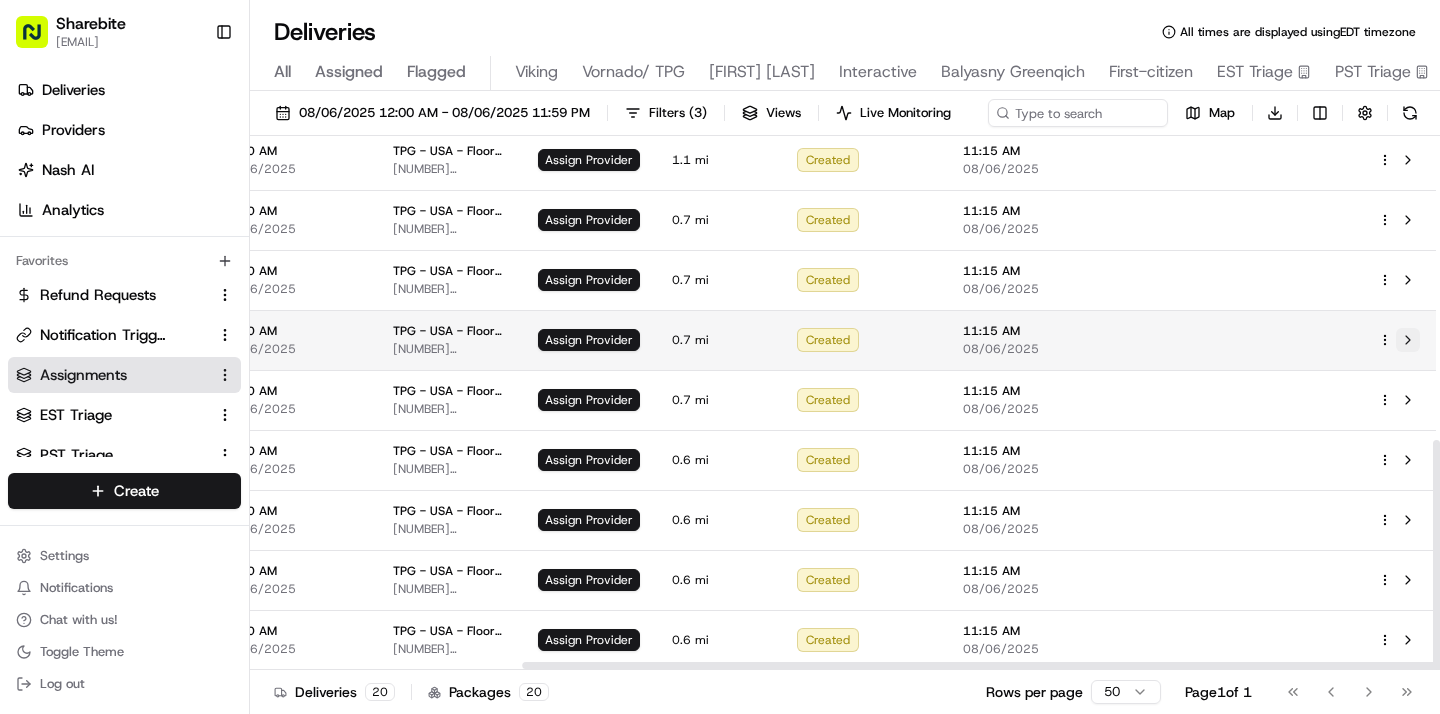 click at bounding box center [1408, 340] 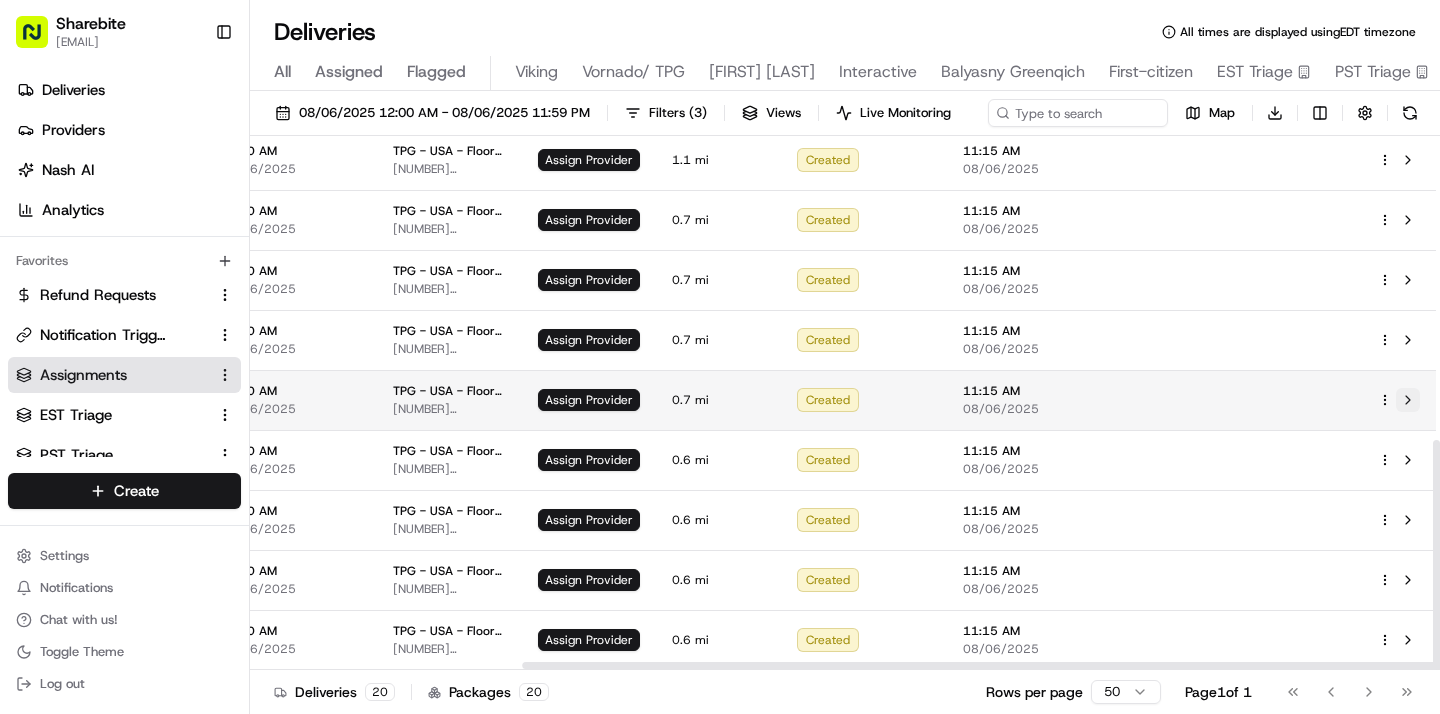 click at bounding box center (1408, 400) 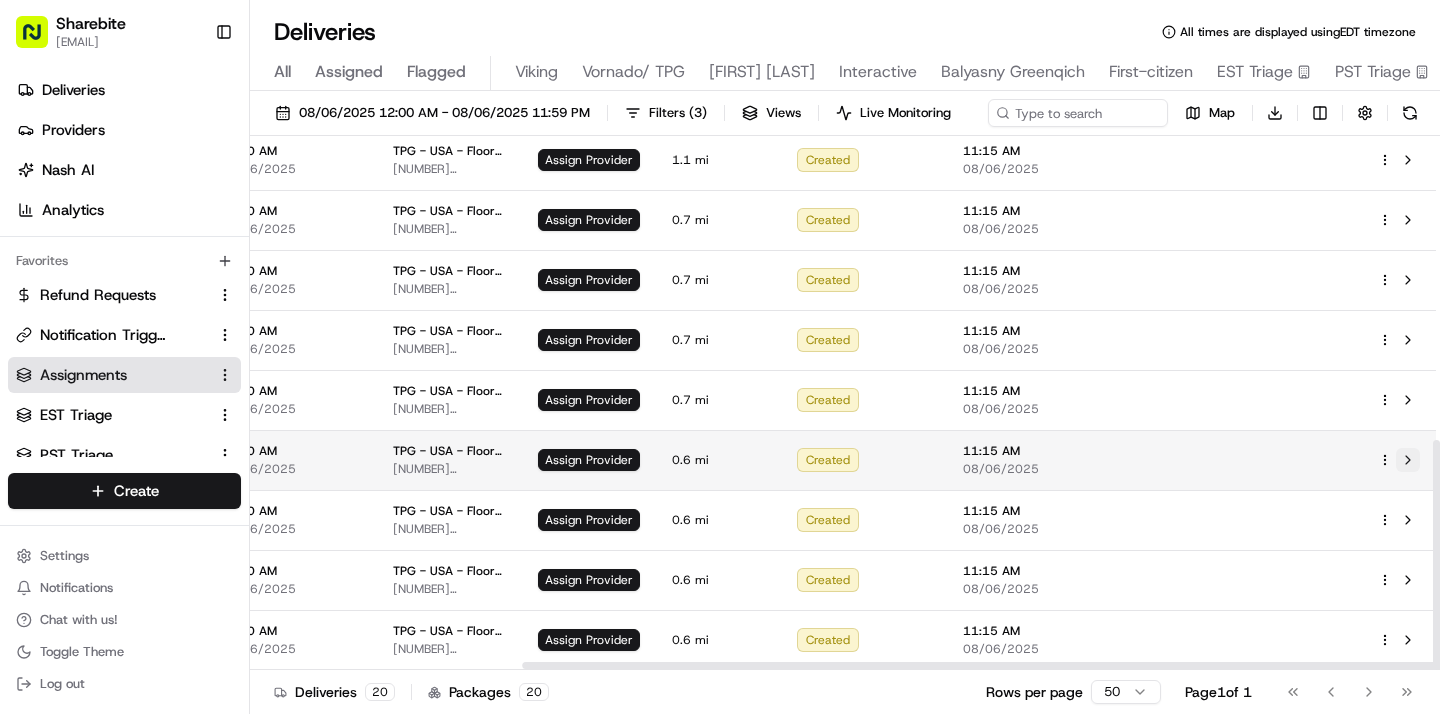 click at bounding box center (1408, 460) 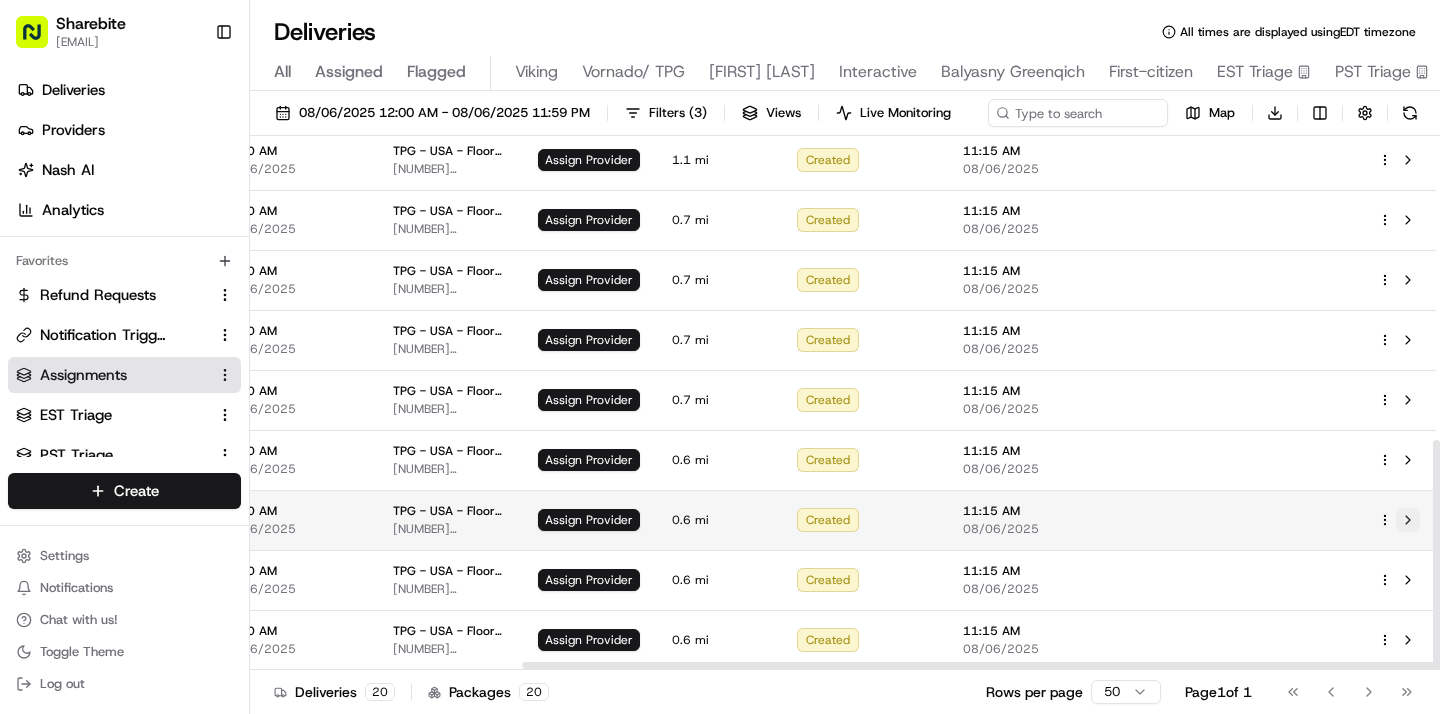 click at bounding box center [1408, 520] 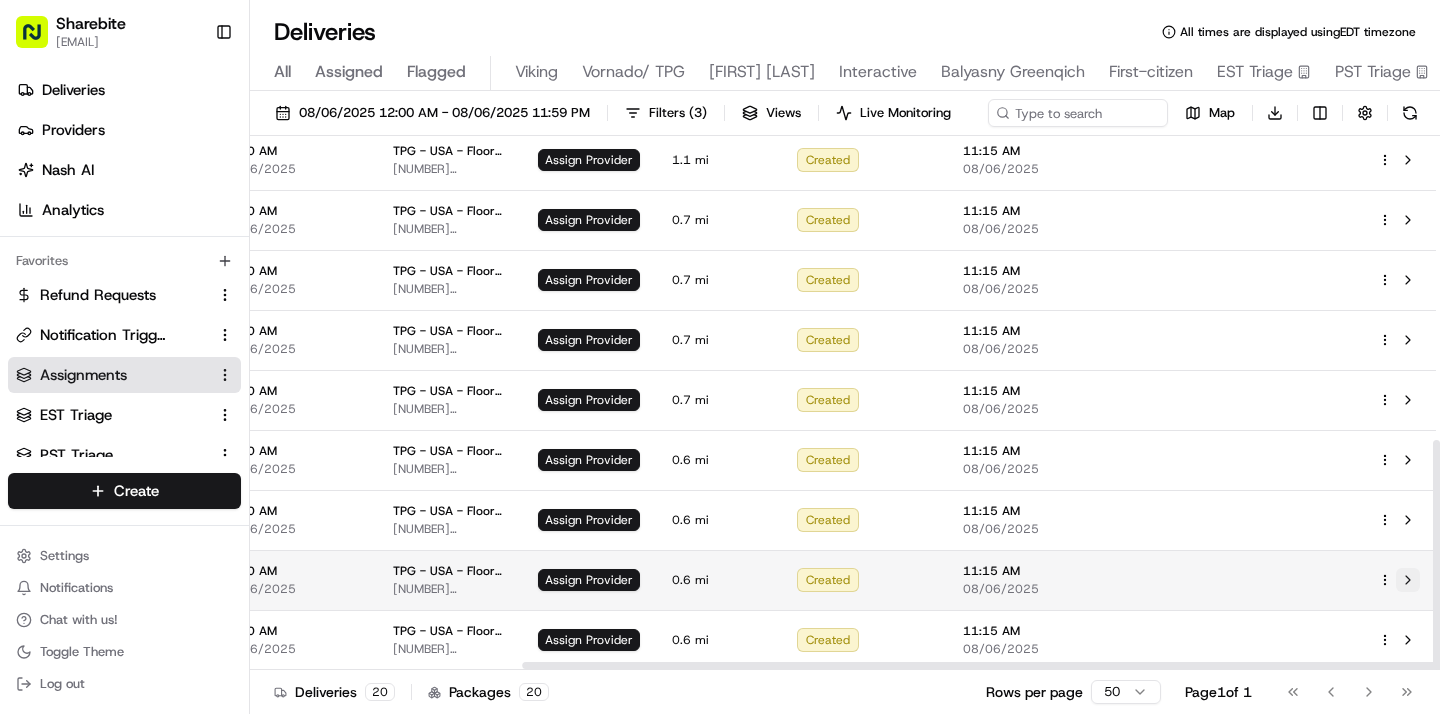 click at bounding box center [1408, 580] 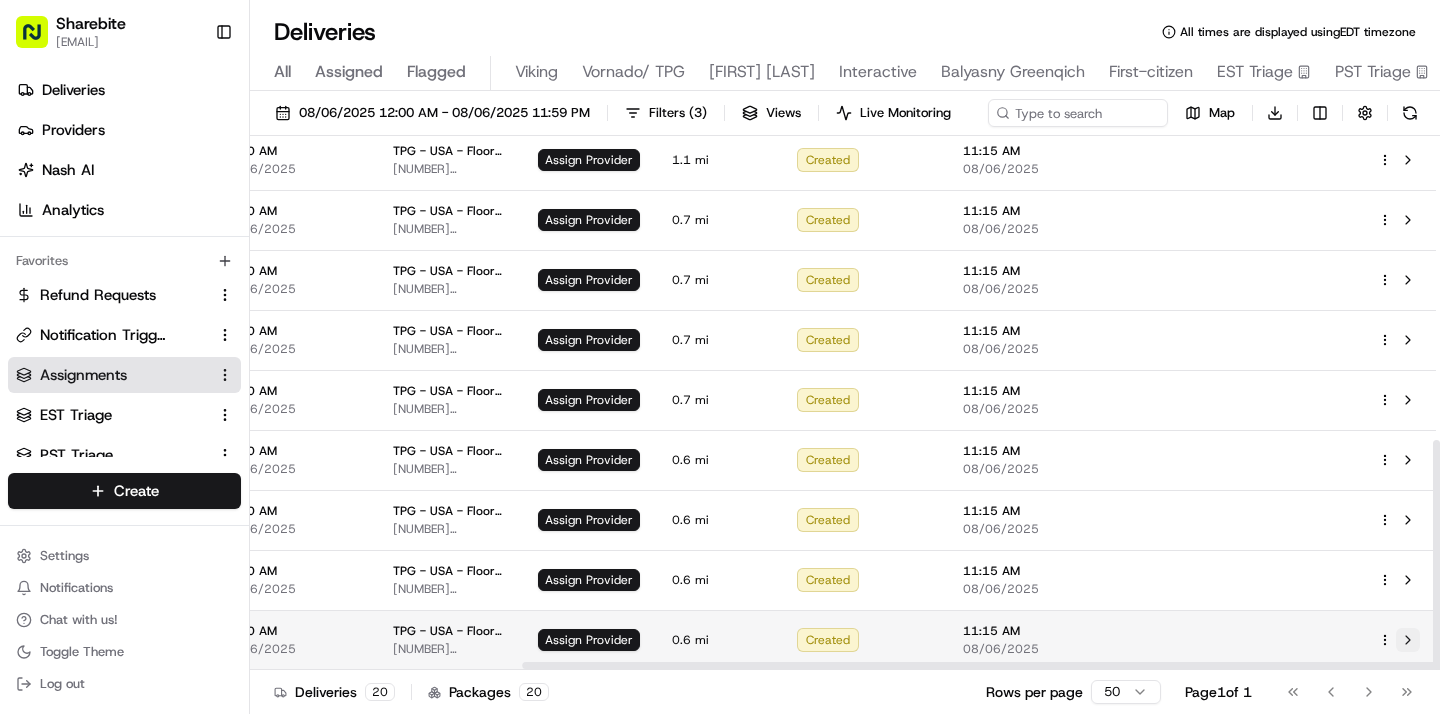 click at bounding box center (1408, 640) 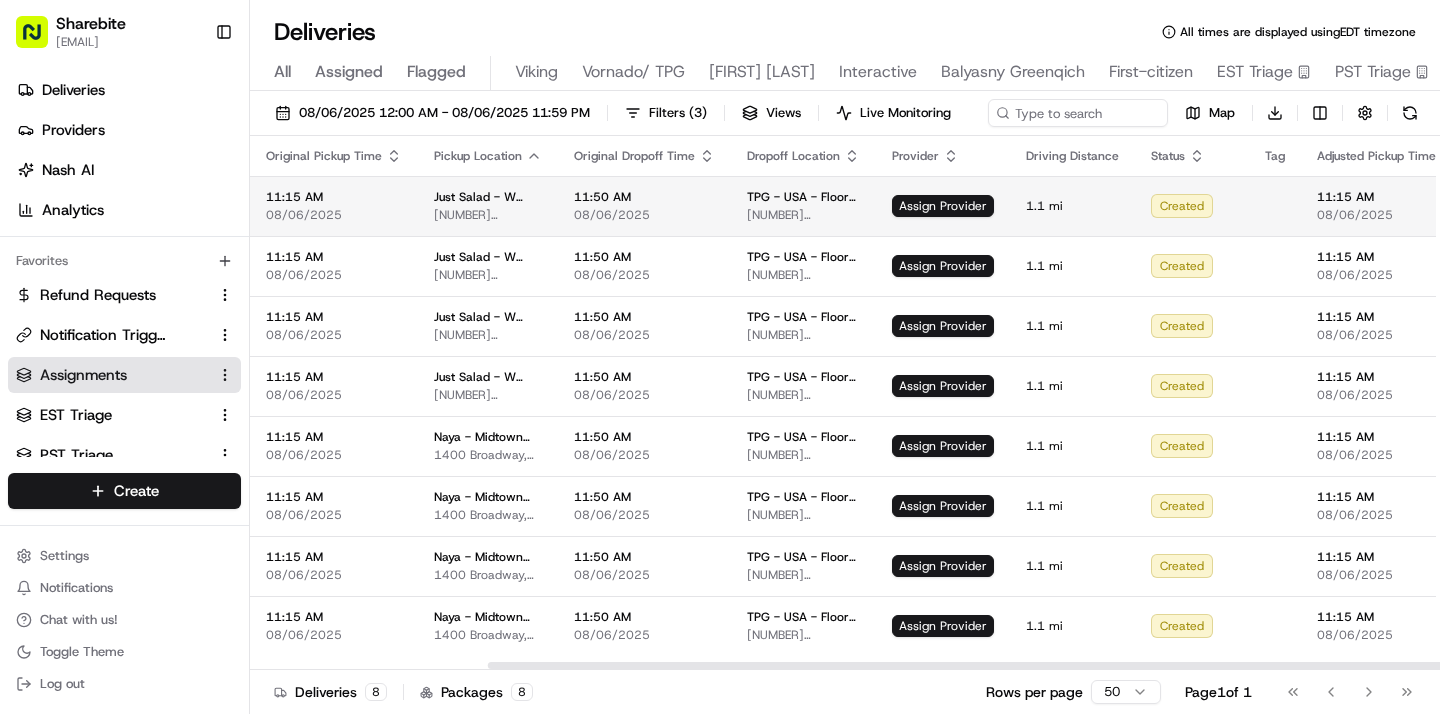 scroll, scrollTop: 0, scrollLeft: 354, axis: horizontal 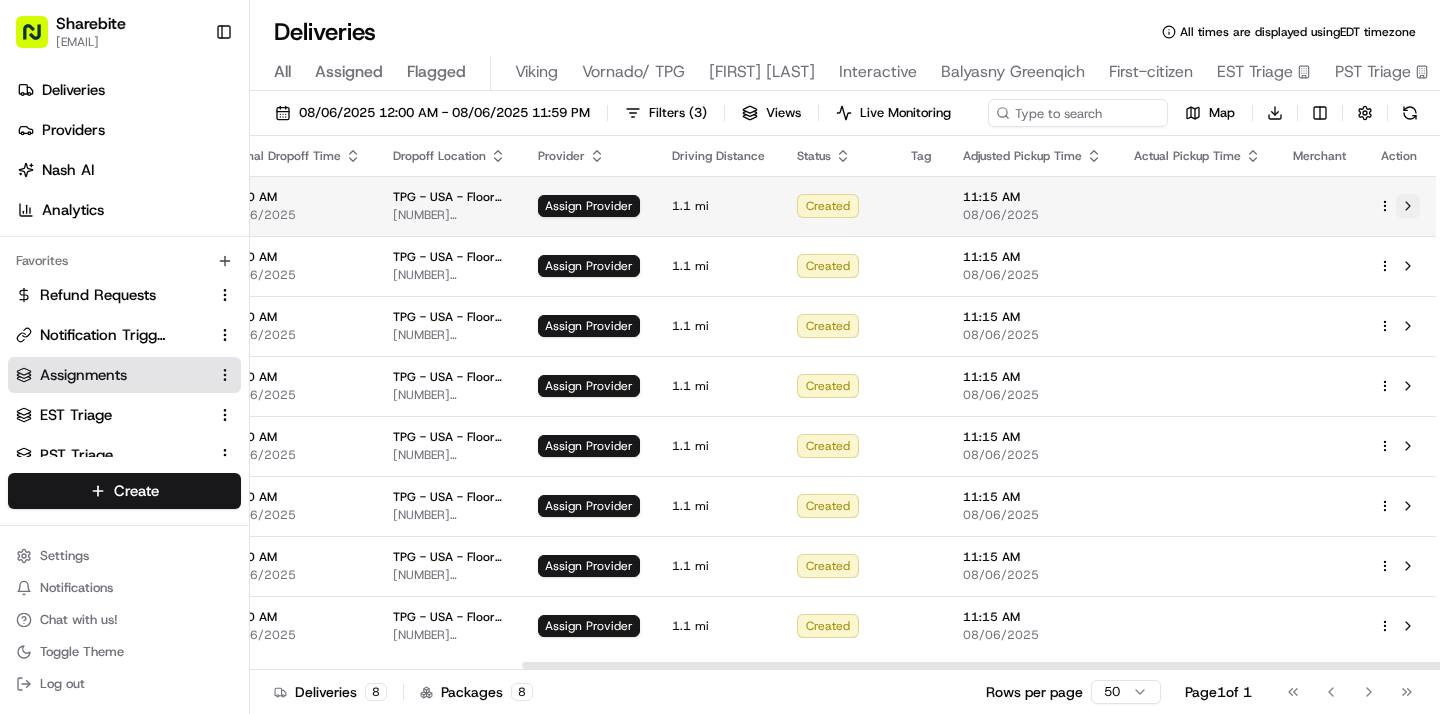 click at bounding box center (1408, 206) 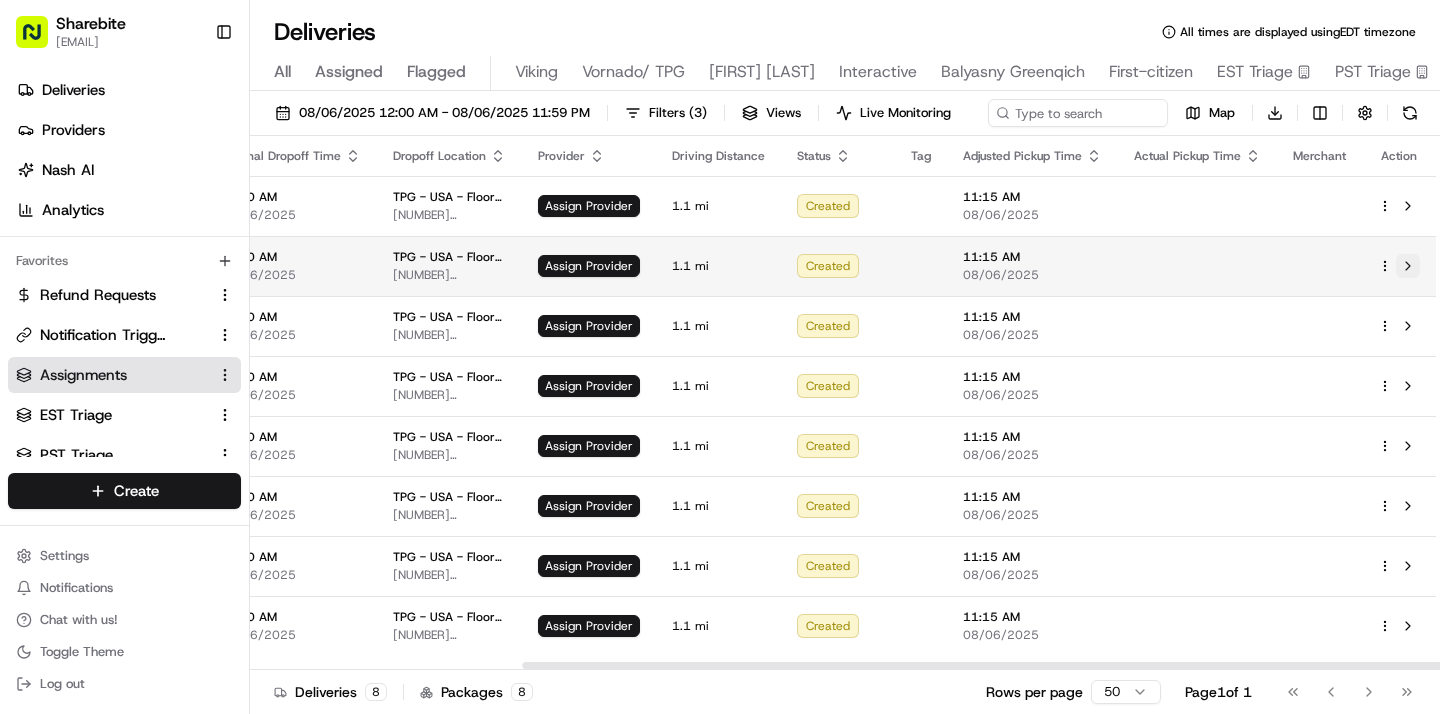 click at bounding box center [1408, 266] 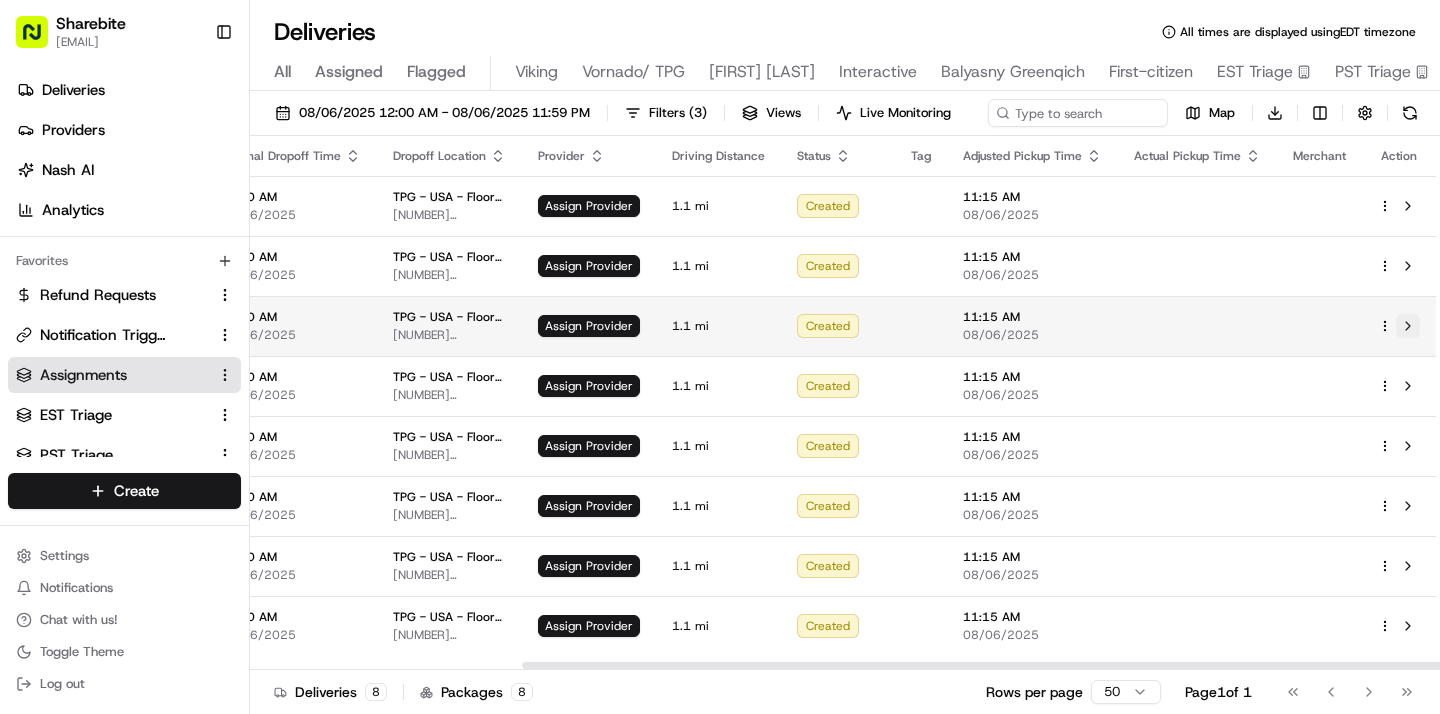 click at bounding box center [1408, 326] 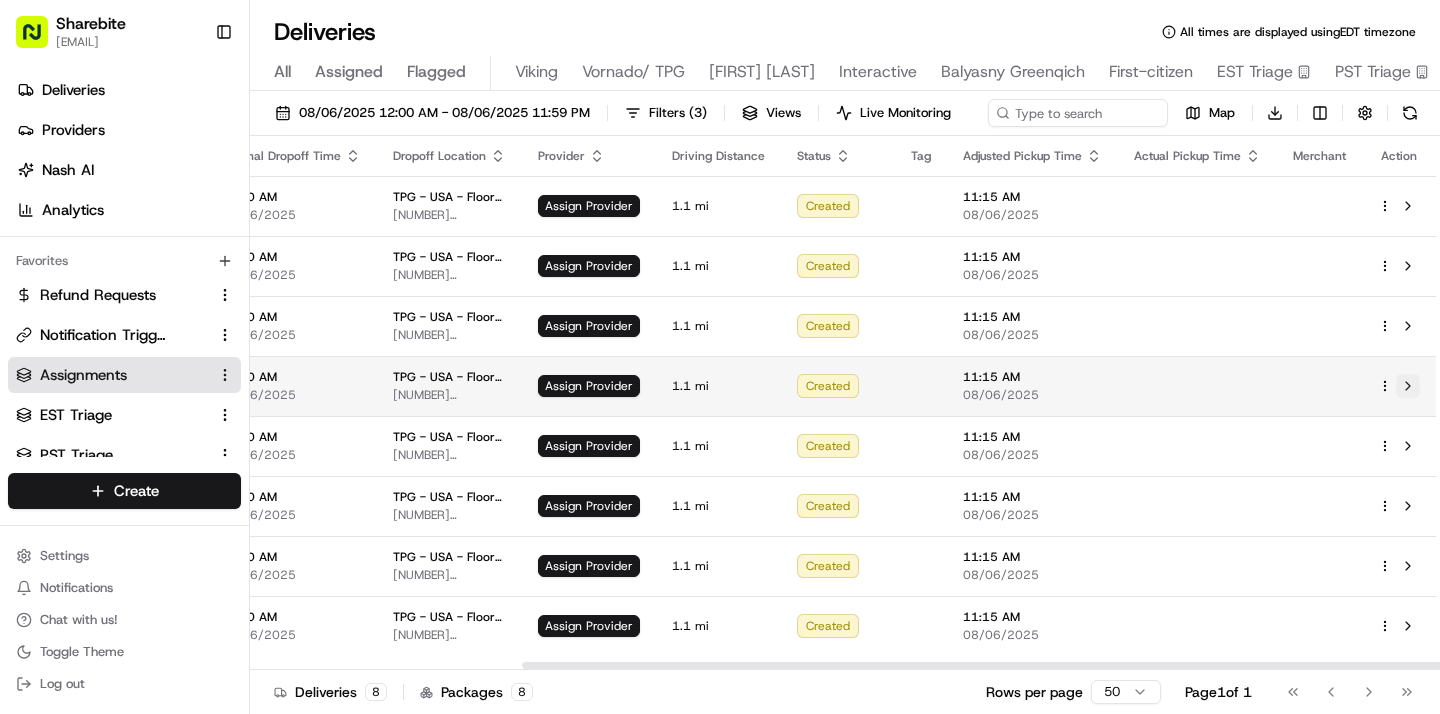 click at bounding box center (1408, 386) 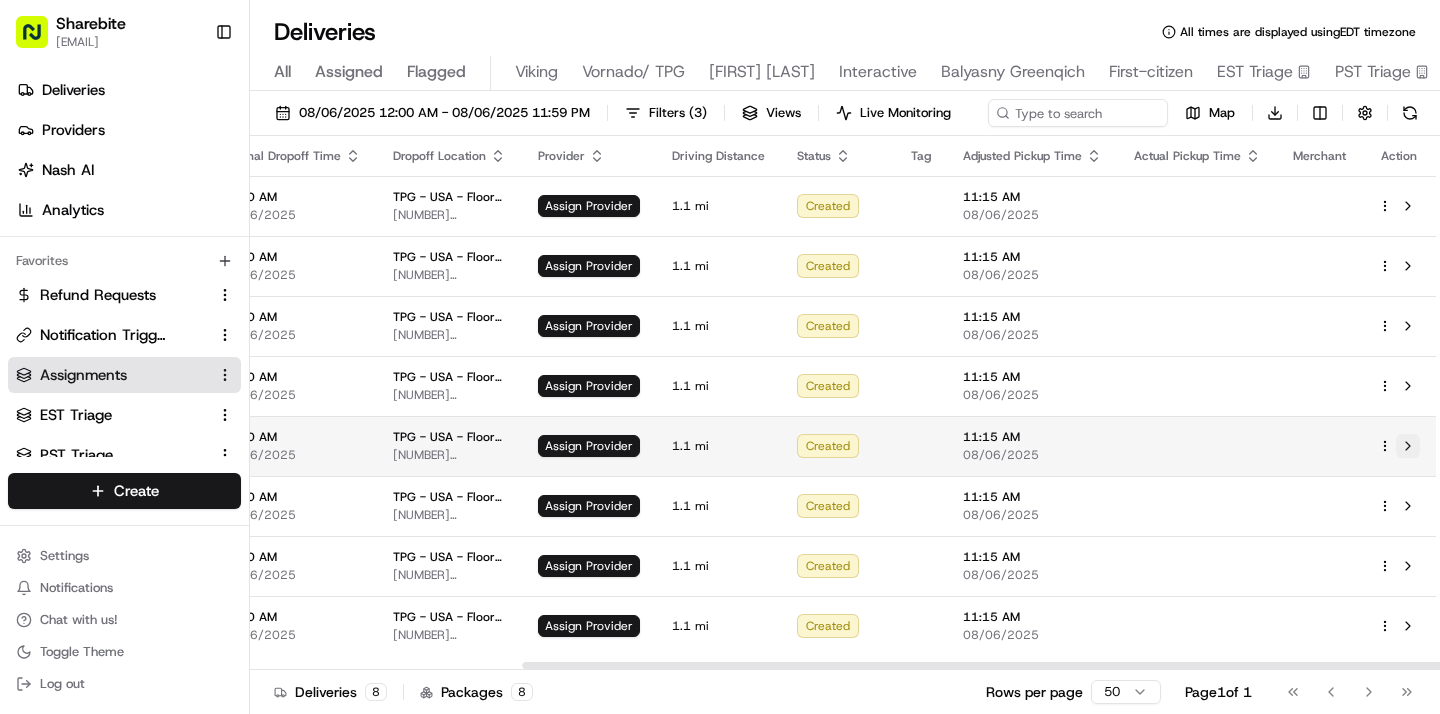 click at bounding box center [1408, 446] 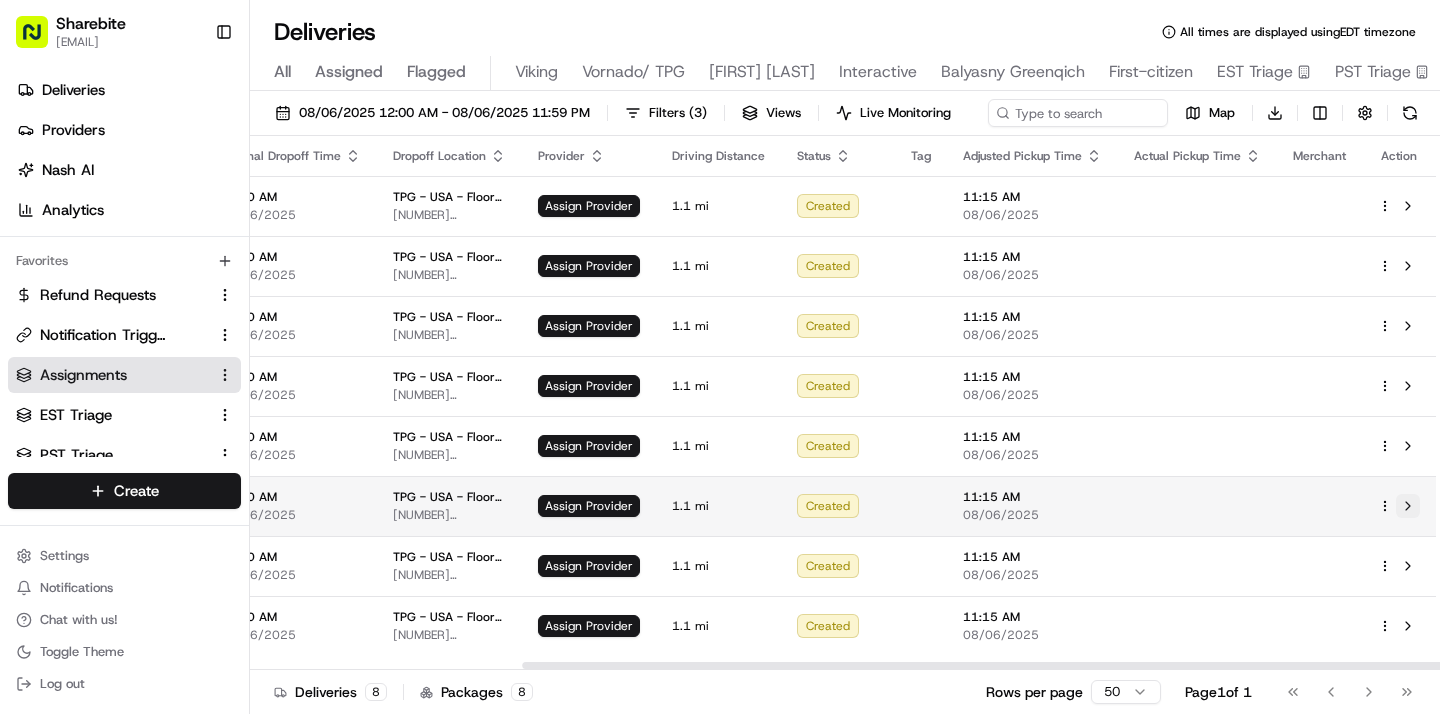 click at bounding box center (1408, 506) 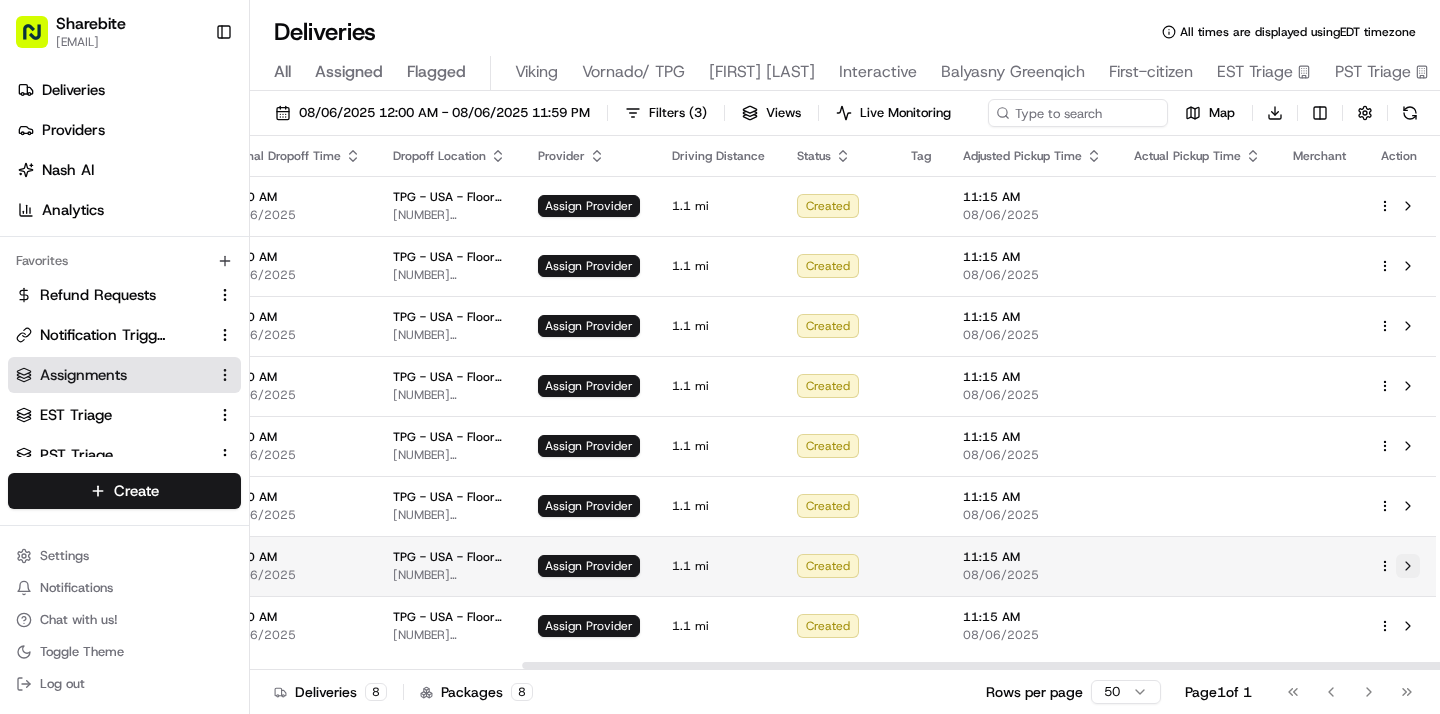click at bounding box center [1408, 566] 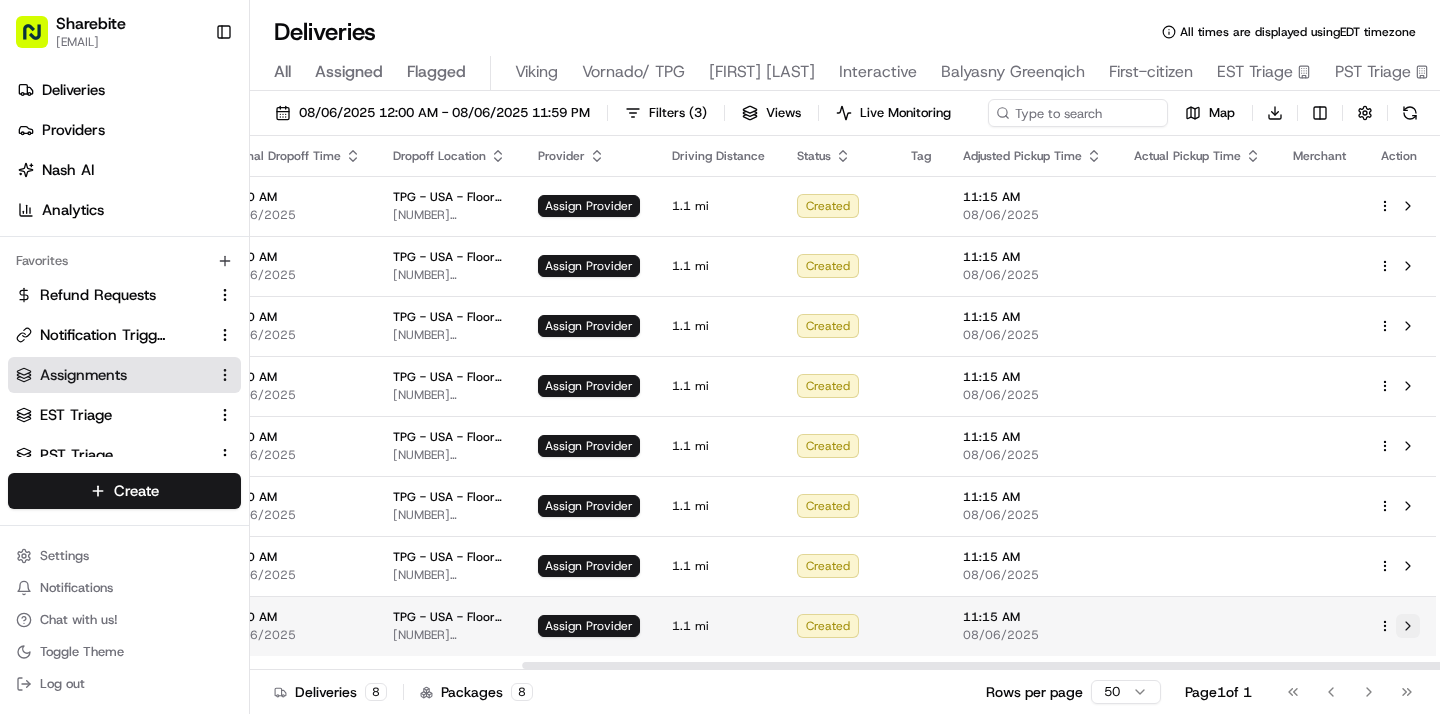 click at bounding box center [1408, 626] 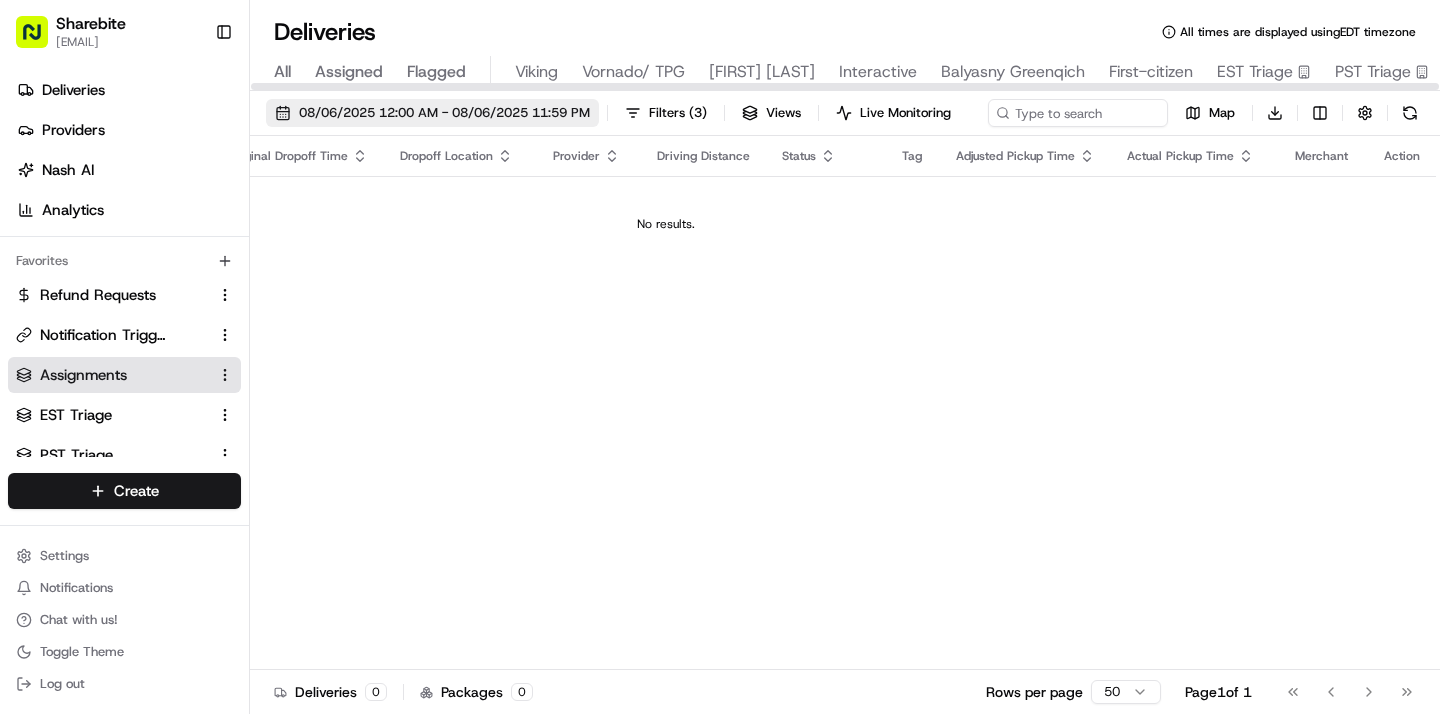 click on "08/06/2025 12:00 AM - 08/06/2025 11:59 PM" at bounding box center (432, 113) 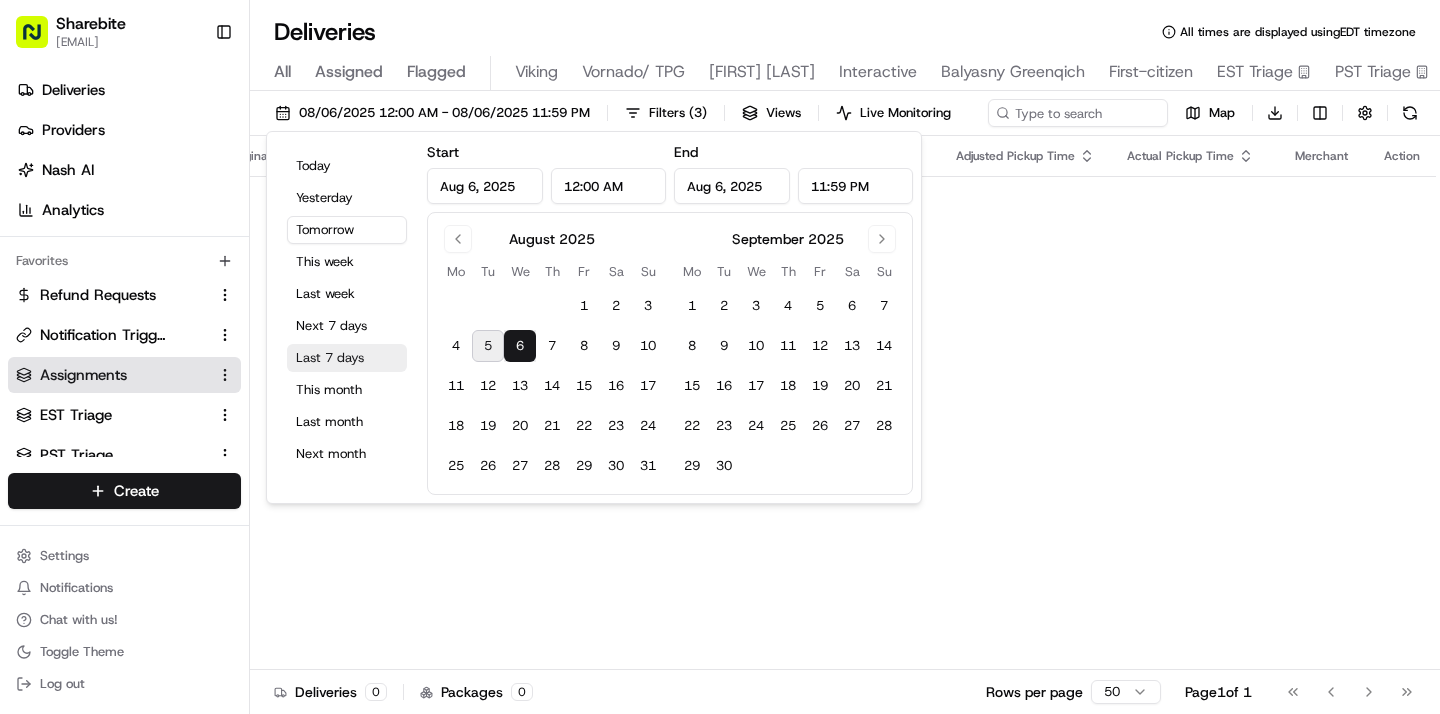 click on "Last 7 days" at bounding box center [347, 358] 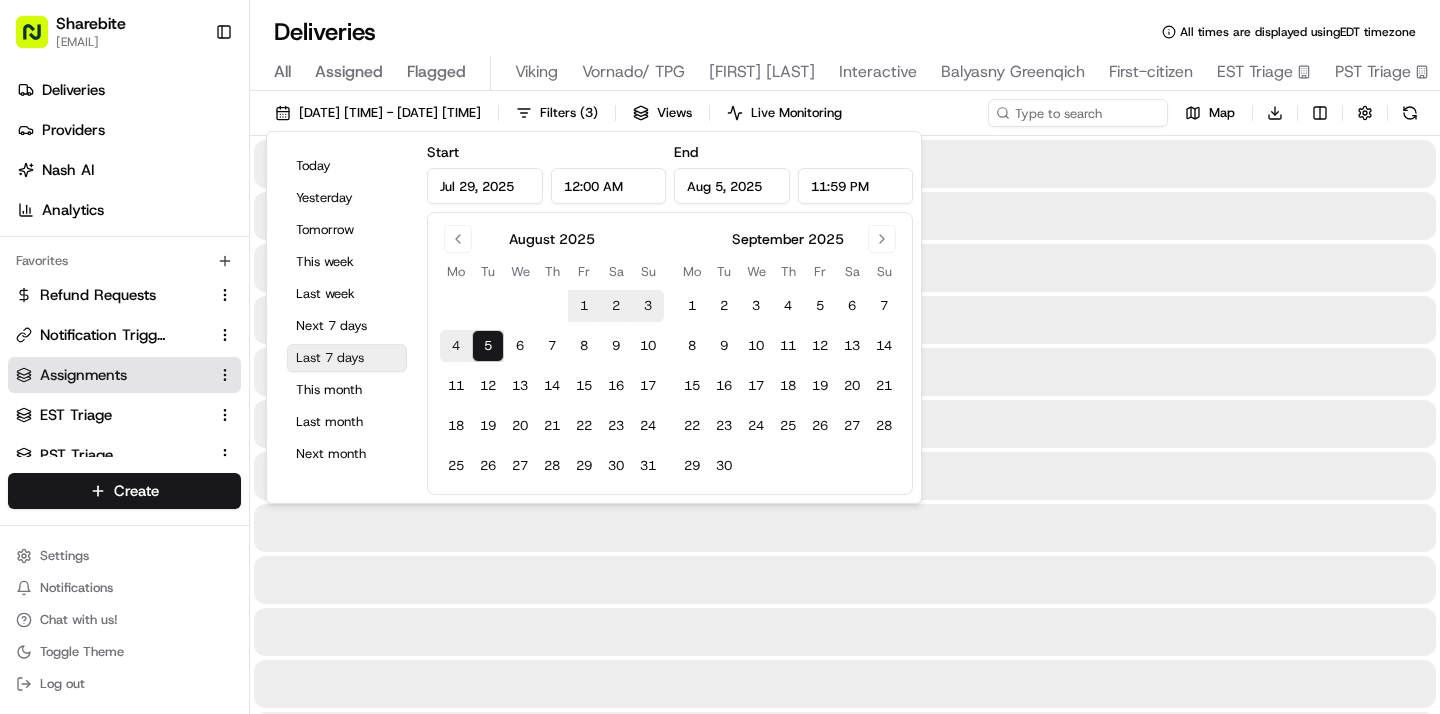 type on "Jul 29, 2025" 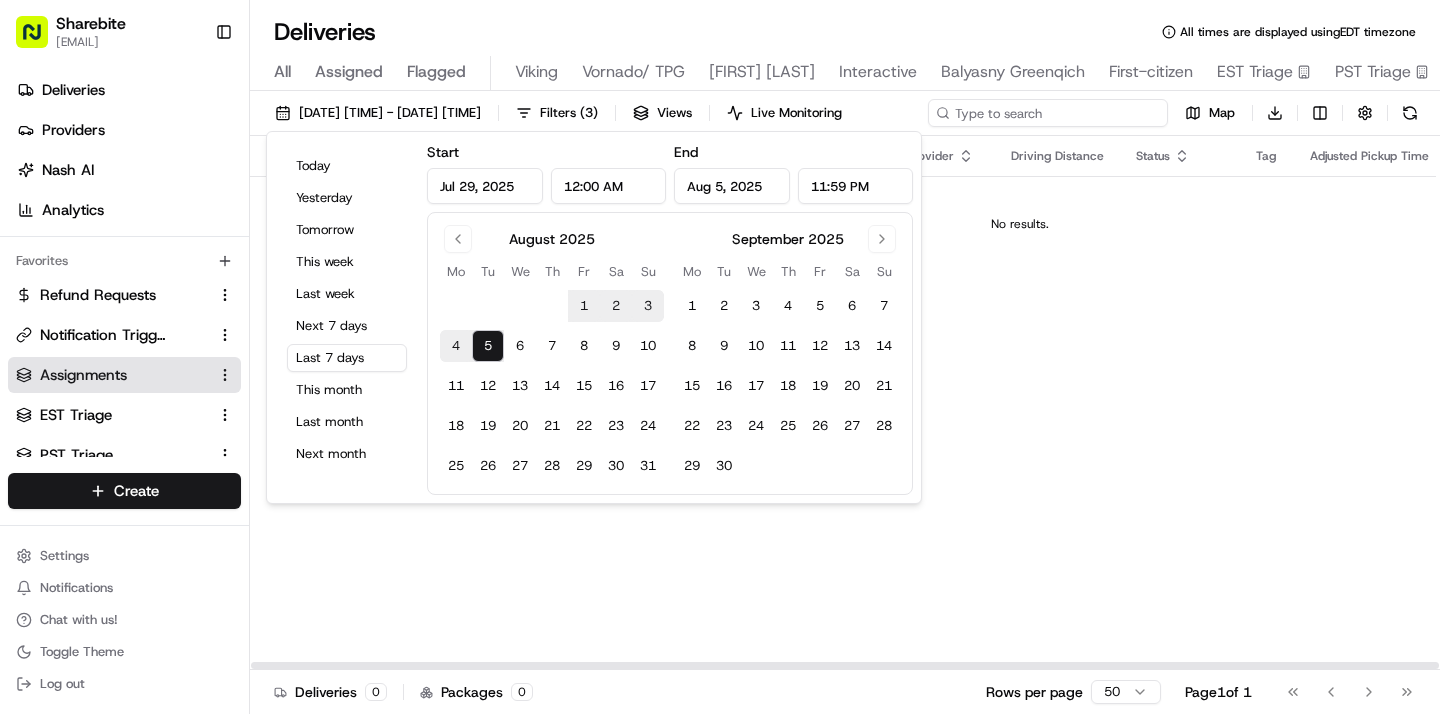 click on "07/29/2025 12:00 AM - 08/05/2025 11:59 PM Filters ( 3 ) Views Live Monitoring Map Download" at bounding box center (845, 117) 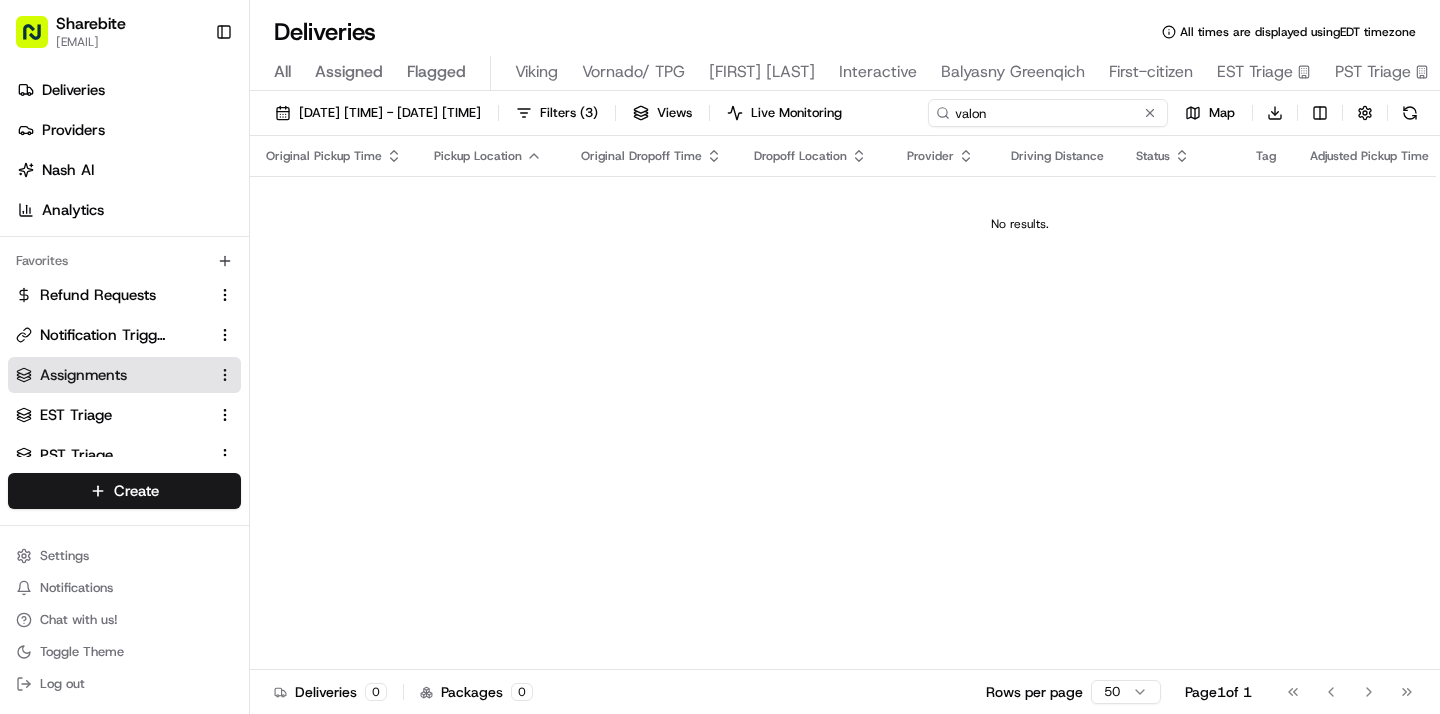 type on "valon" 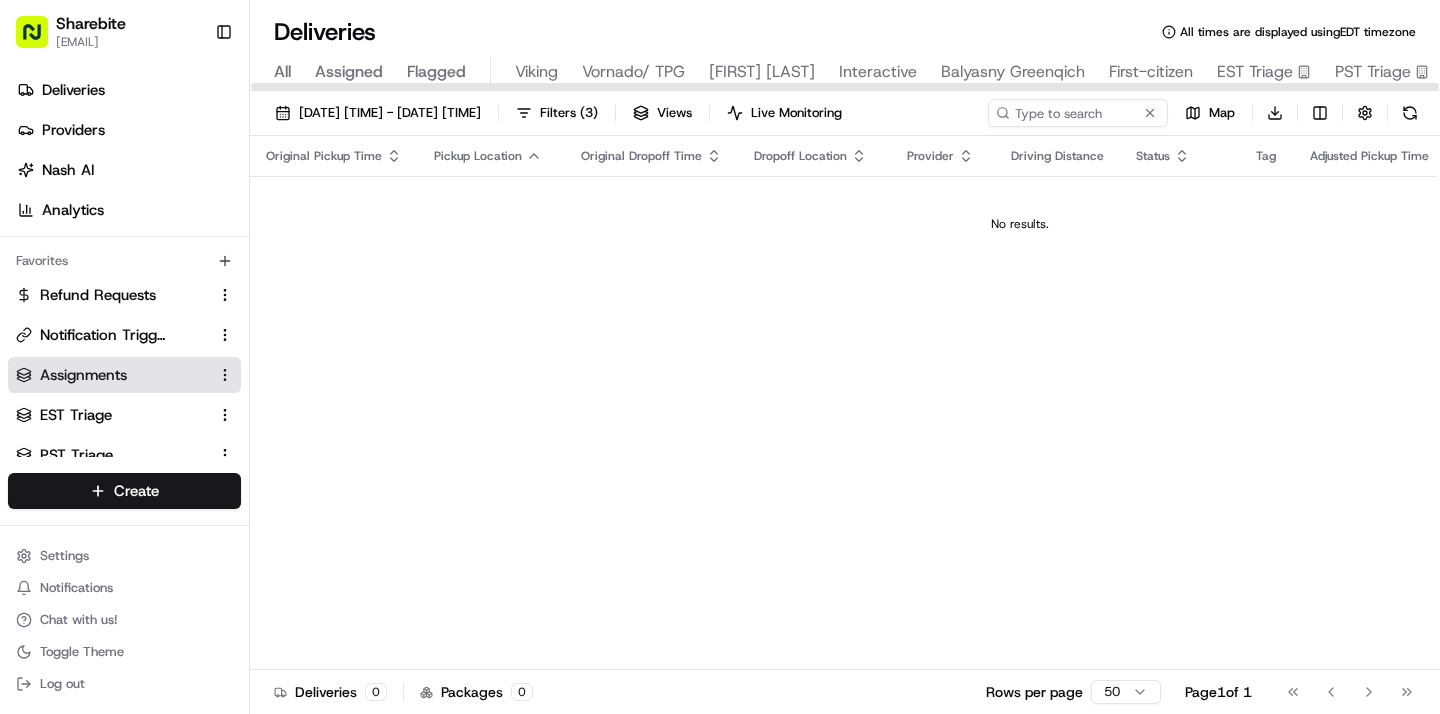 click on "All" at bounding box center (282, 72) 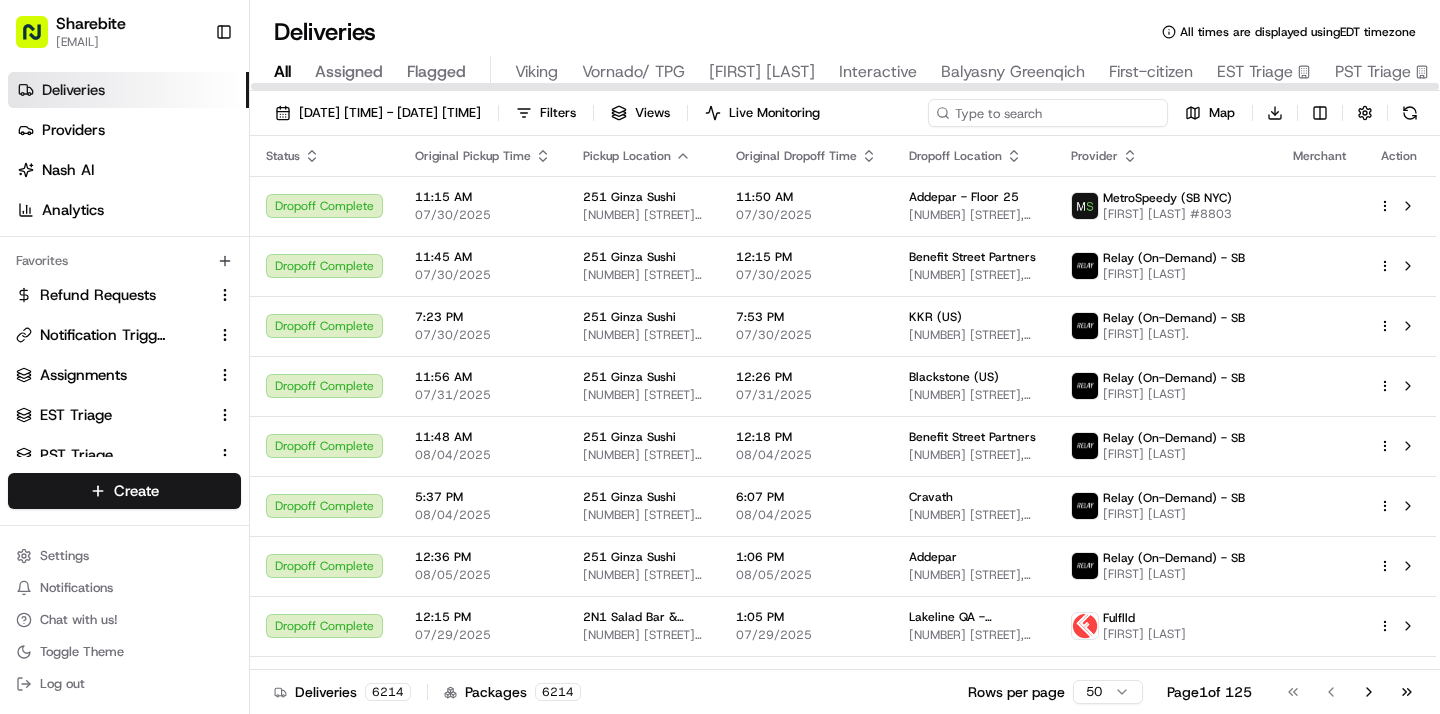 click on "07/29/2025 12:00 AM - 08/05/2025 11:59 PM Filters Views Live Monitoring Map Download" at bounding box center (845, 117) 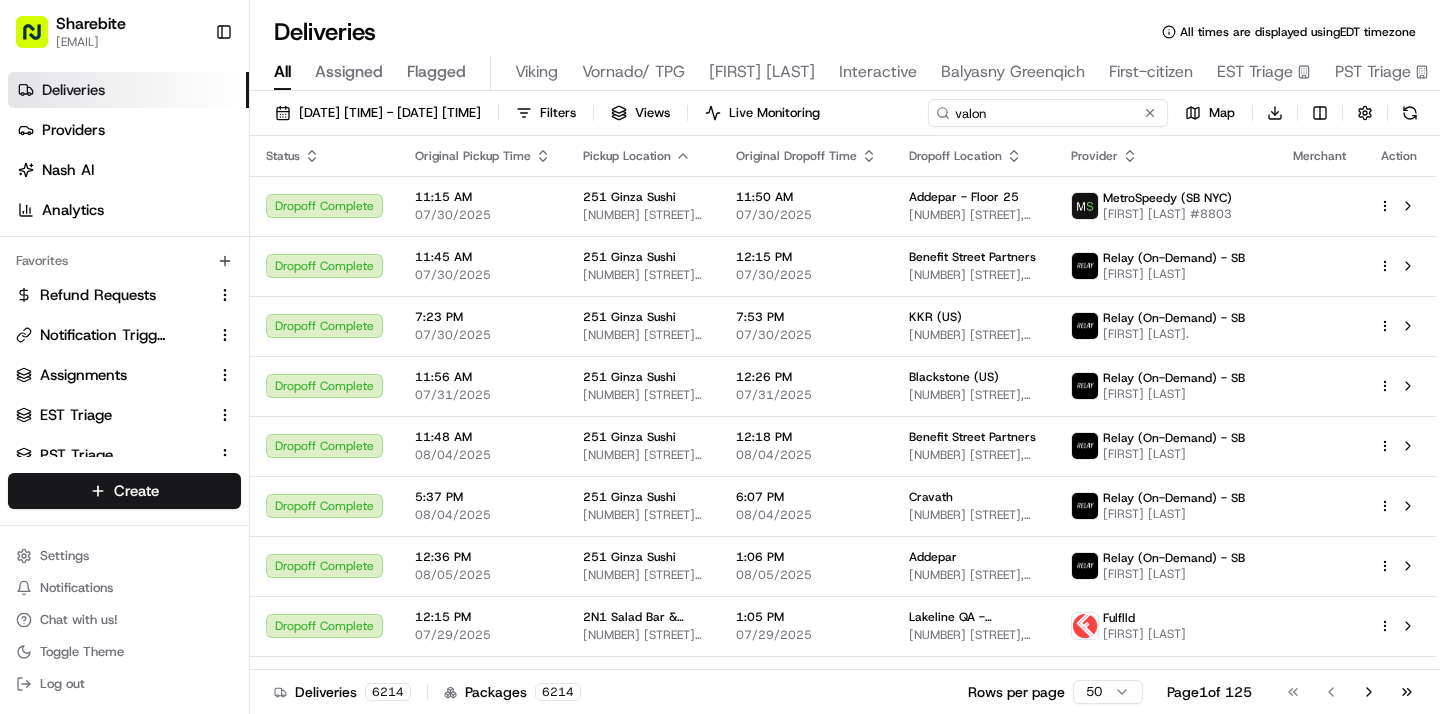 type on "valon" 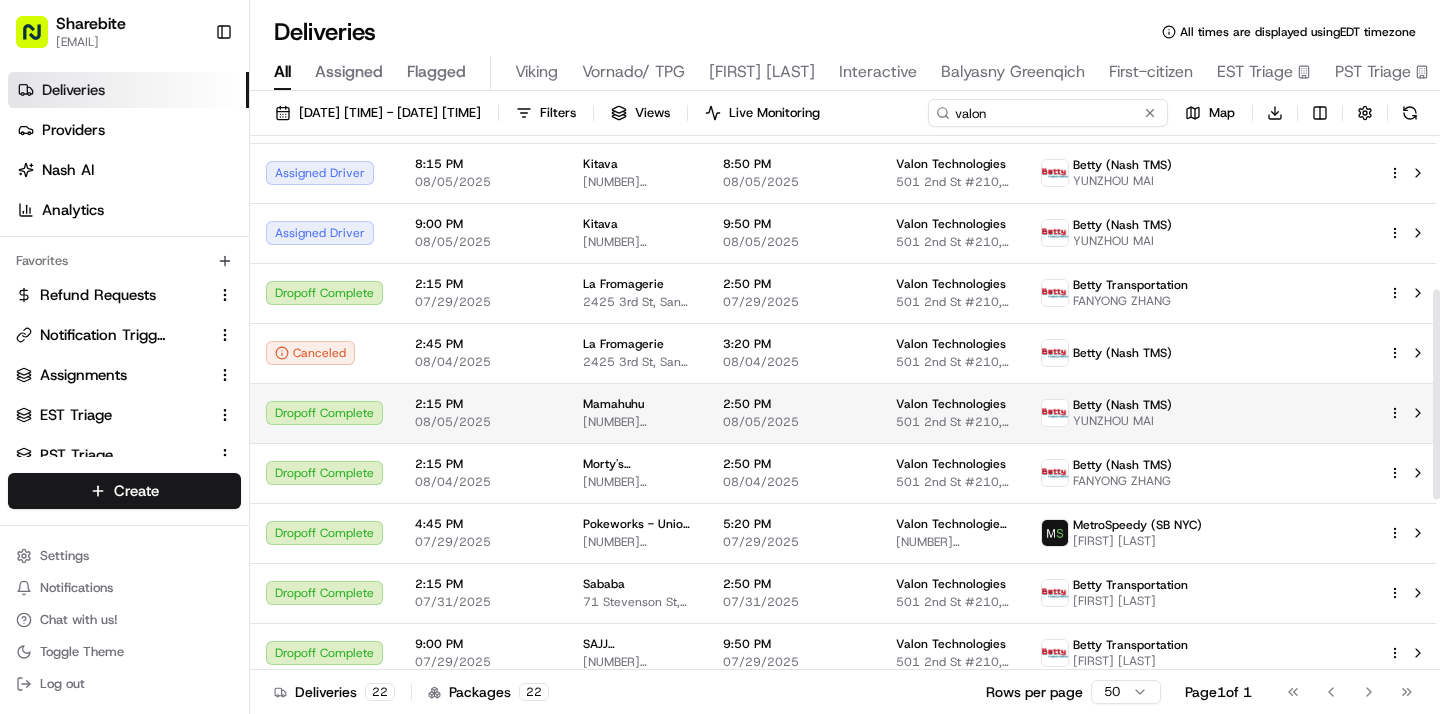 scroll, scrollTop: 399, scrollLeft: 0, axis: vertical 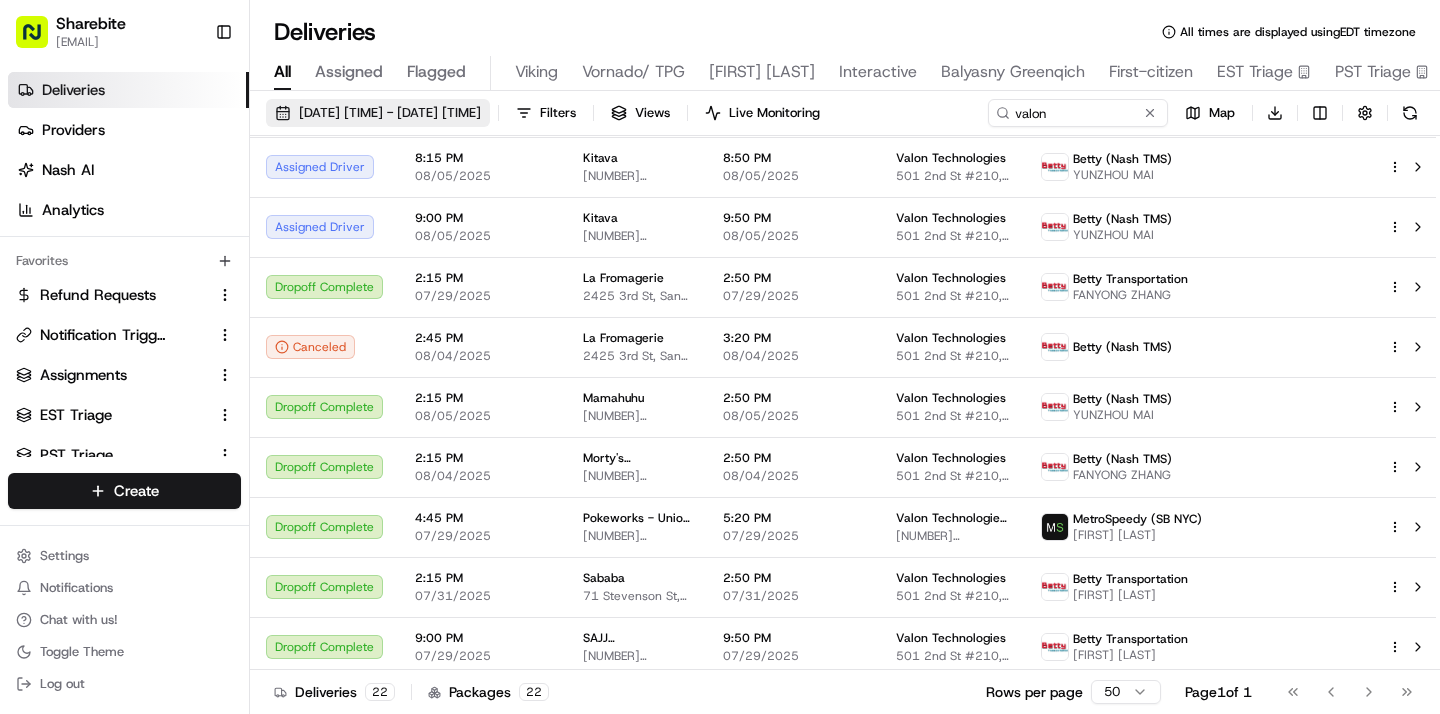 click on "07/29/2025 12:00 AM - 08/05/2025 11:59 PM" at bounding box center (390, 113) 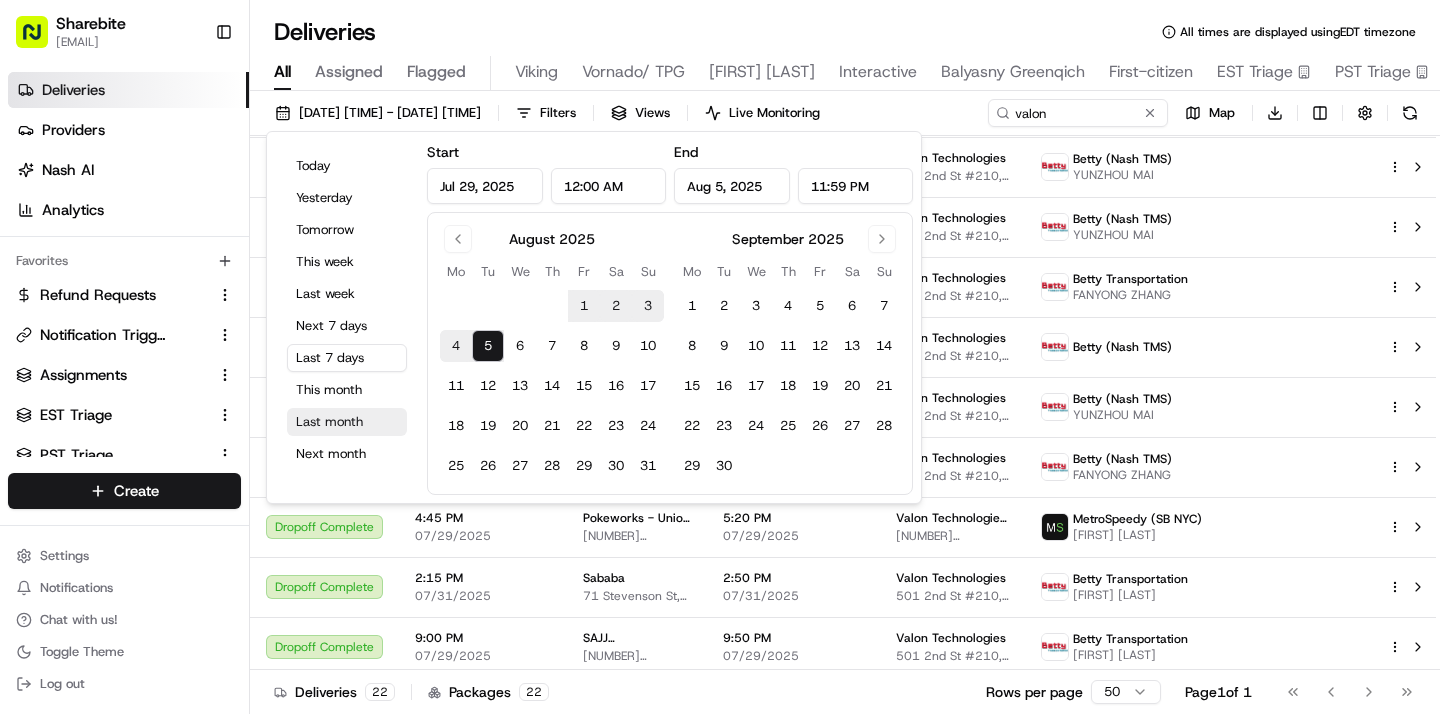 click on "Last month" at bounding box center (347, 422) 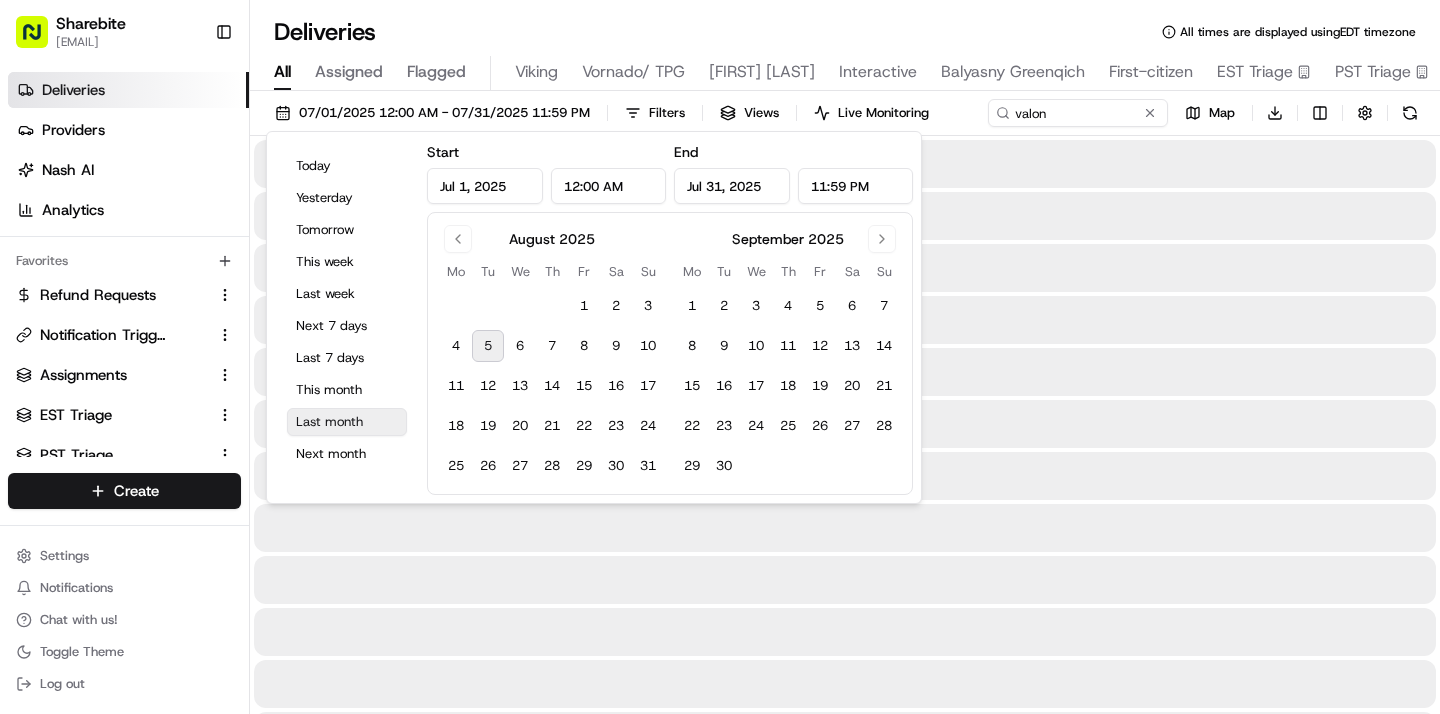 type on "Jul 1, 2025" 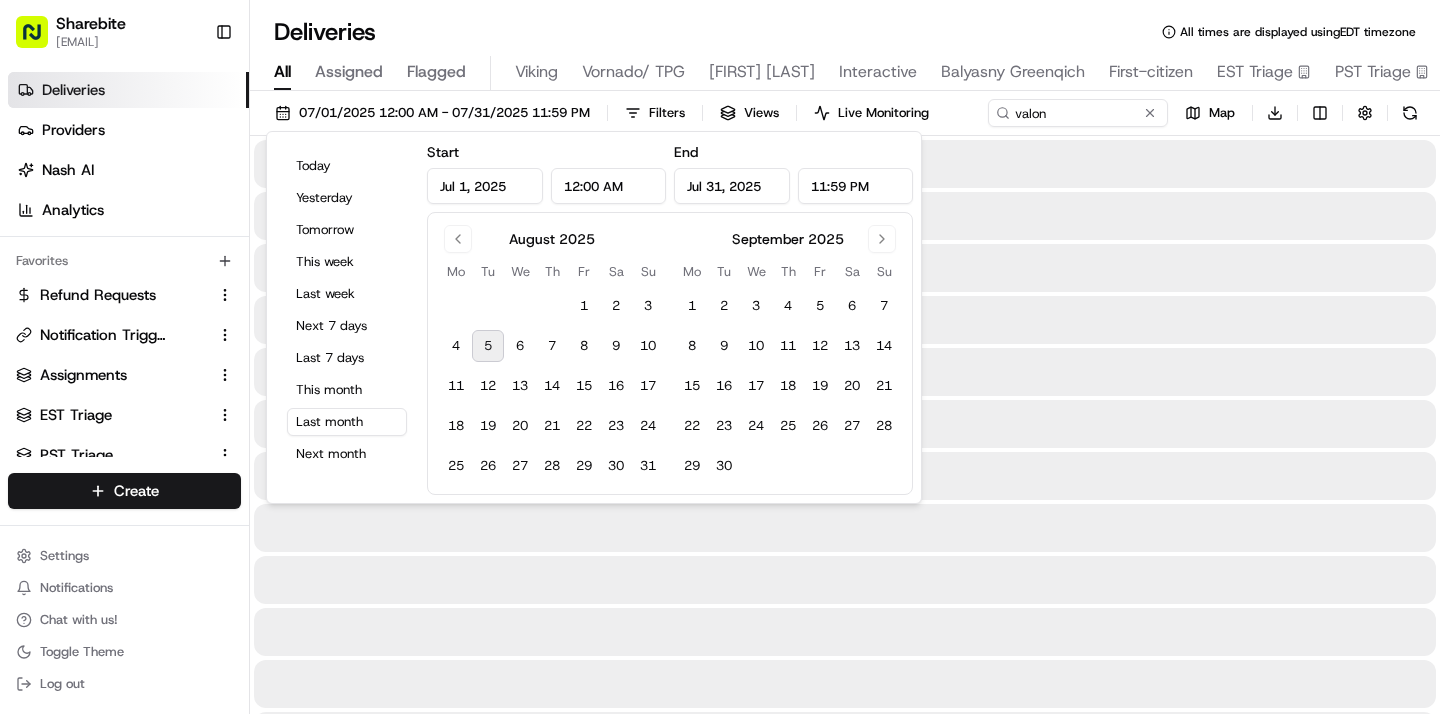 click on "Deliveries All times are displayed using  EDT   timezone" at bounding box center (845, 32) 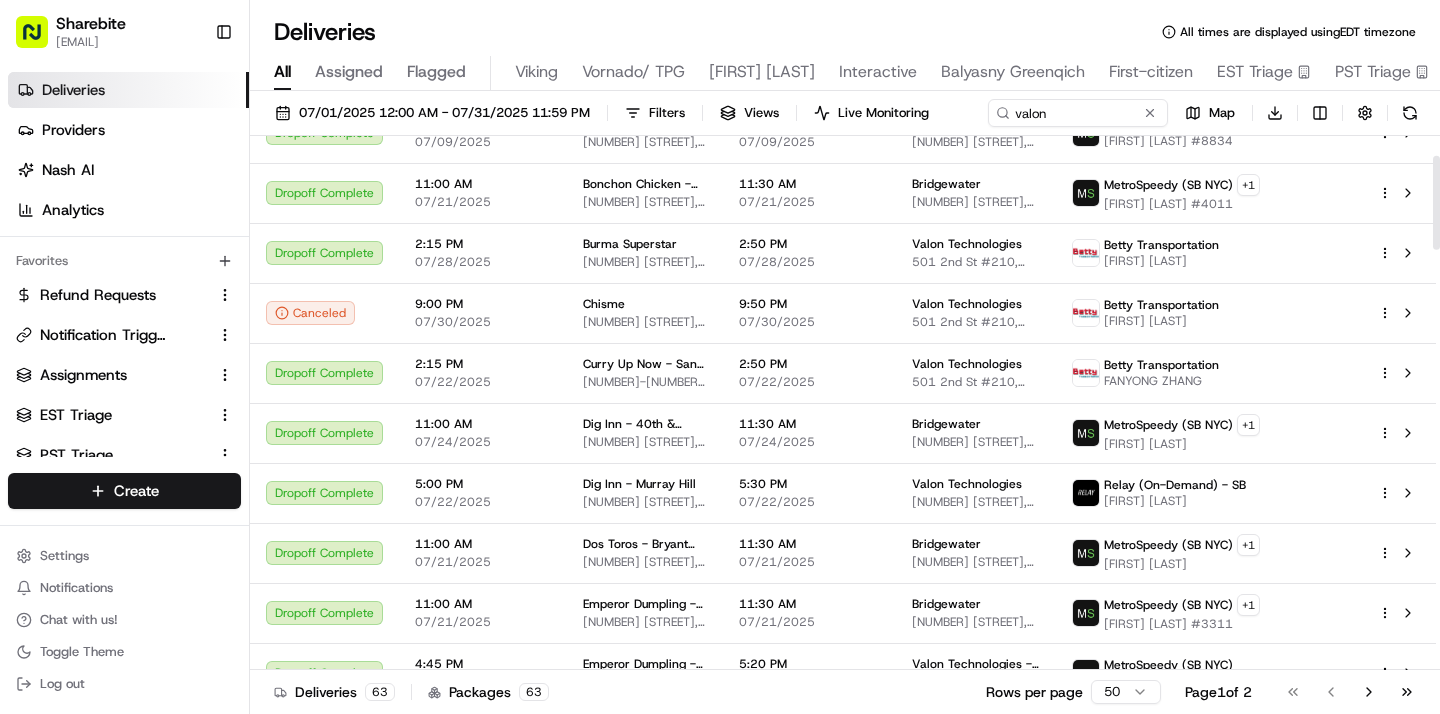 scroll, scrollTop: 0, scrollLeft: 0, axis: both 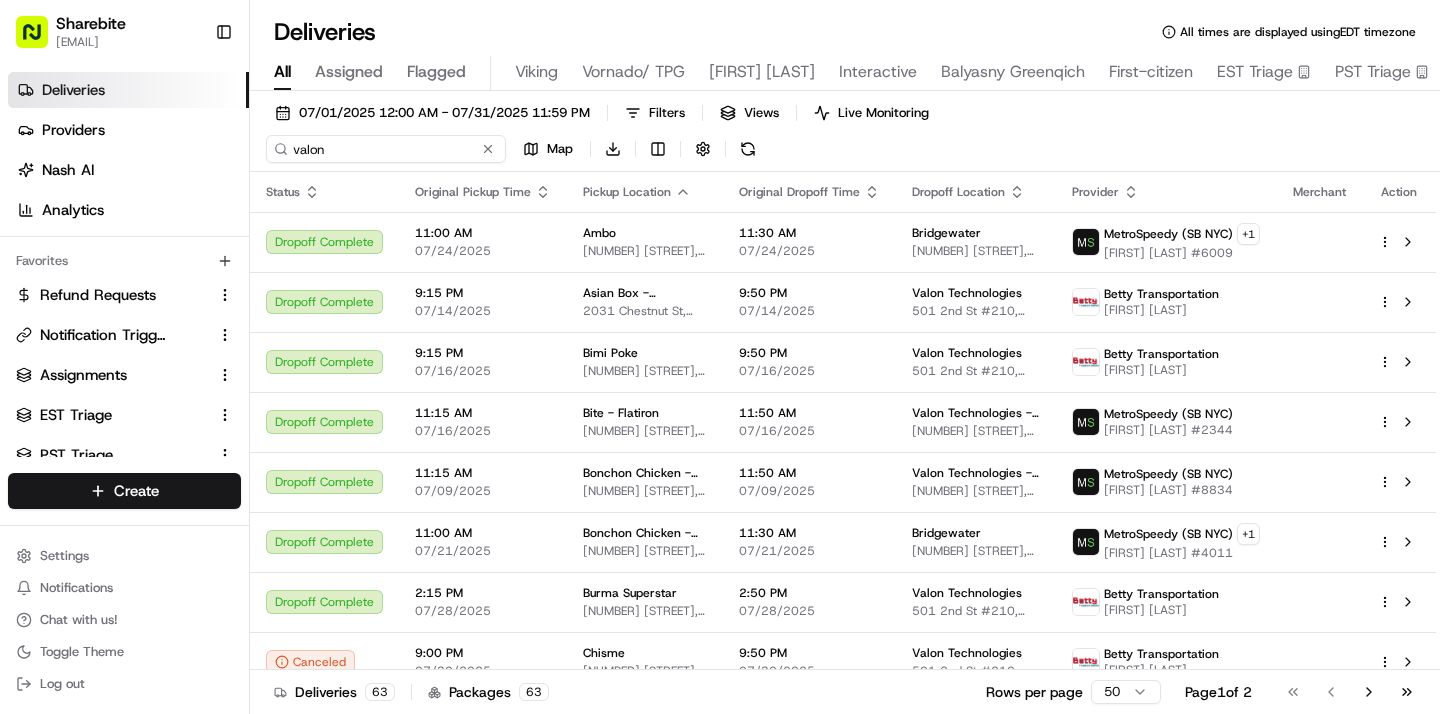 click on "valon" at bounding box center (386, 149) 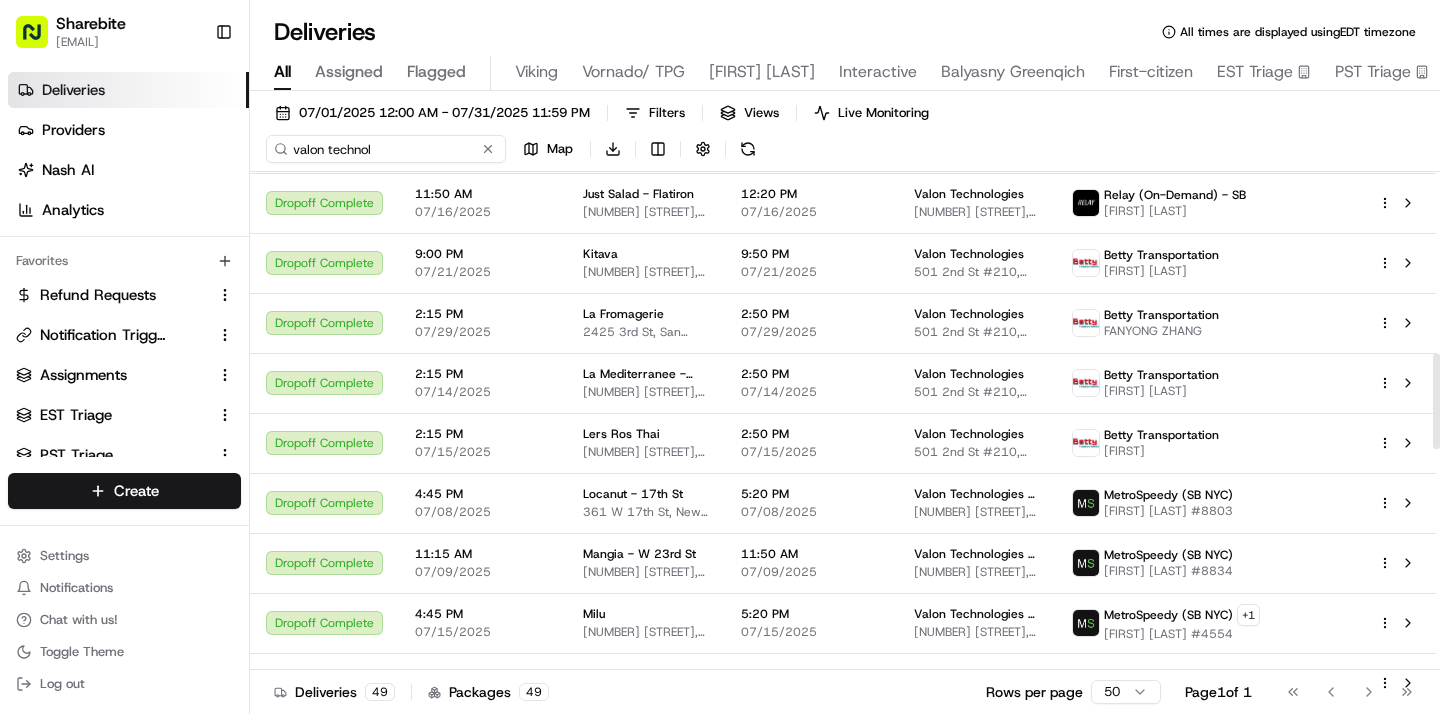 scroll, scrollTop: 1011, scrollLeft: 0, axis: vertical 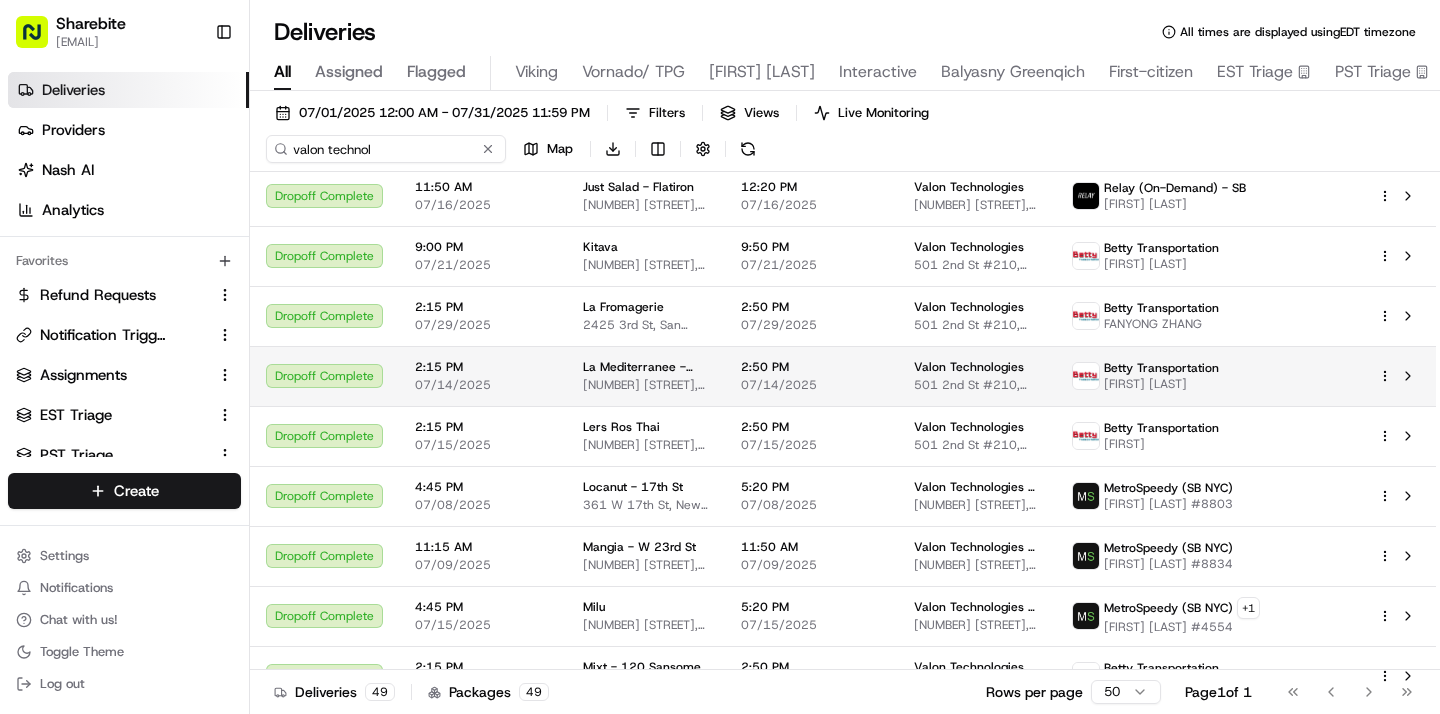 type on "valon technol" 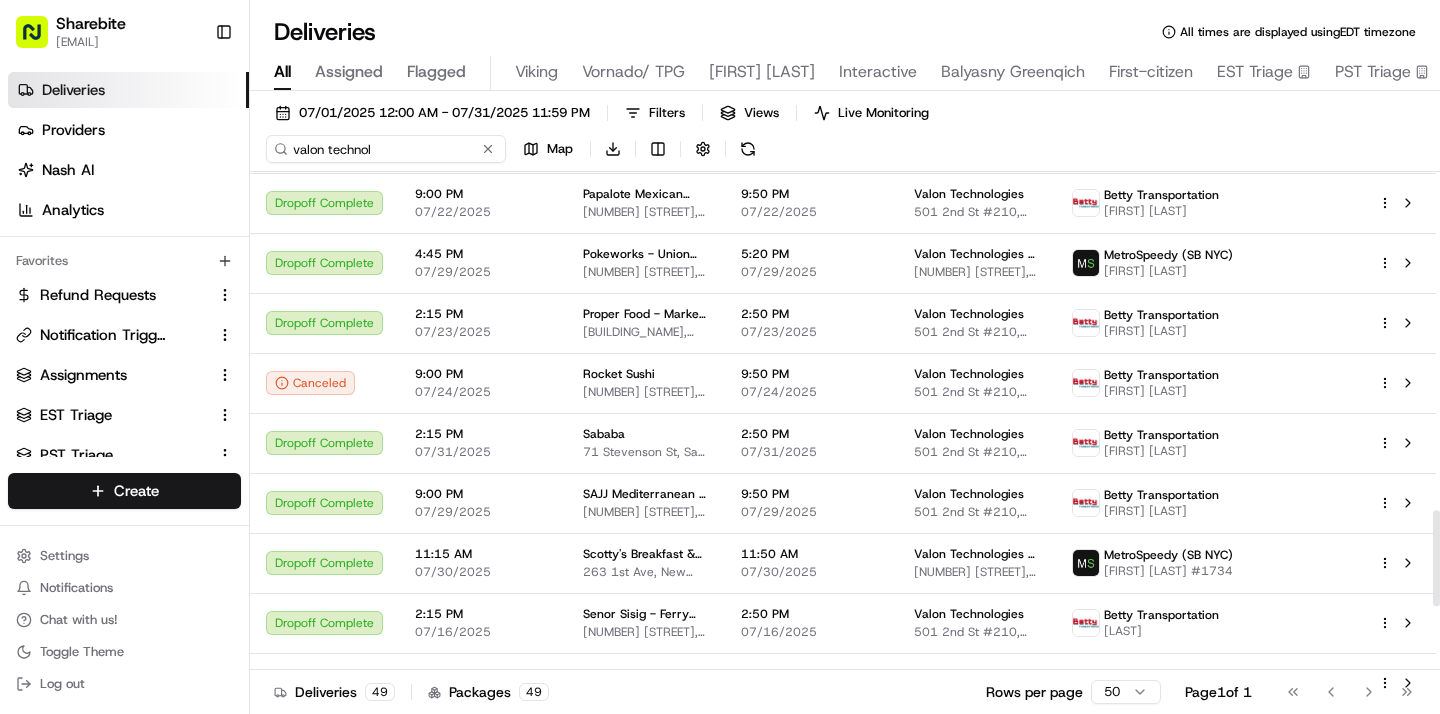 scroll, scrollTop: 2048, scrollLeft: 0, axis: vertical 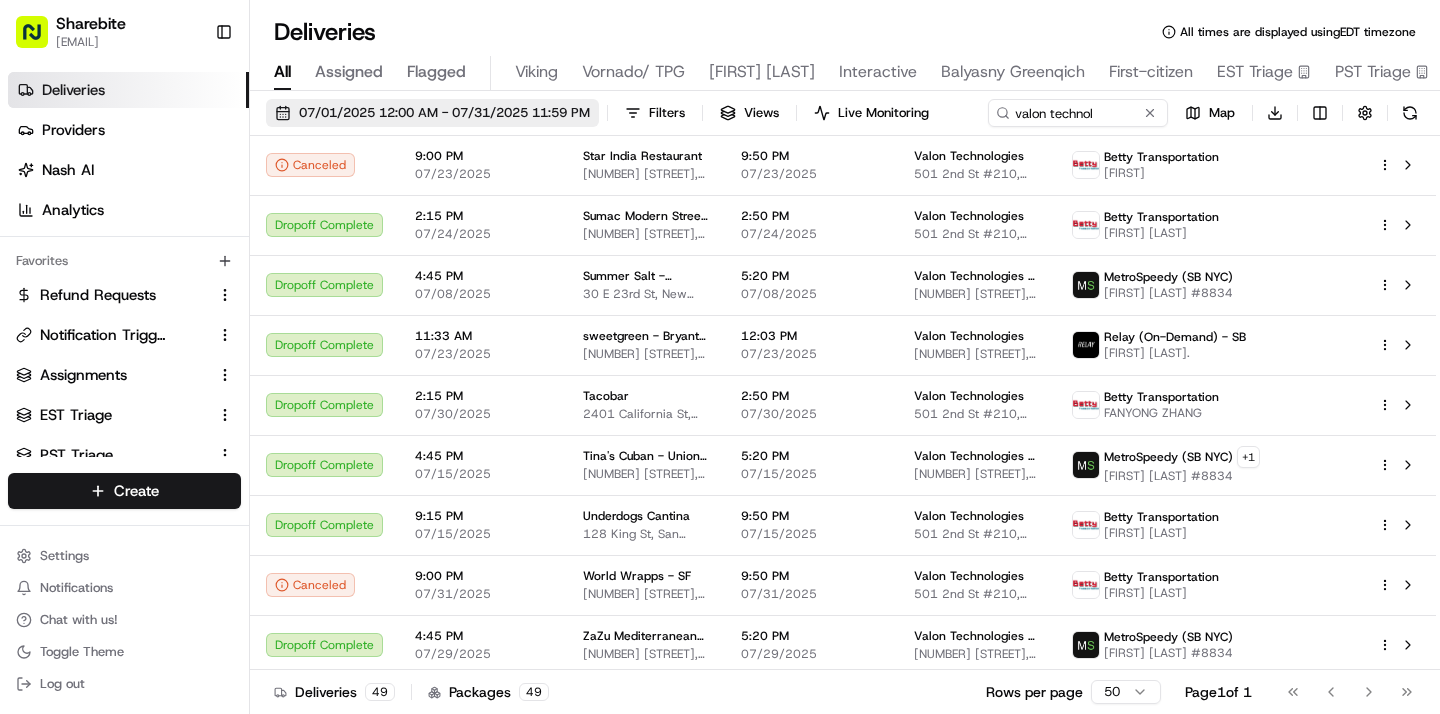 click on "07/01/2025 12:00 AM - 07/31/2025 11:59 PM" at bounding box center [444, 113] 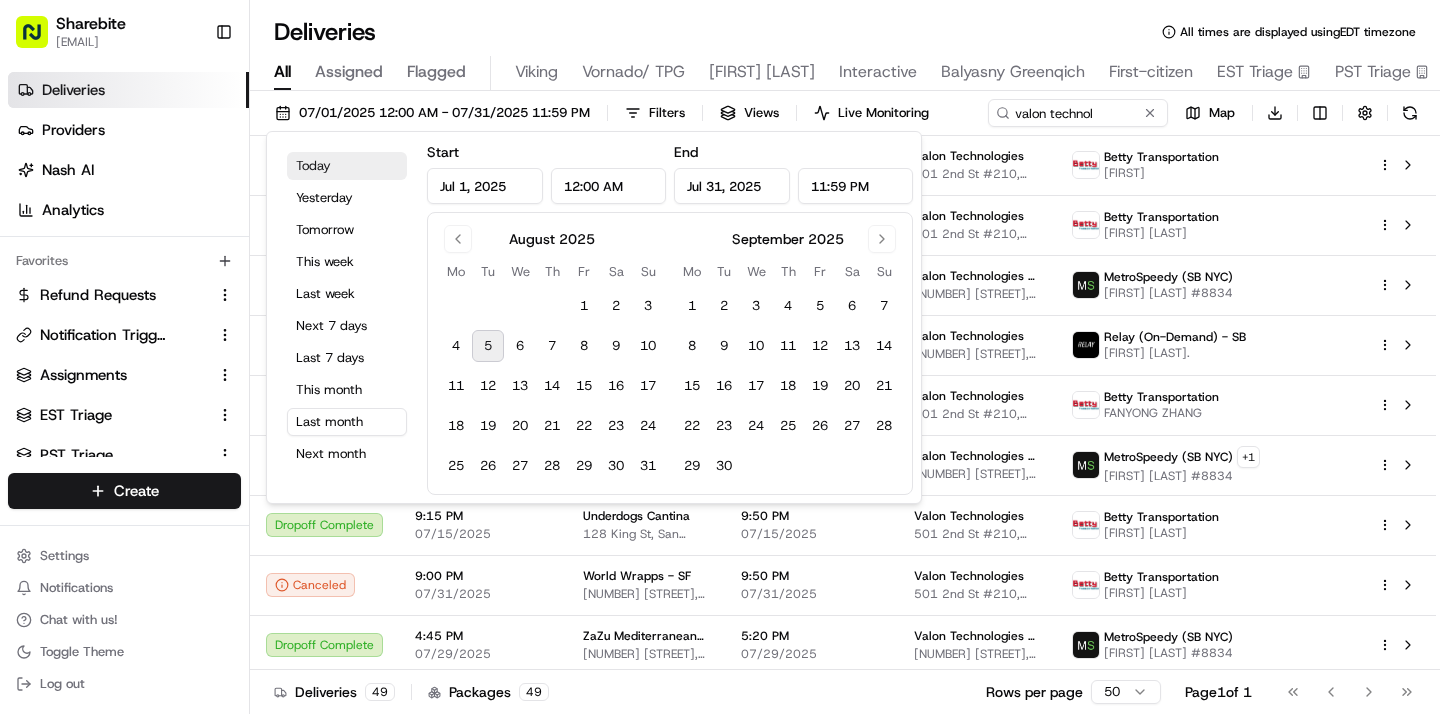 click on "Today" at bounding box center (347, 166) 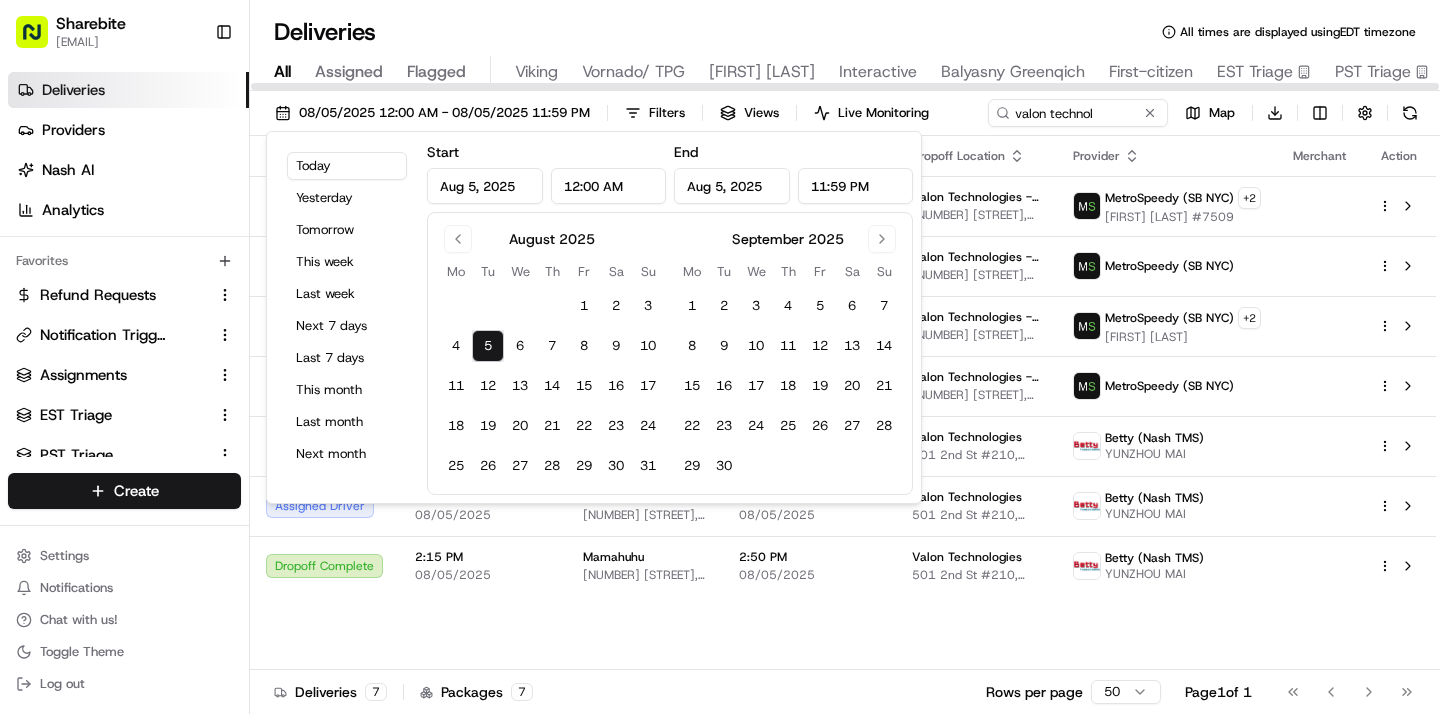 click on "Deliveries All times are displayed using  EDT   timezone All Assigned Flagged Viking Vornado/ TPG Russell Reynolds Interactive  Balyasny Greenqich First-citizen EST Triage  PST Triage 08/05/2025 12:00 AM - 08/05/2025 11:59 PM Filters Views Live Monitoring valon technol Map Download Status Original Pickup Time Pickup Location Original Dropoff Time Dropoff Location Provider Merchant Action Dropoff Arrived 2:45 PM 08/05/2025 Ambo 55 E 8th St, New York, NY 10003, USA 5:20 PM 08/05/2025 Valon Technologies - Floor 4 34 E 18th St, New York, NY 10003, USA MetroSpeedy (SB NYC) + 2 Jhony G #7509 Canceled 4:45 PM 08/05/2025 Ambo 55 E 8th St, New York, NY 10003, USA 5:20 PM 08/05/2025 Valon Technologies - Floor 4 34 E 18th St, New York, NY 10003, USA MetroSpeedy (SB NYC) Dropoff Enroute 2:45 PM 08/05/2025 Fortuna 275 1st Ave, New York, NY 10003, USA 5:20 PM 08/05/2025 Valon Technologies - Floor 4 34 E 18th St, New York, NY 10003, USA MetroSpeedy (SB NYC) + 2 Dora G #4548 Canceled 4:45 PM 08/05/2025 Fortuna 5:20 PM Kitava" at bounding box center [845, 357] 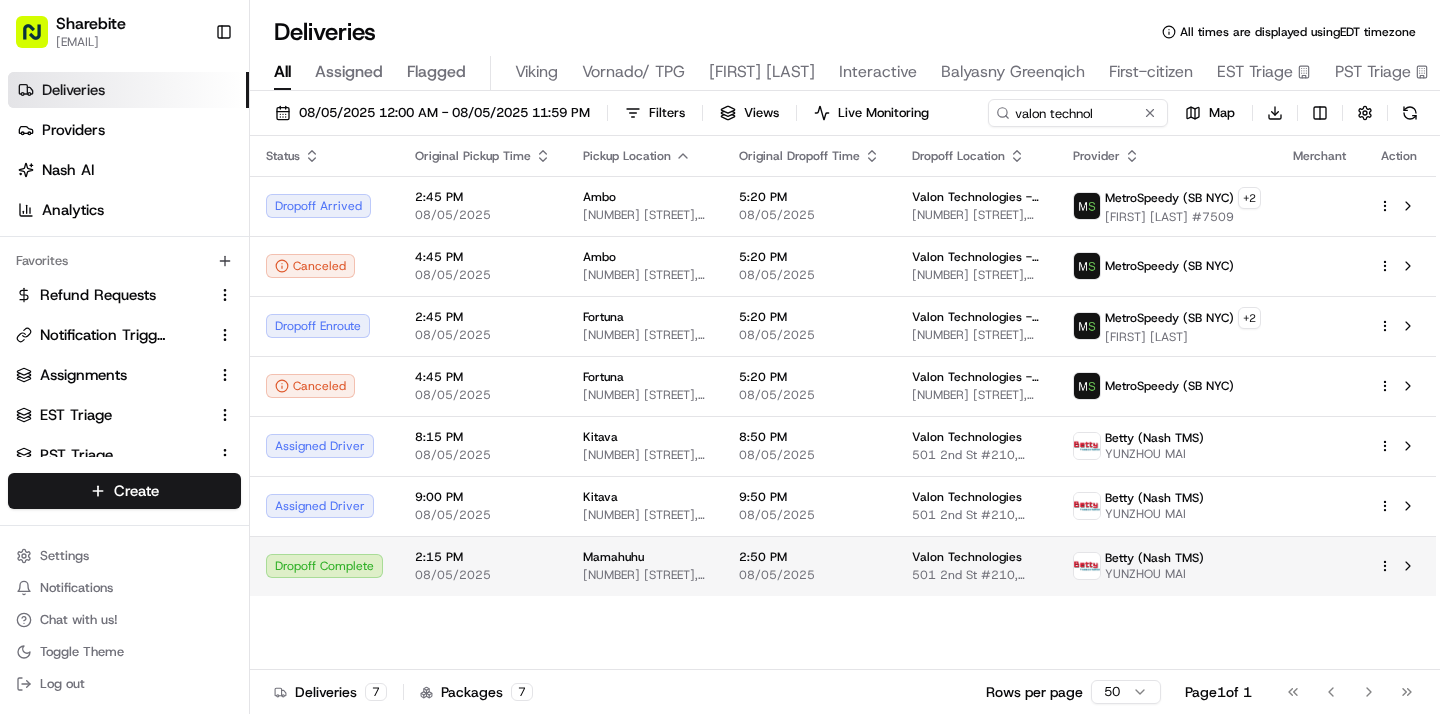 click on "Mamahuhu 3991 24th St, San Francisco, CA 94114, USA" at bounding box center [645, 566] 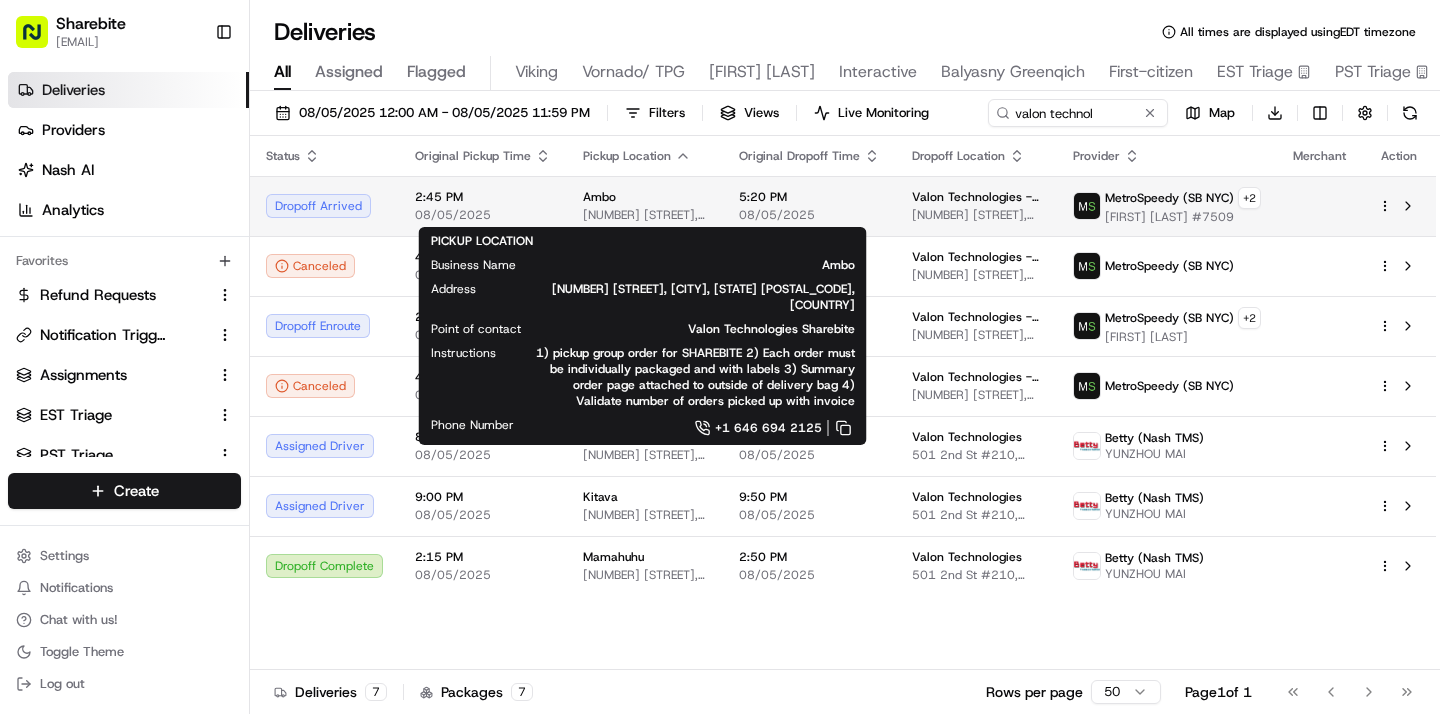 click on "Ambo" at bounding box center [645, 197] 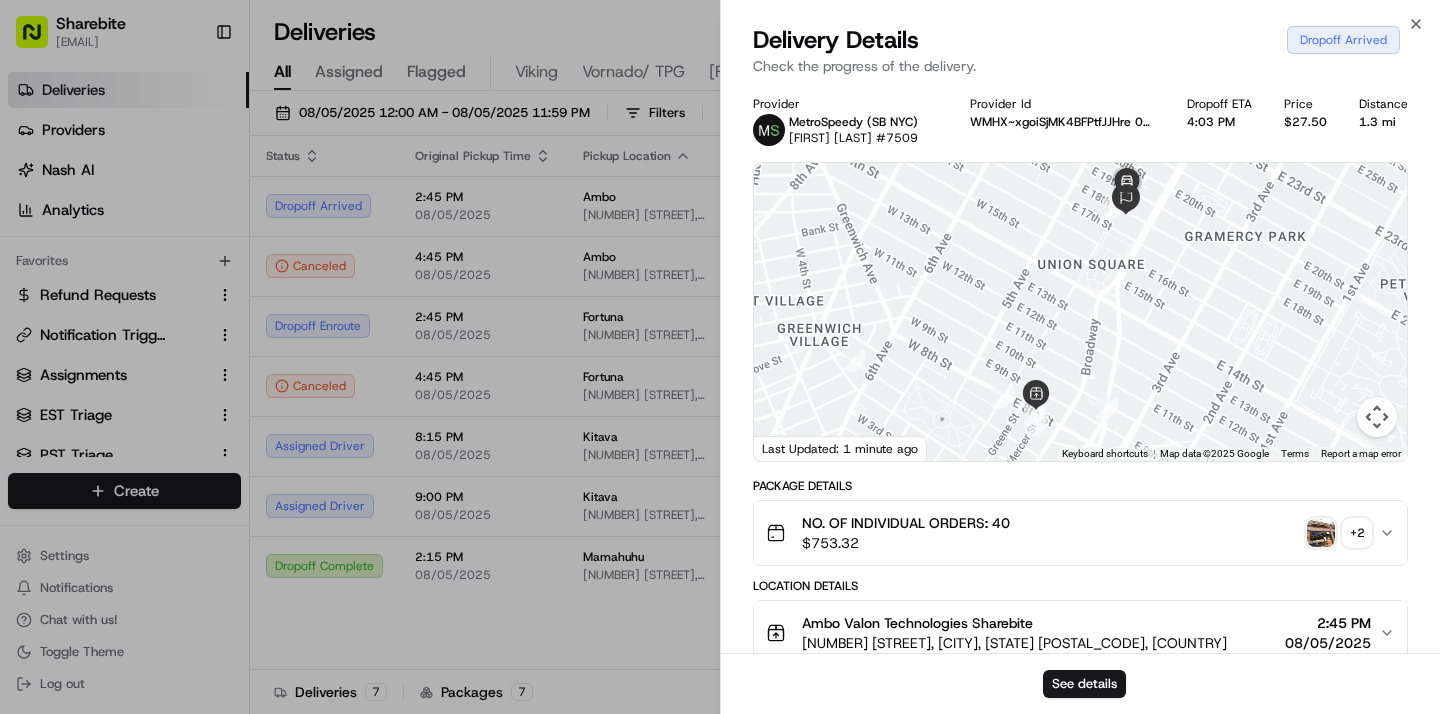 click at bounding box center (1321, 533) 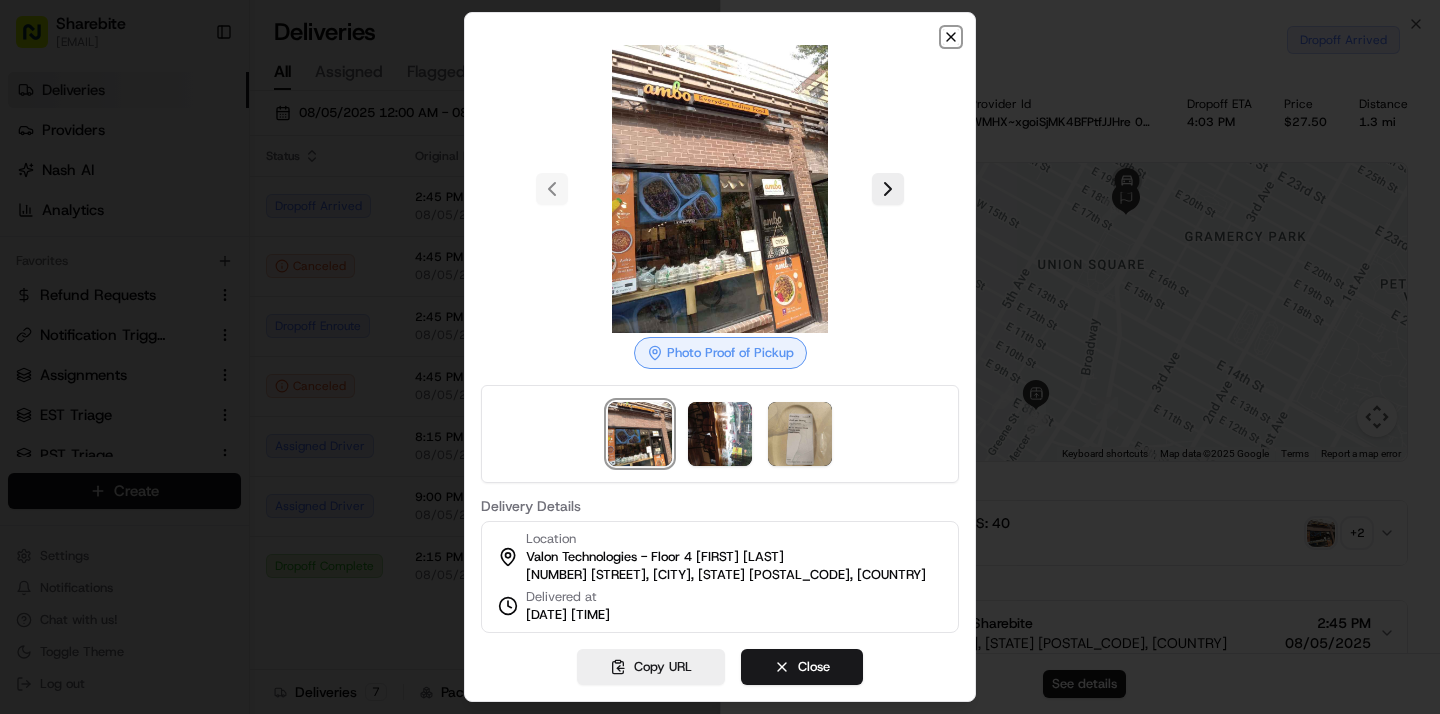 click 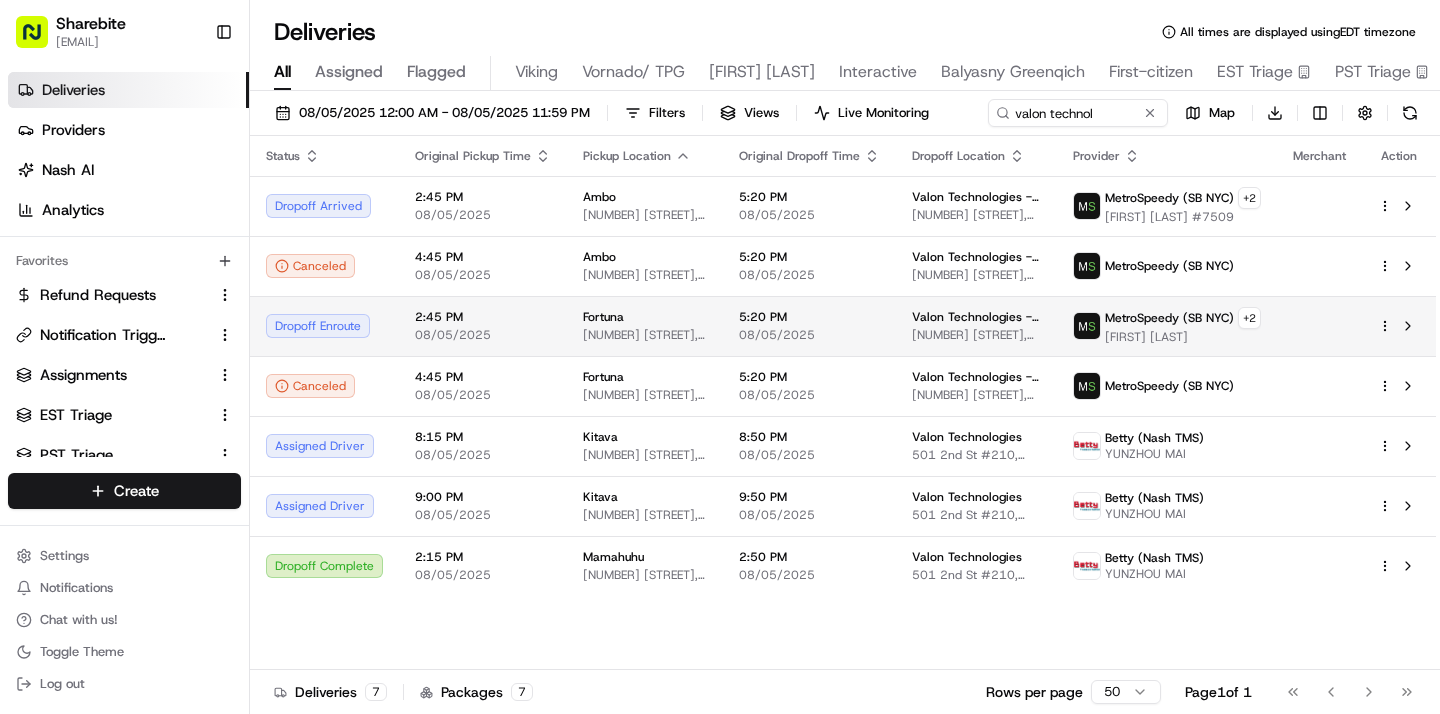 click on "275 1st Ave, New York, NY 10003, USA" at bounding box center [645, 335] 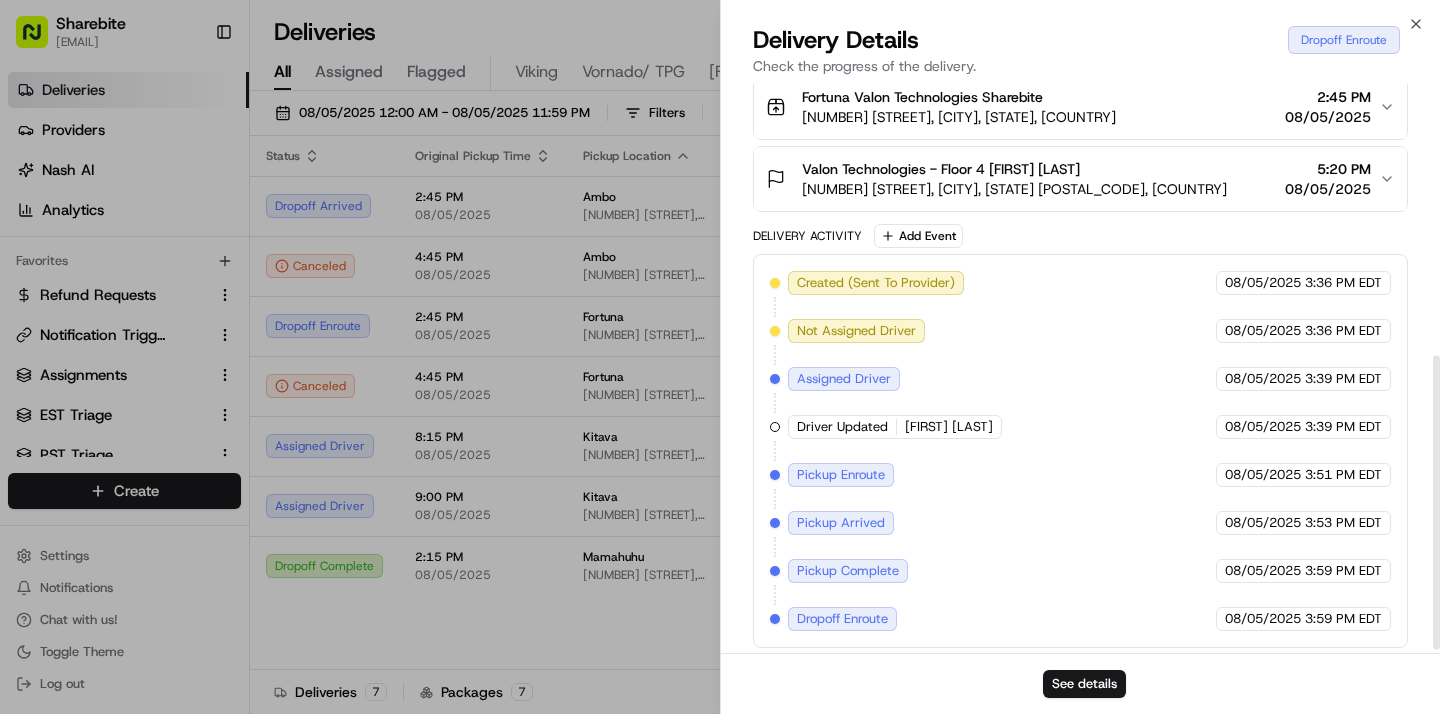 scroll, scrollTop: 533, scrollLeft: 0, axis: vertical 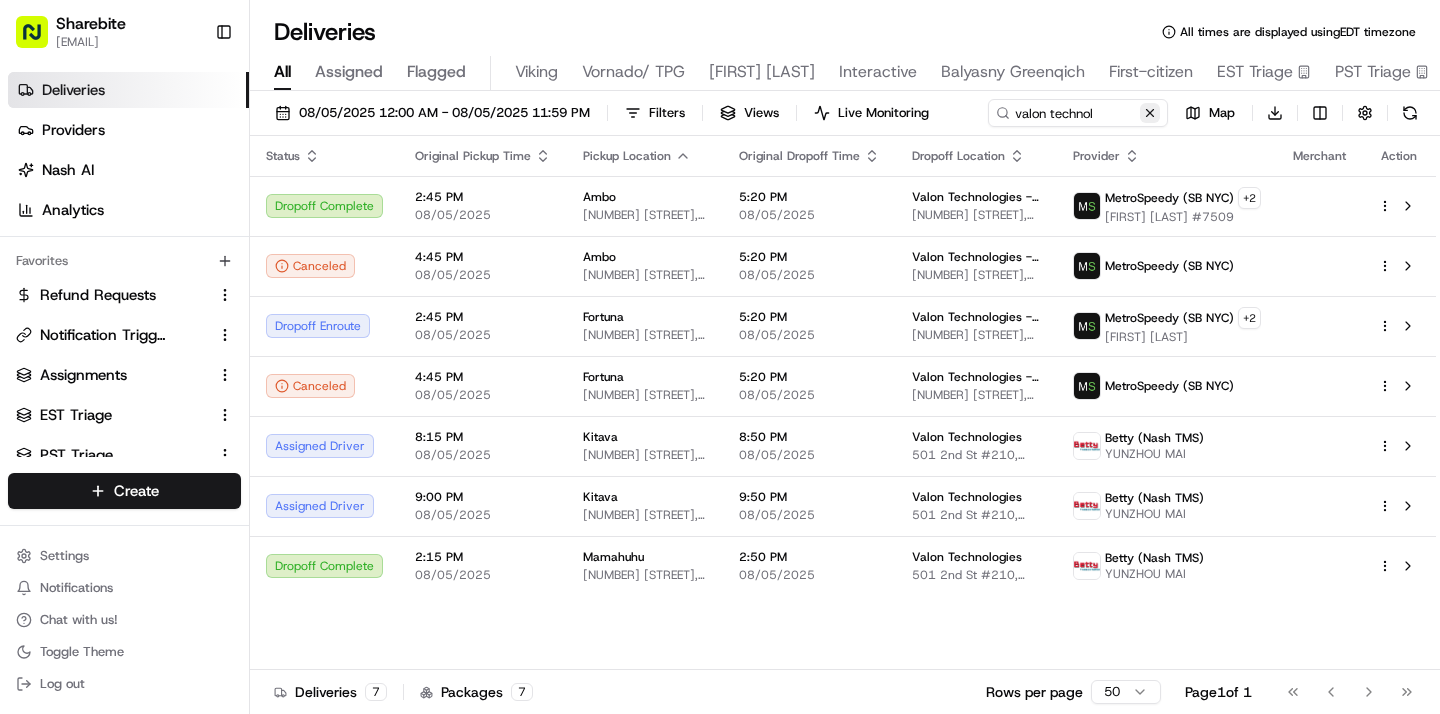 click at bounding box center (1150, 113) 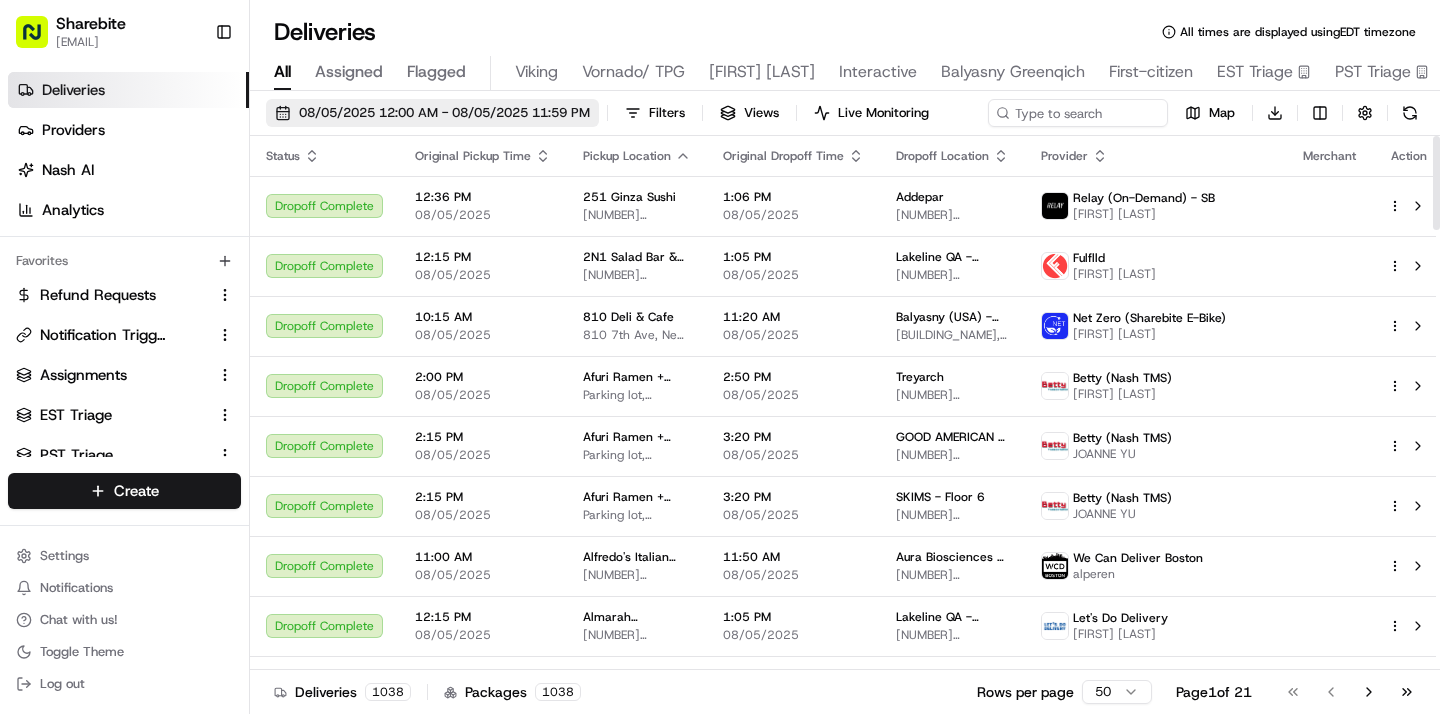 click on "08/05/2025 12:00 AM - 08/05/2025 11:59 PM" at bounding box center [444, 113] 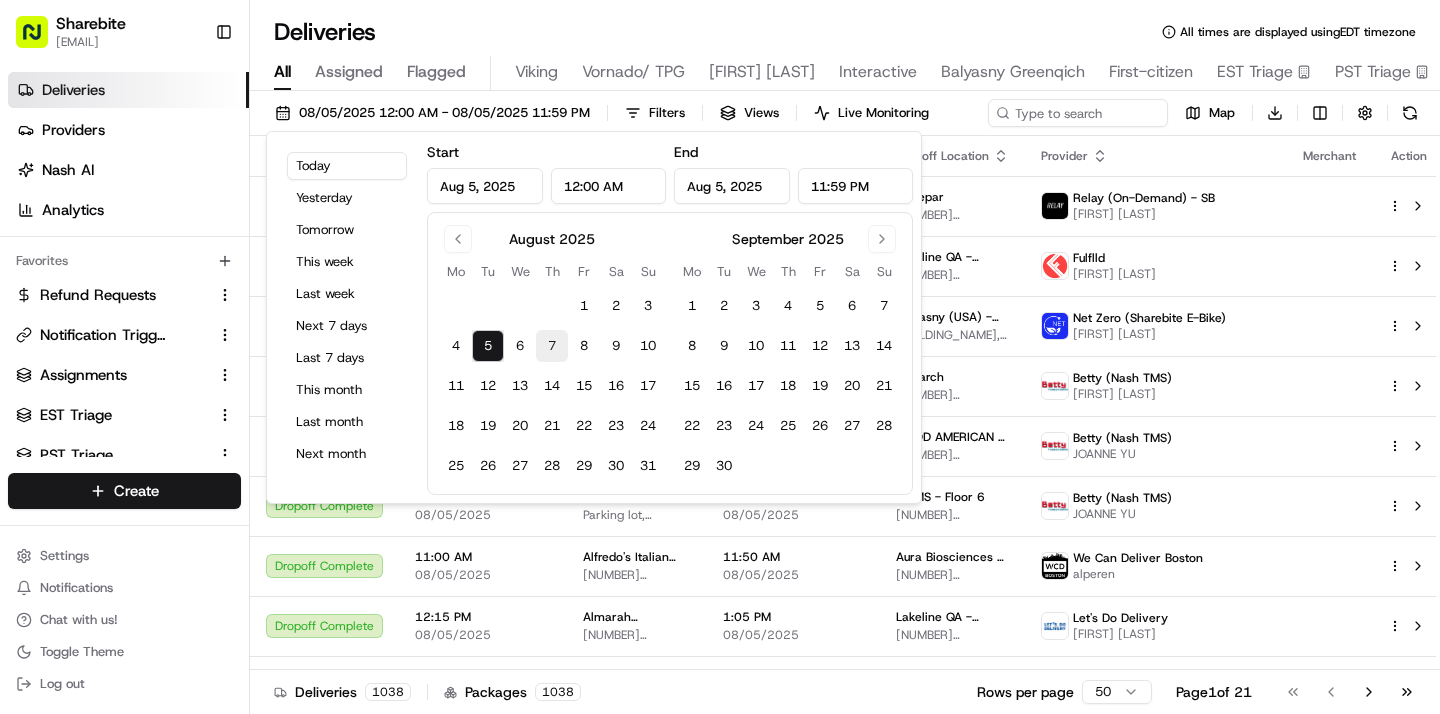 click on "7" at bounding box center (552, 346) 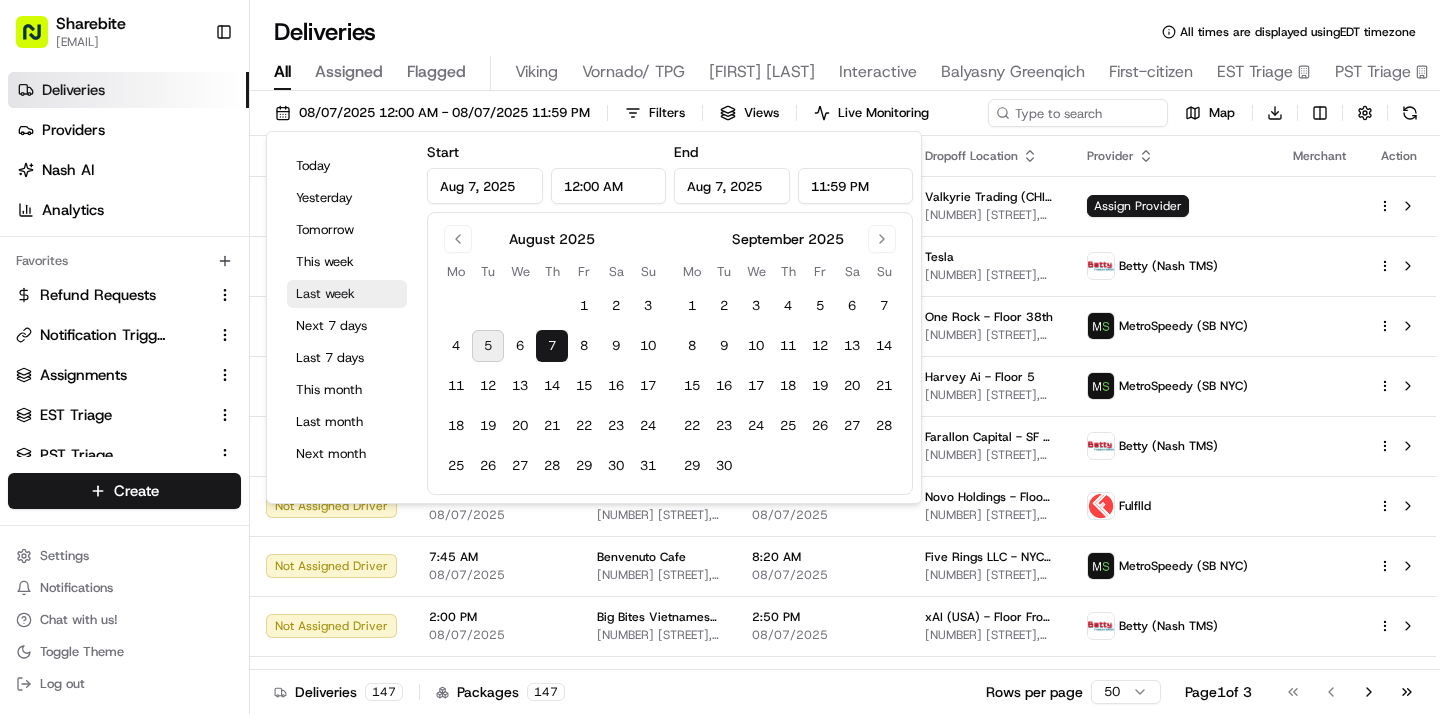 click on "Last week" at bounding box center [347, 294] 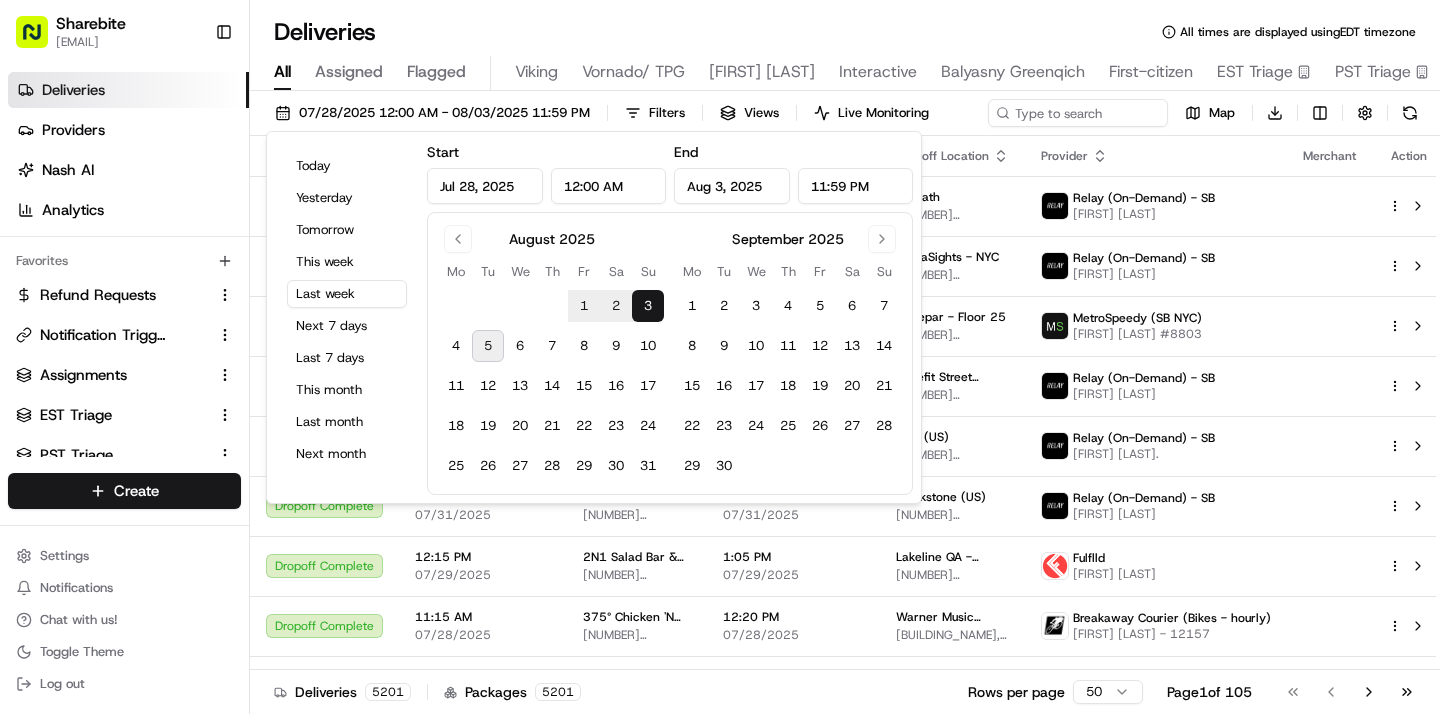 click on "Deliveries All times are displayed using  EDT   timezone" at bounding box center (845, 32) 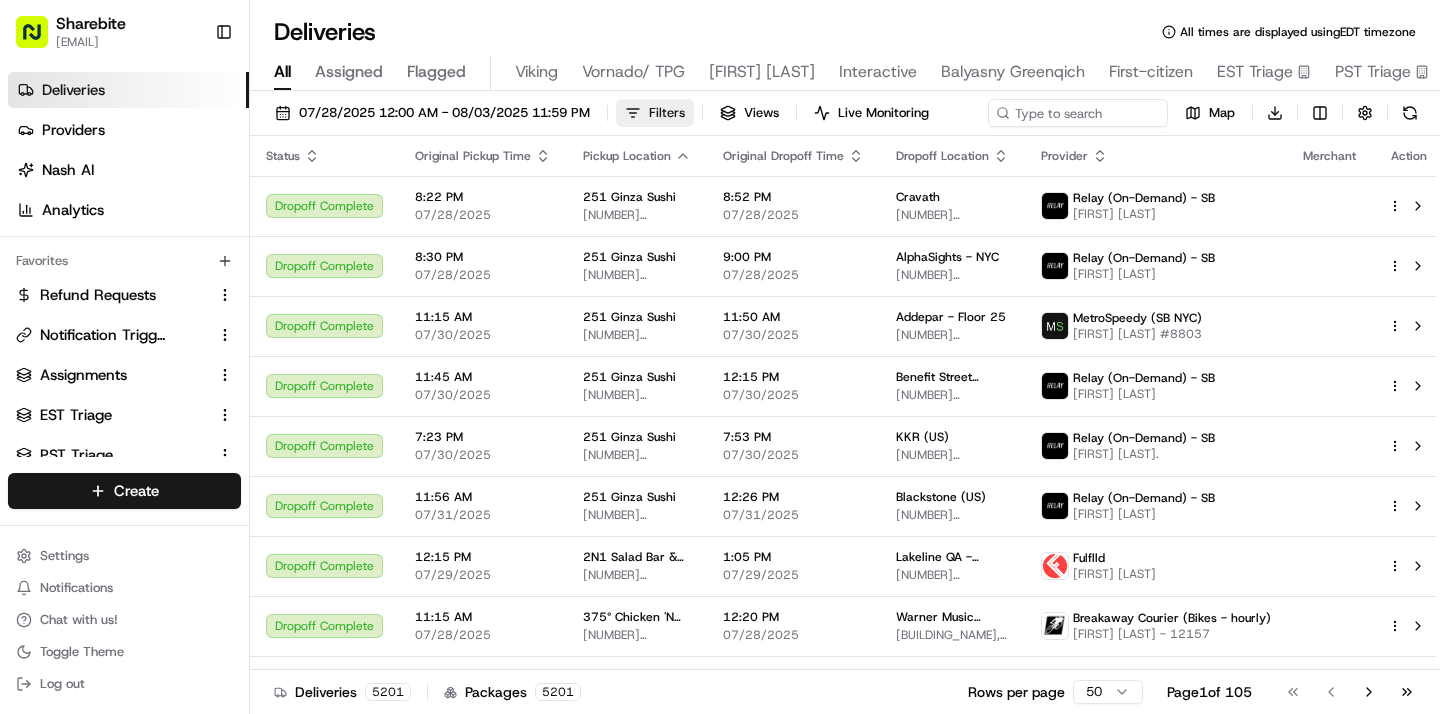 click on "Filters" at bounding box center [667, 113] 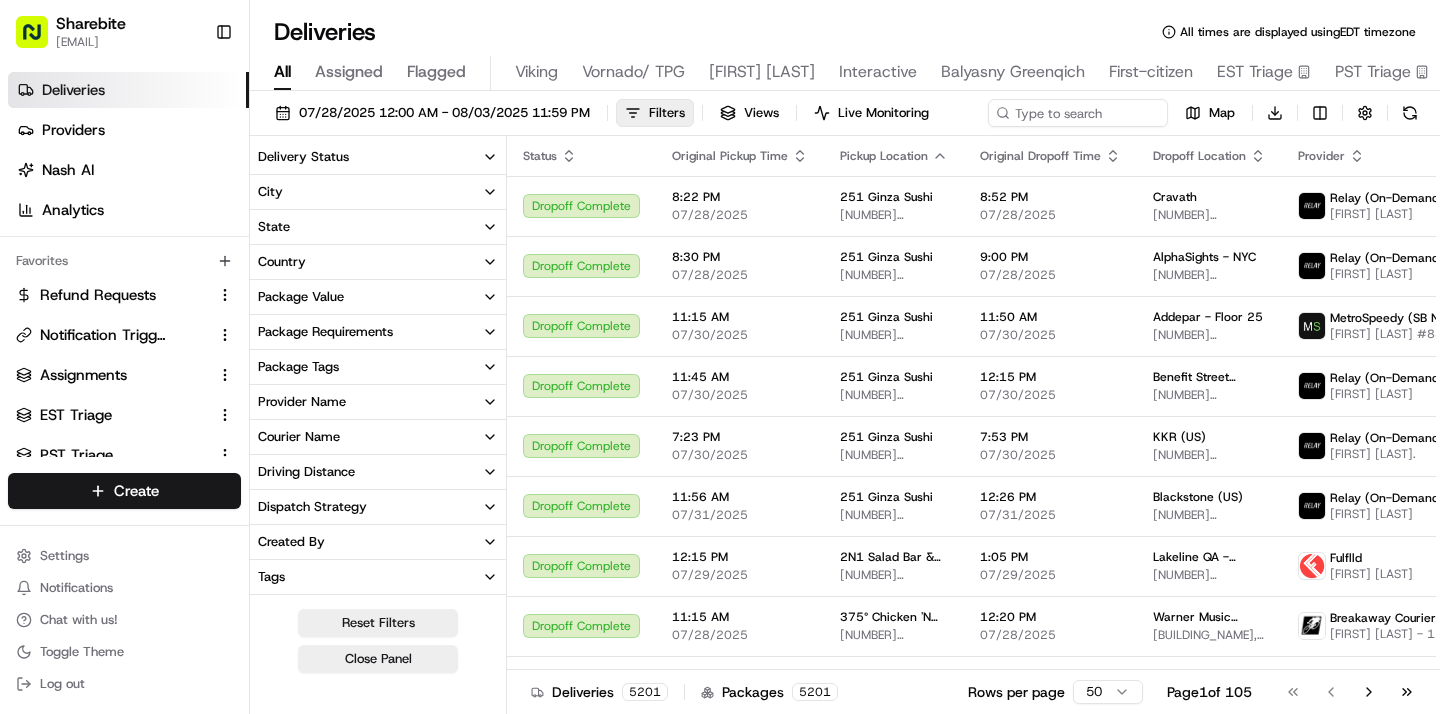 click on "Courier Name" at bounding box center (378, 437) 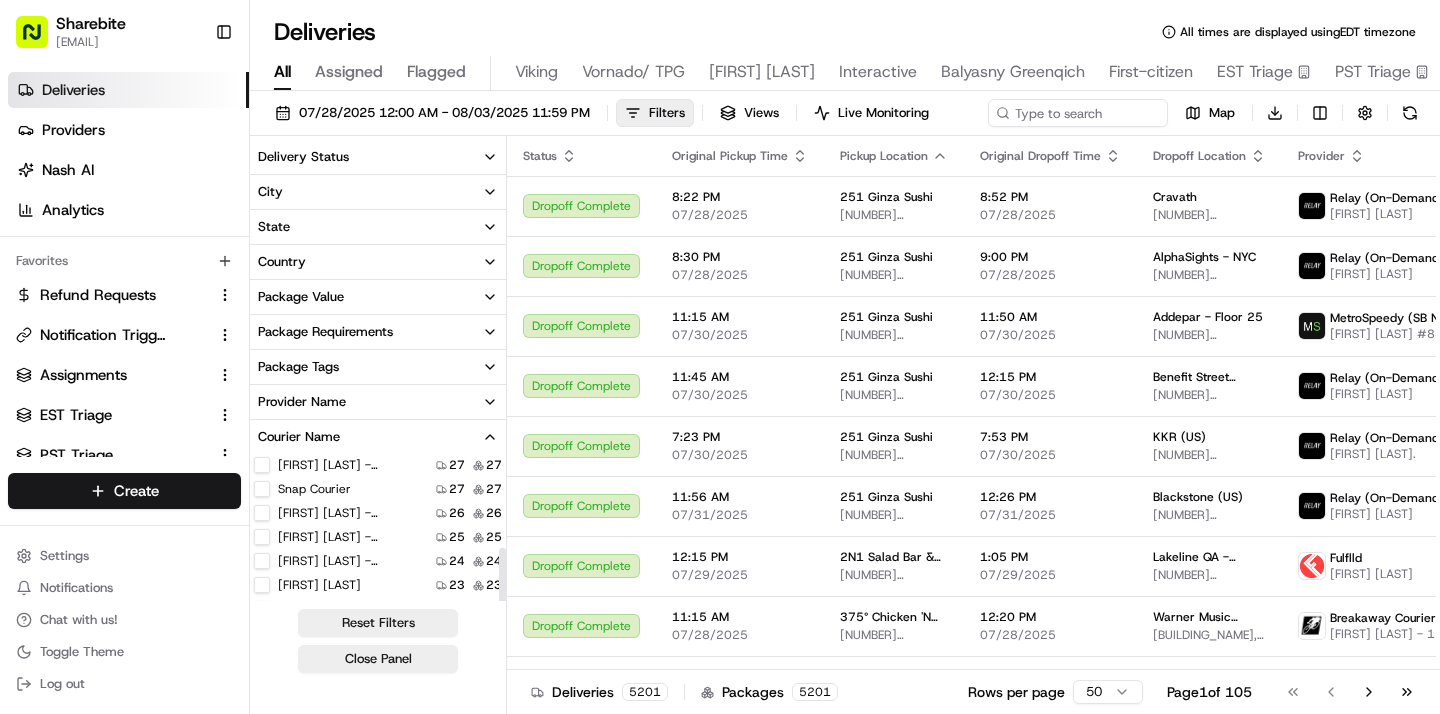 scroll, scrollTop: 436, scrollLeft: 0, axis: vertical 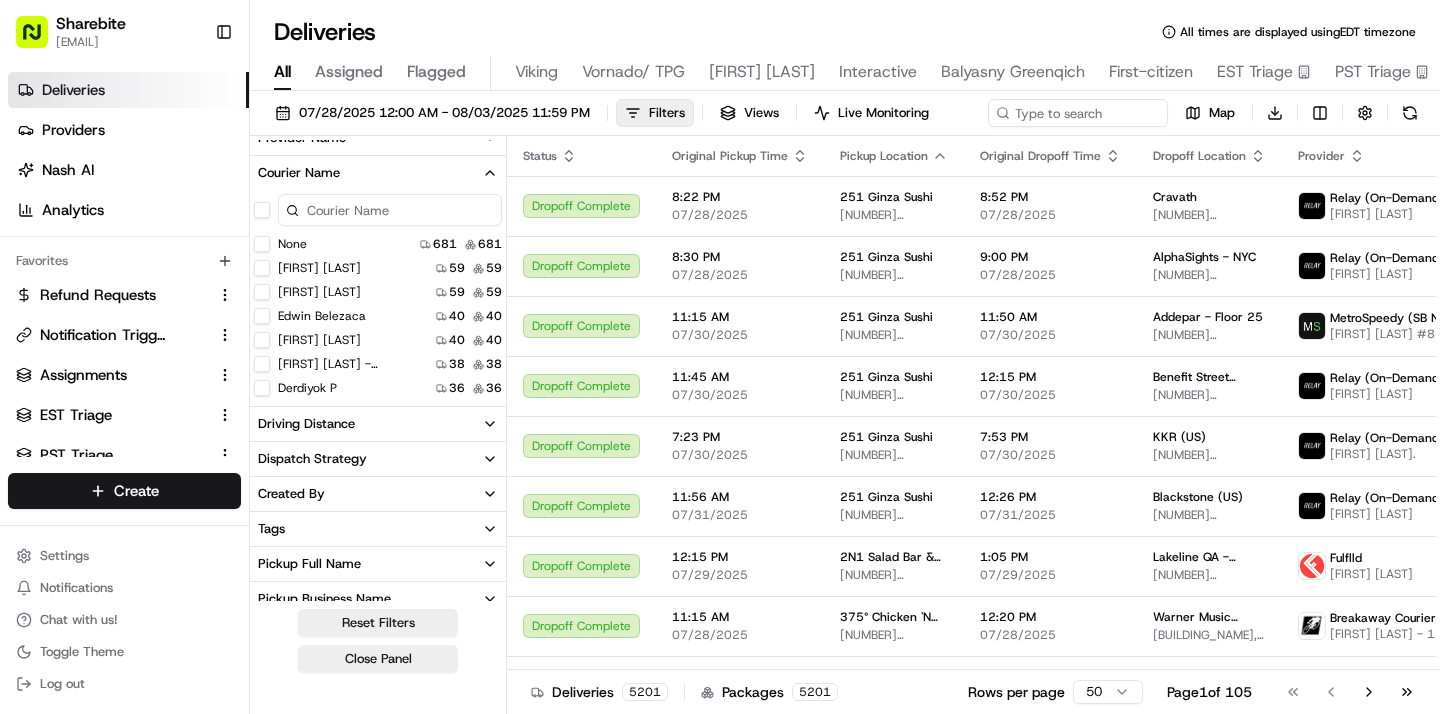 click on "Courier Name" at bounding box center [378, 173] 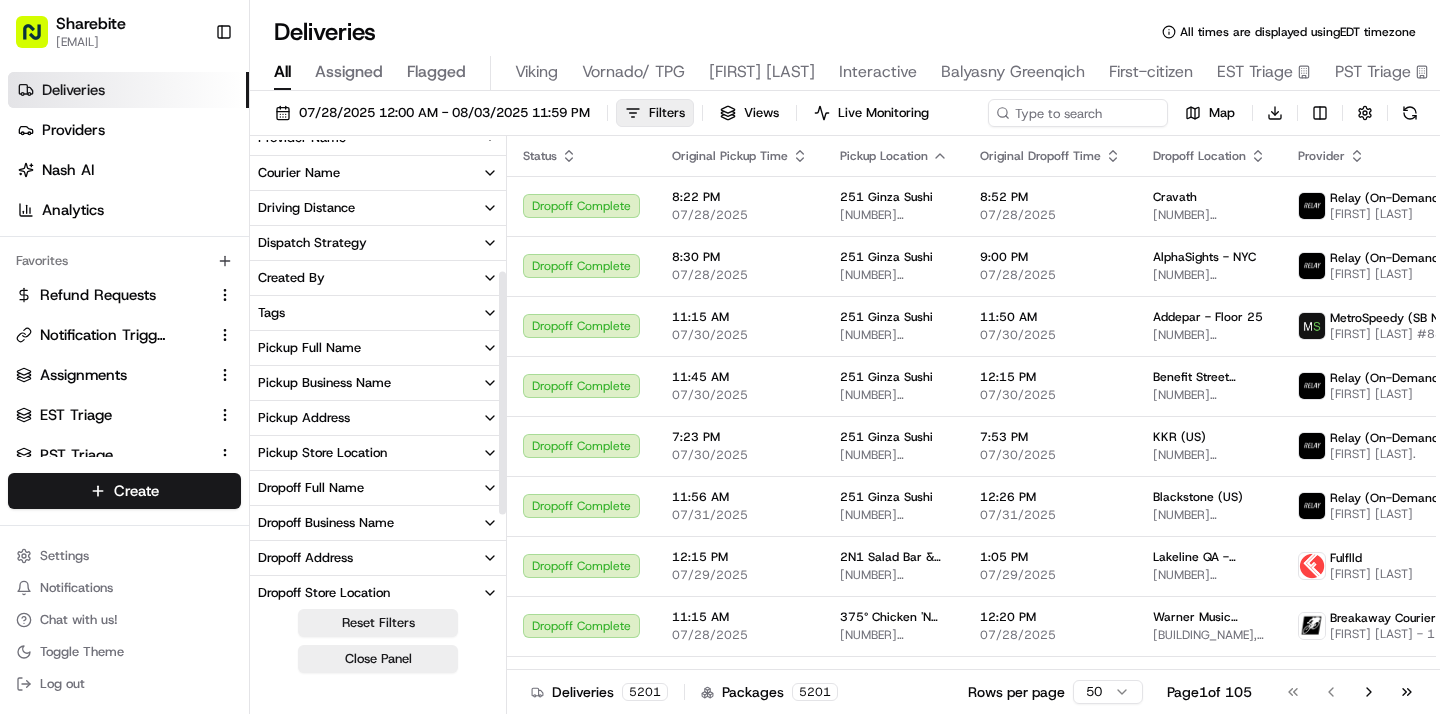 scroll, scrollTop: 248, scrollLeft: 0, axis: vertical 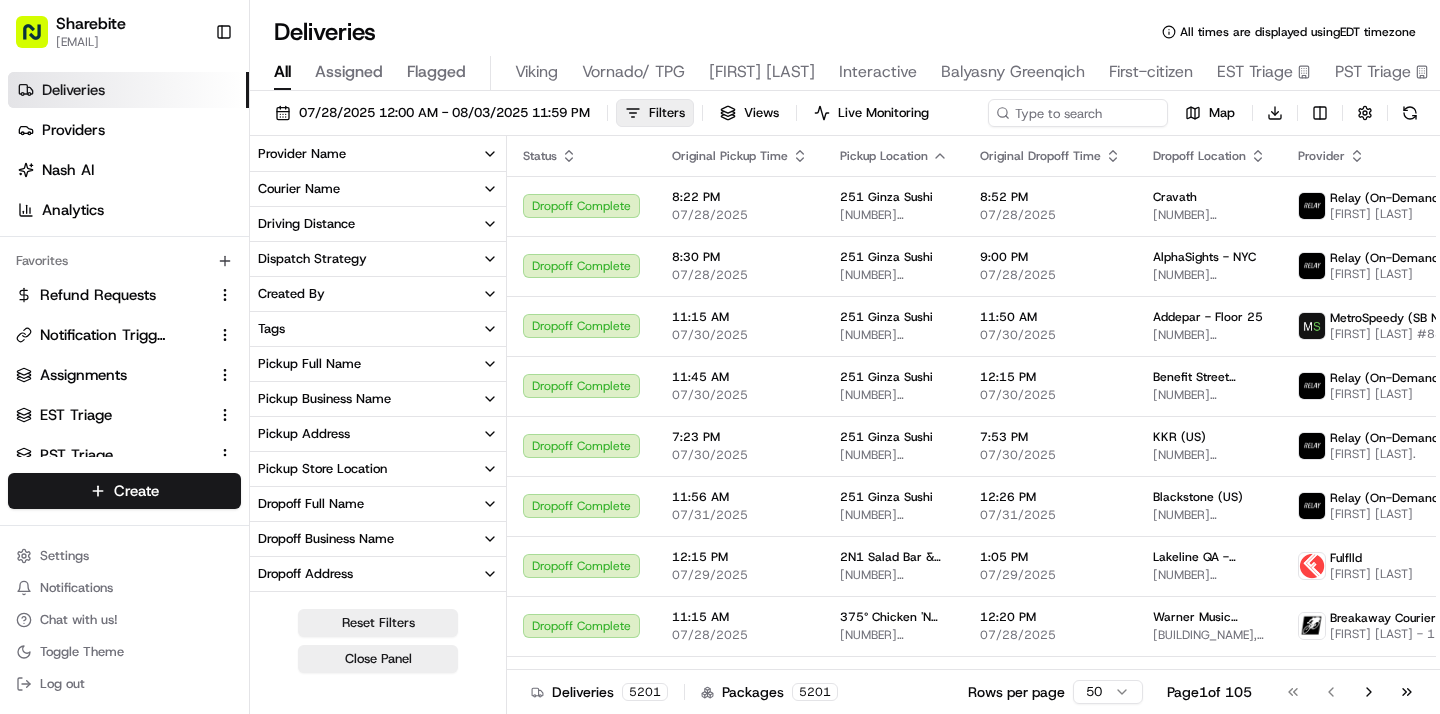 click on "Courier Name" at bounding box center [378, 189] 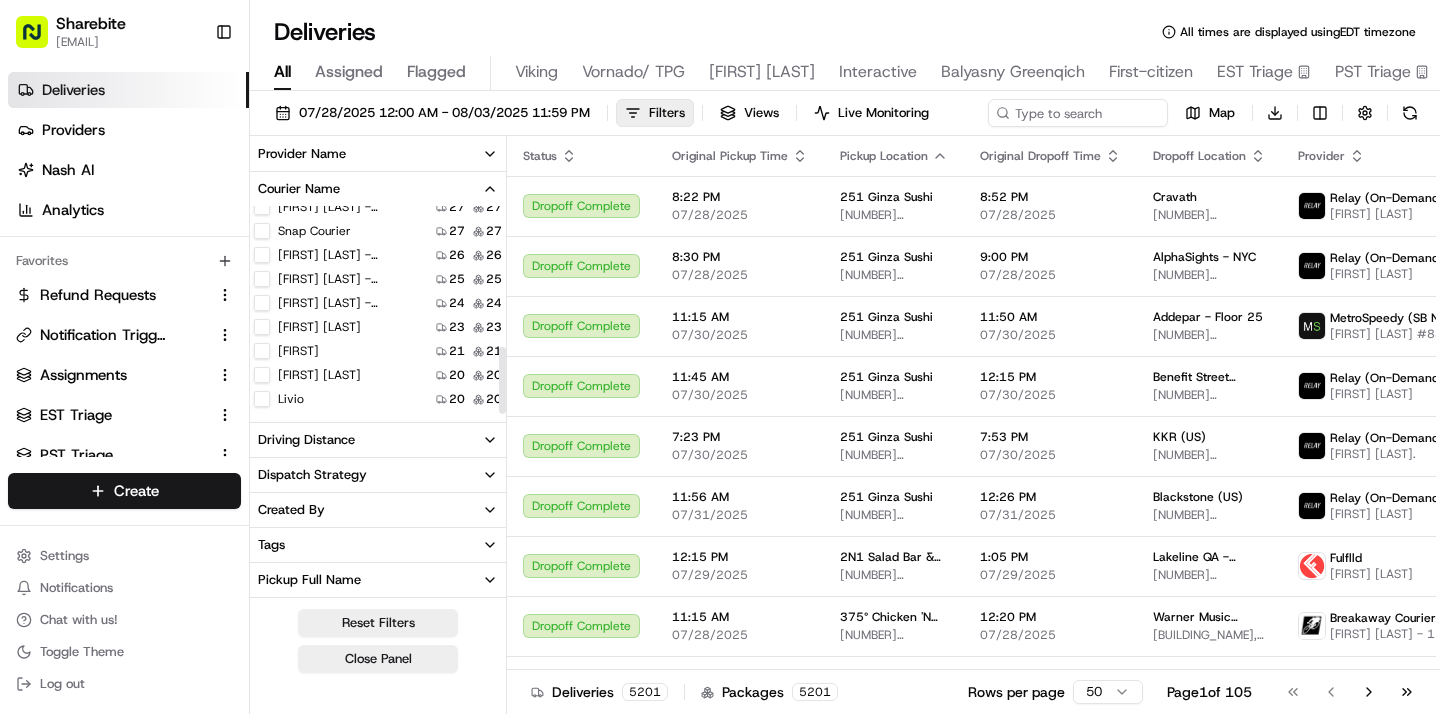 scroll, scrollTop: 436, scrollLeft: 0, axis: vertical 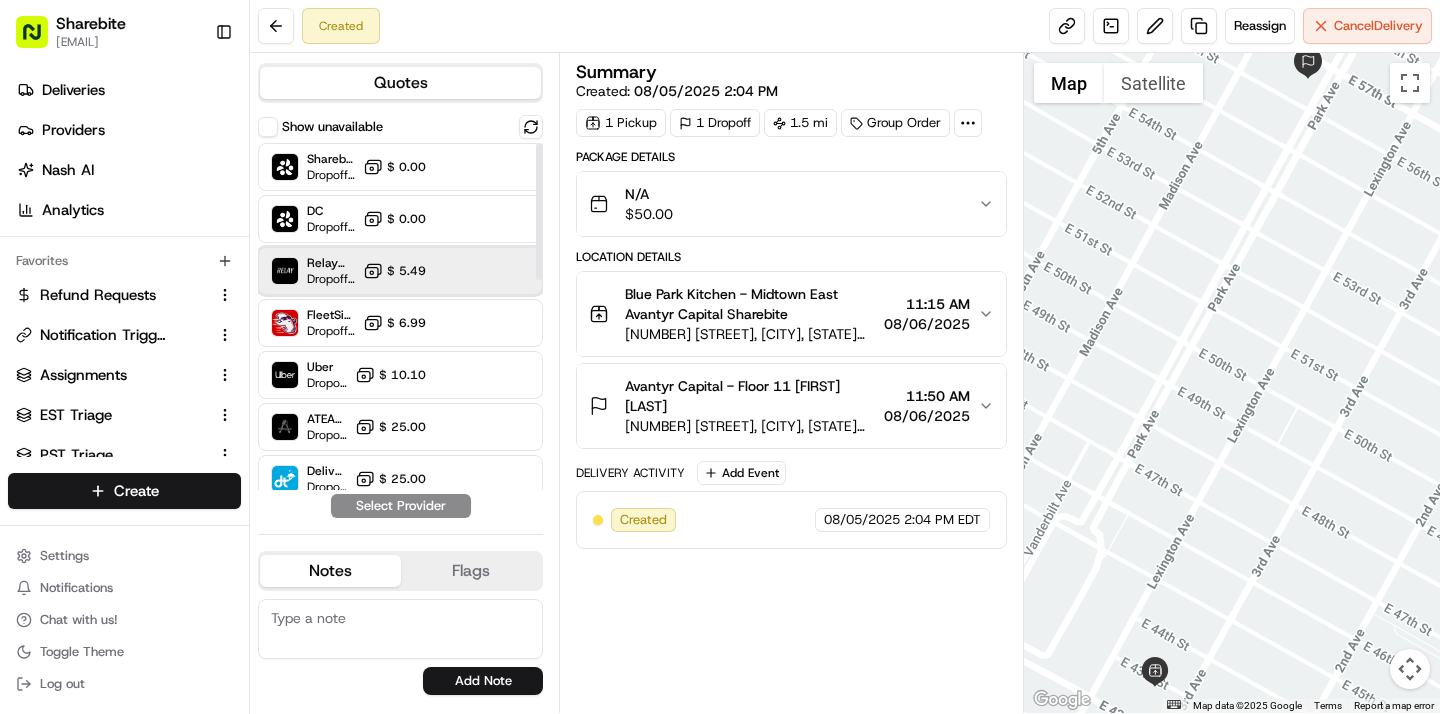 click on "Relay (On-Demand) - SB Dropoff ETA   - $   5.49" at bounding box center (400, 271) 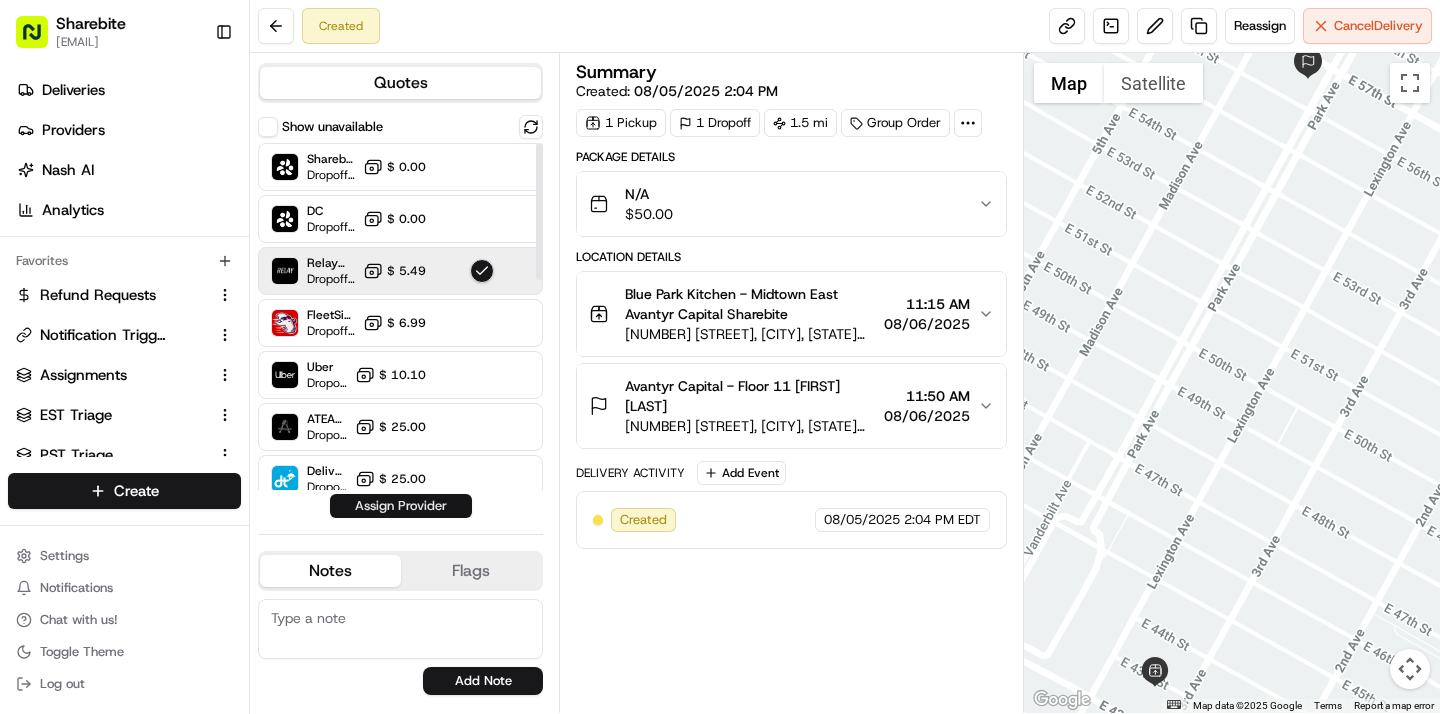 click on "Assign Provider" at bounding box center (401, 506) 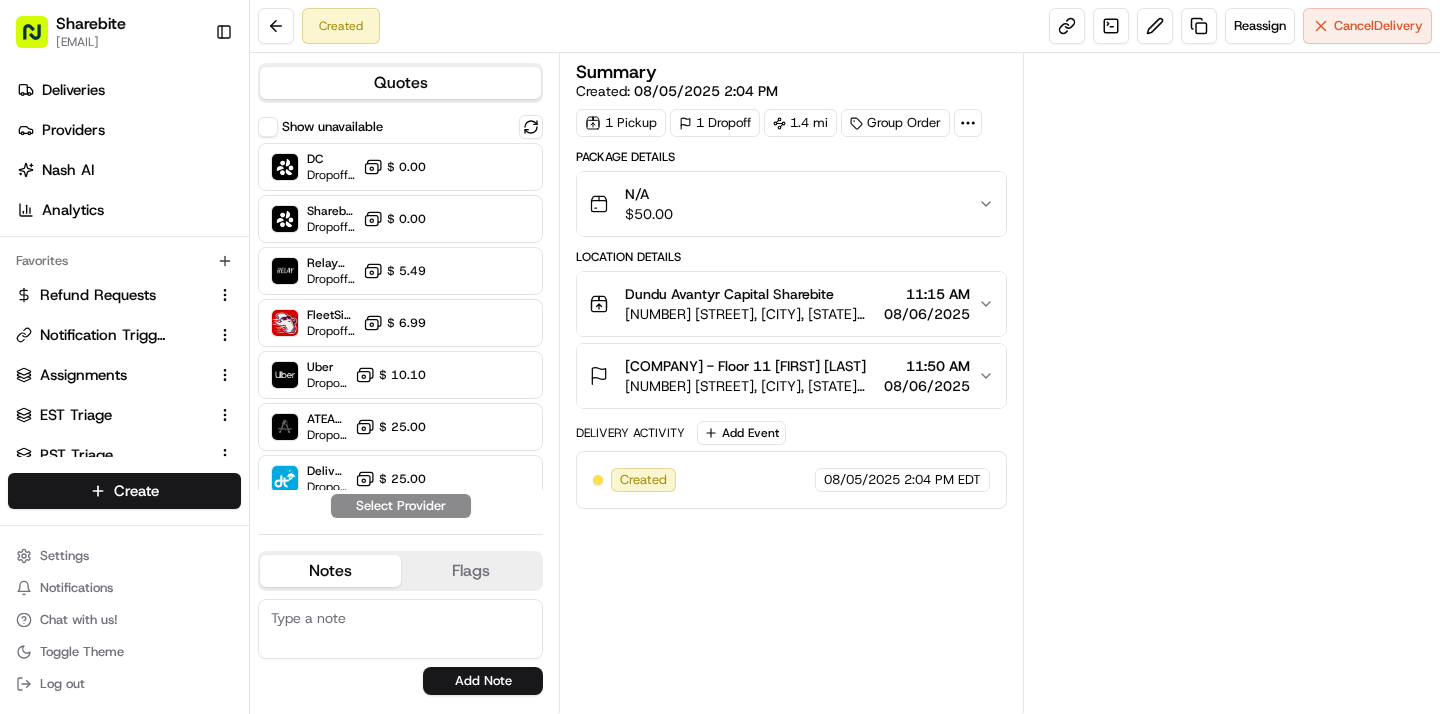 scroll, scrollTop: 0, scrollLeft: 0, axis: both 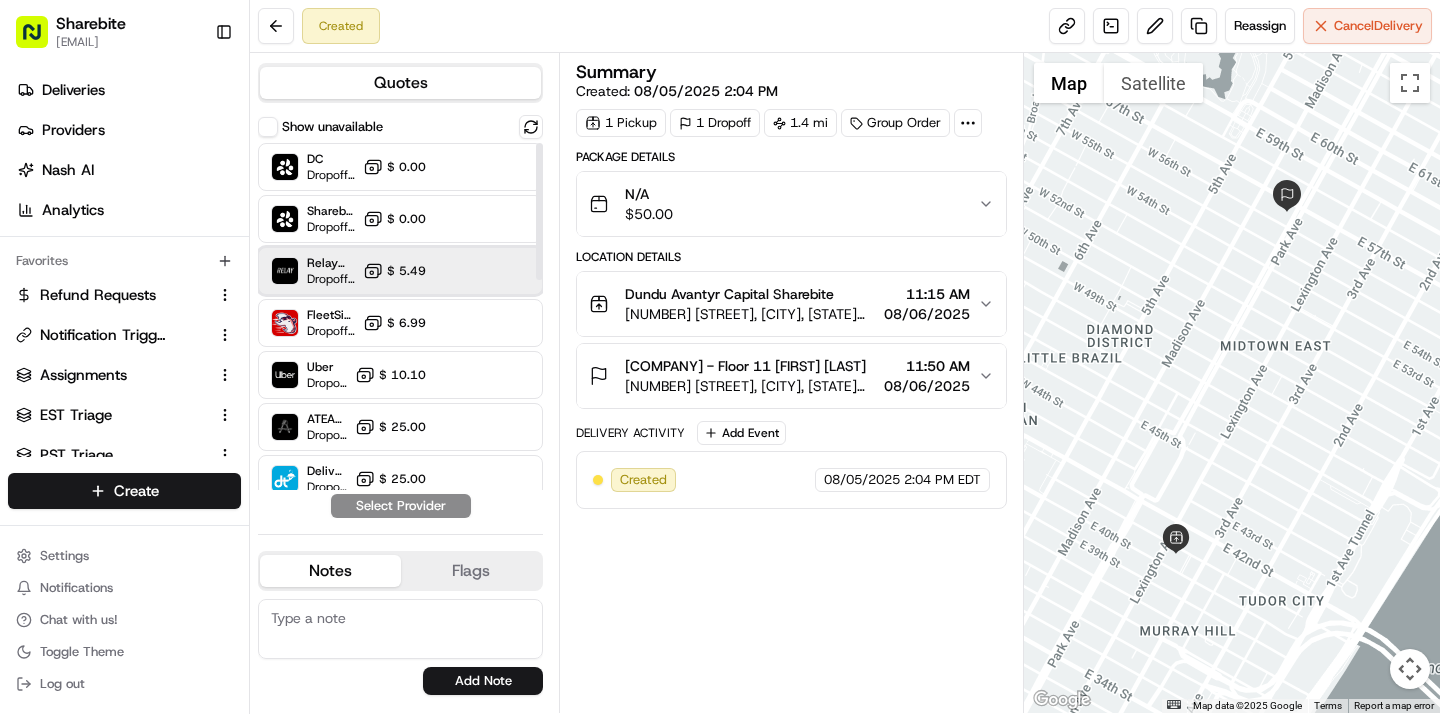 click on "Relay (On-Demand) - SB Dropoff ETA   - $   5.49" at bounding box center [400, 271] 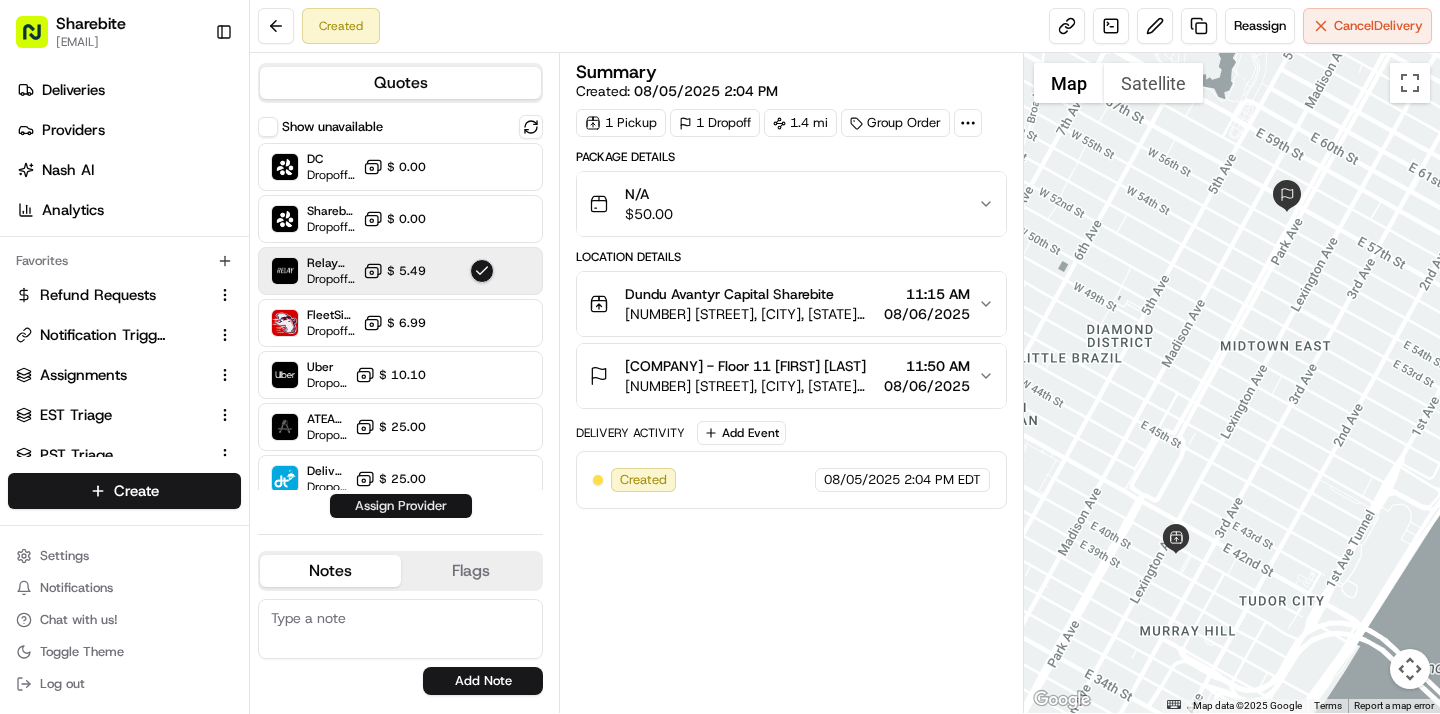 click on "Assign Provider" at bounding box center [401, 506] 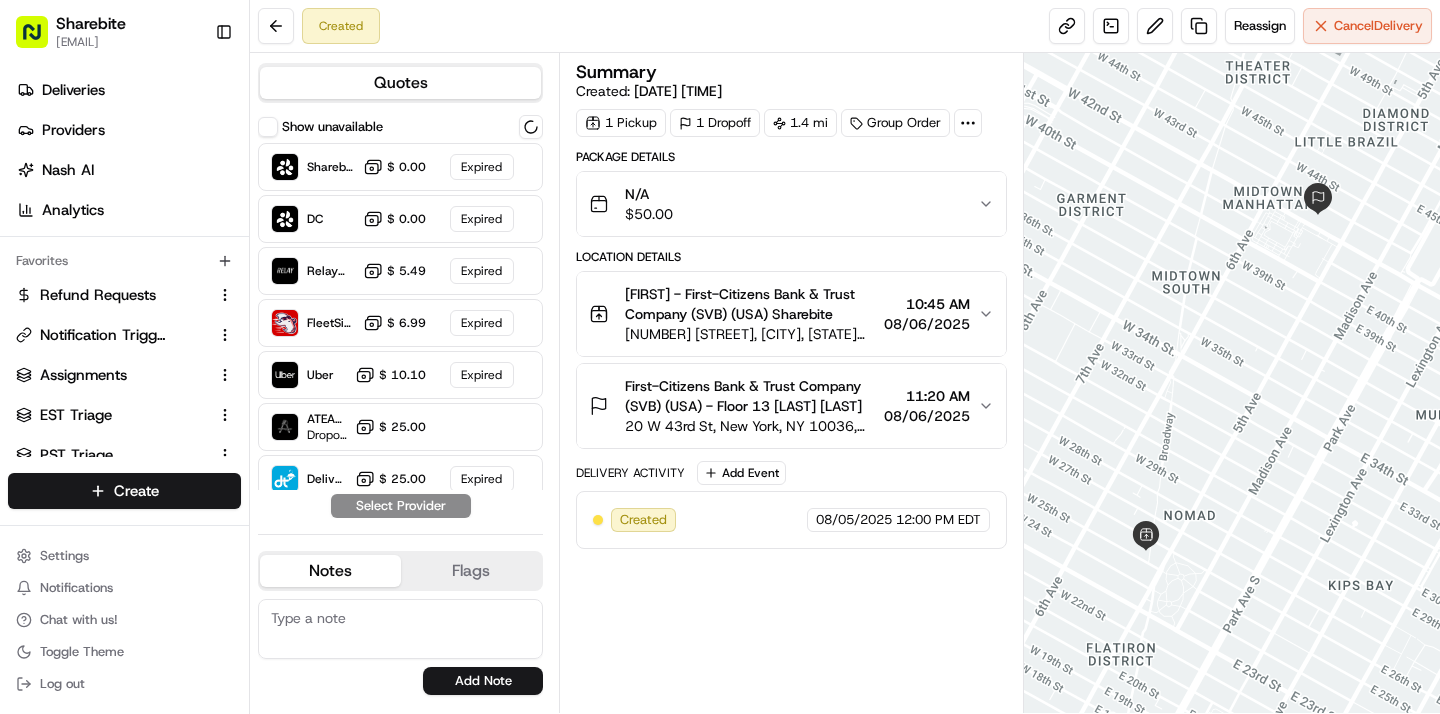 scroll, scrollTop: 0, scrollLeft: 0, axis: both 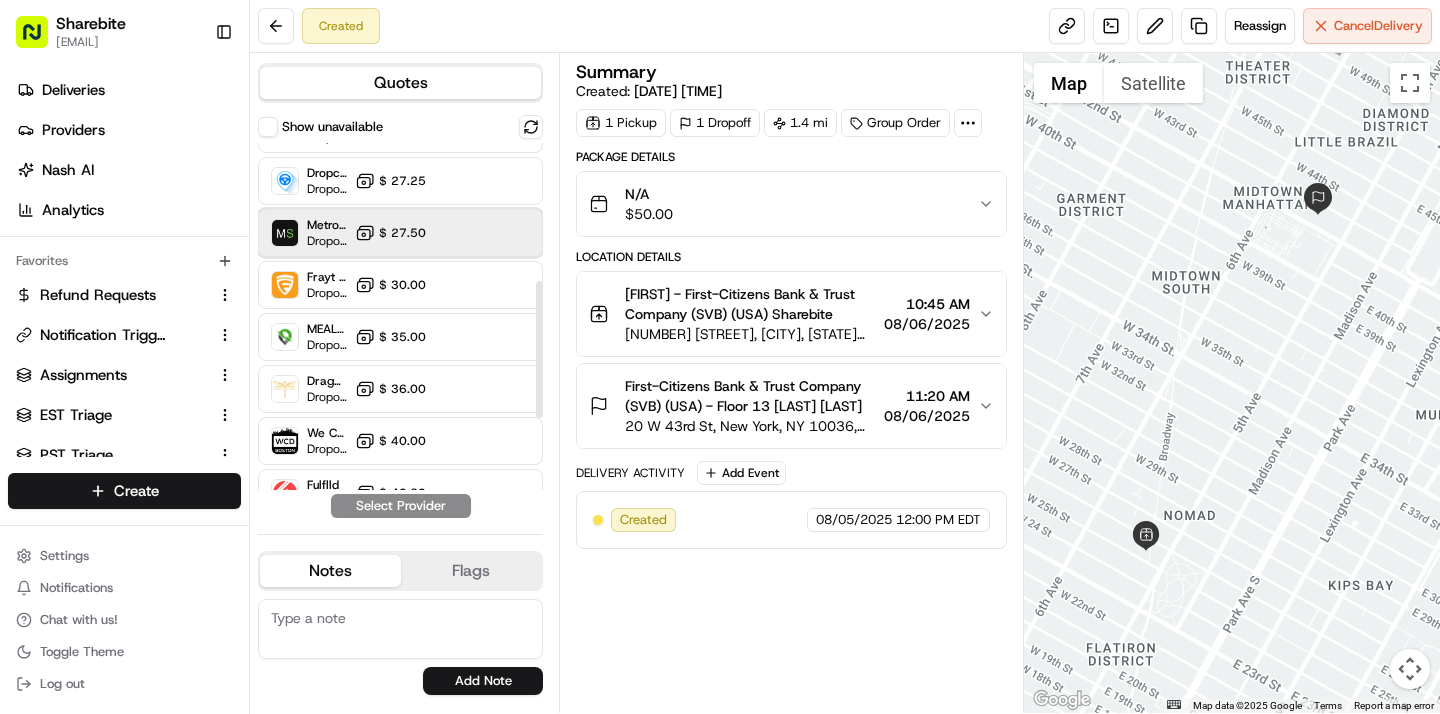 click on "MetroSpeedy (SB NYC) Dropoff ETA   - $   27.50" at bounding box center [400, 233] 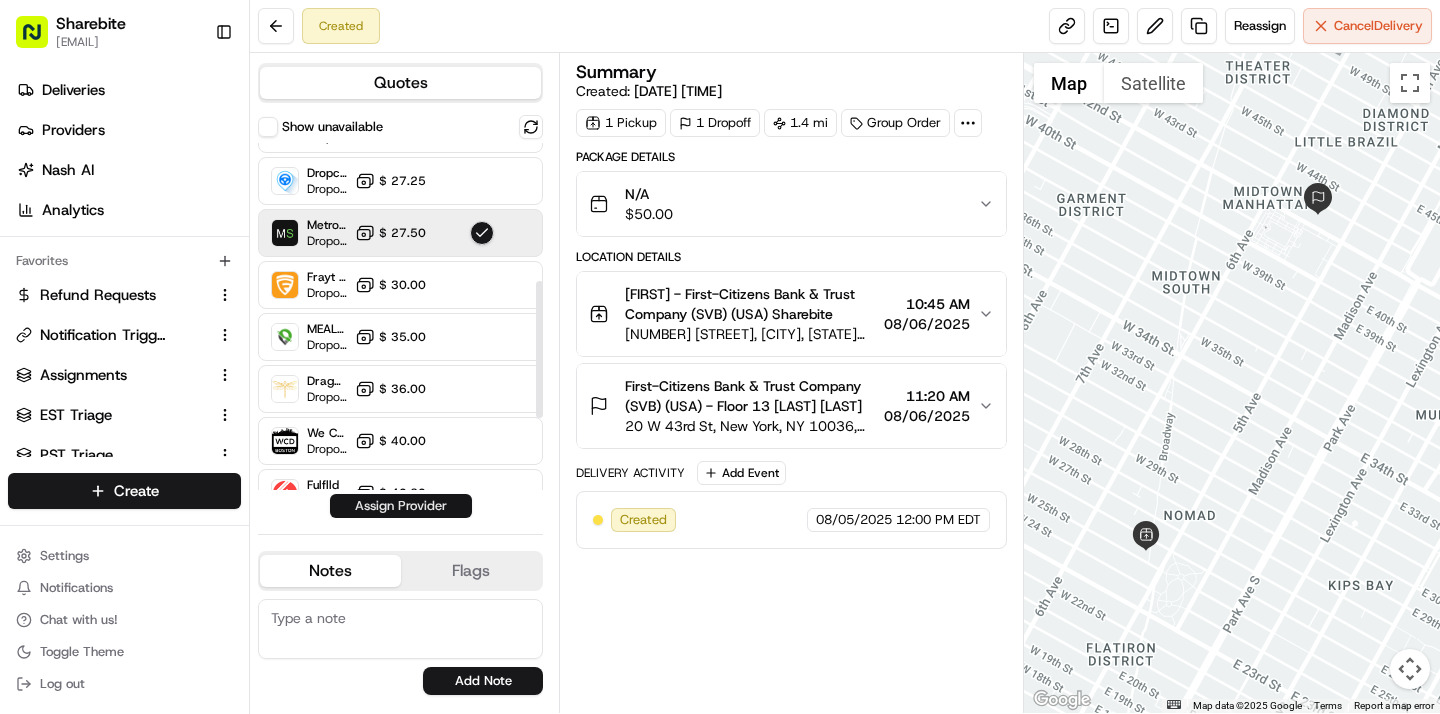 click on "Assign Provider" at bounding box center [401, 506] 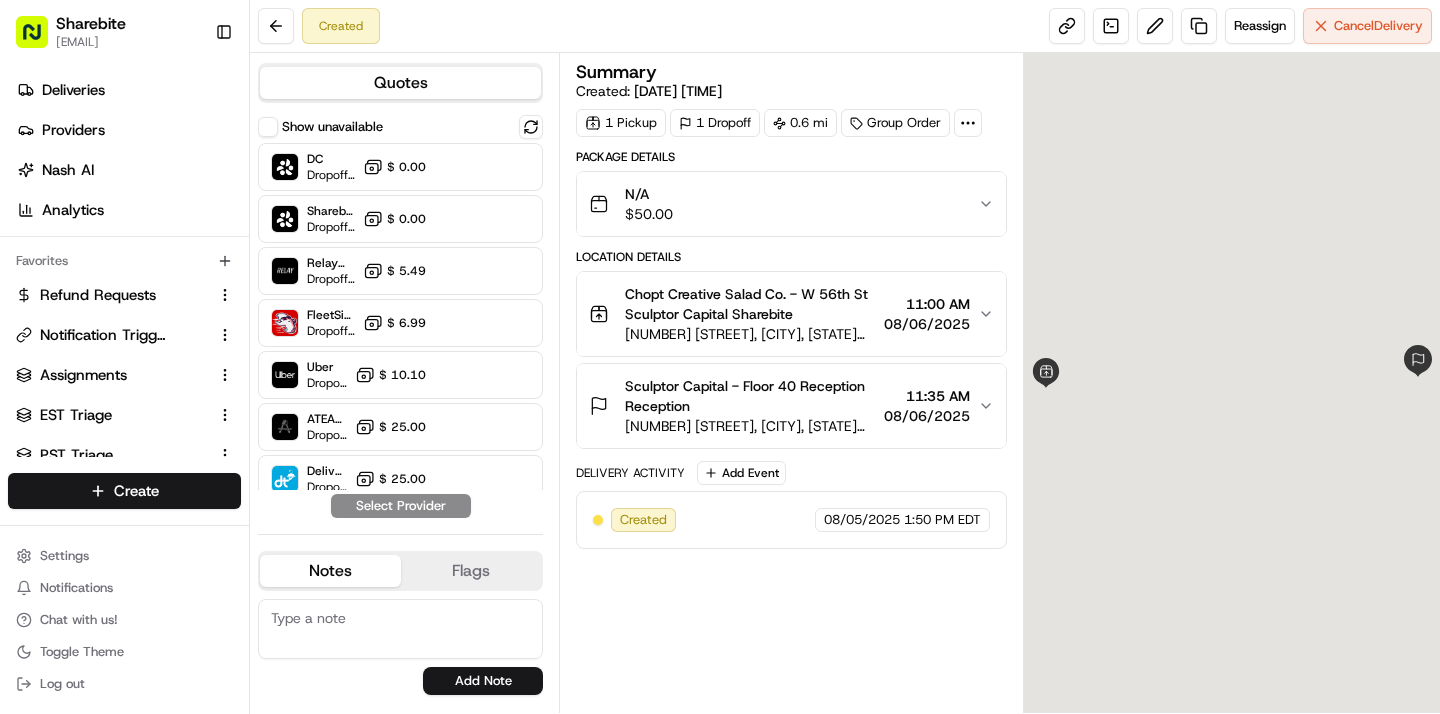 scroll, scrollTop: 0, scrollLeft: 0, axis: both 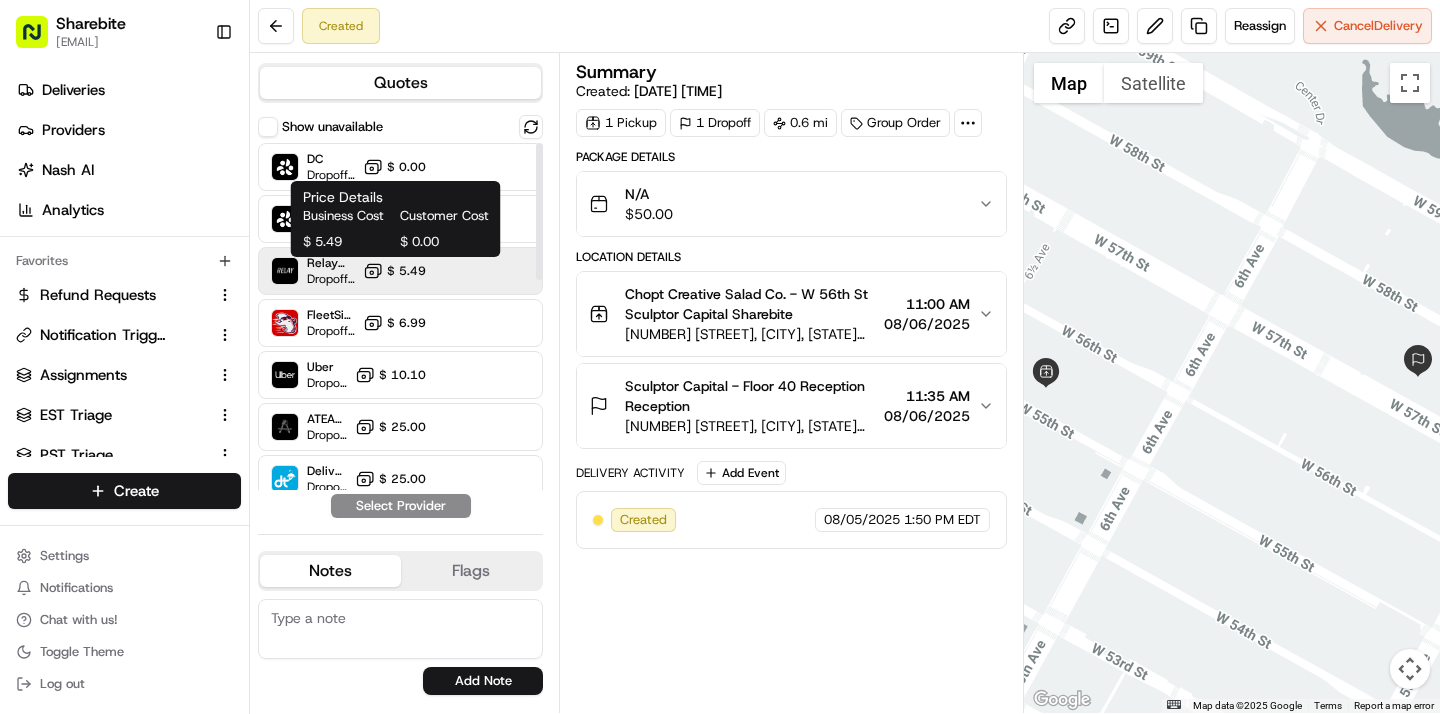 click on "$   5.49" at bounding box center (394, 271) 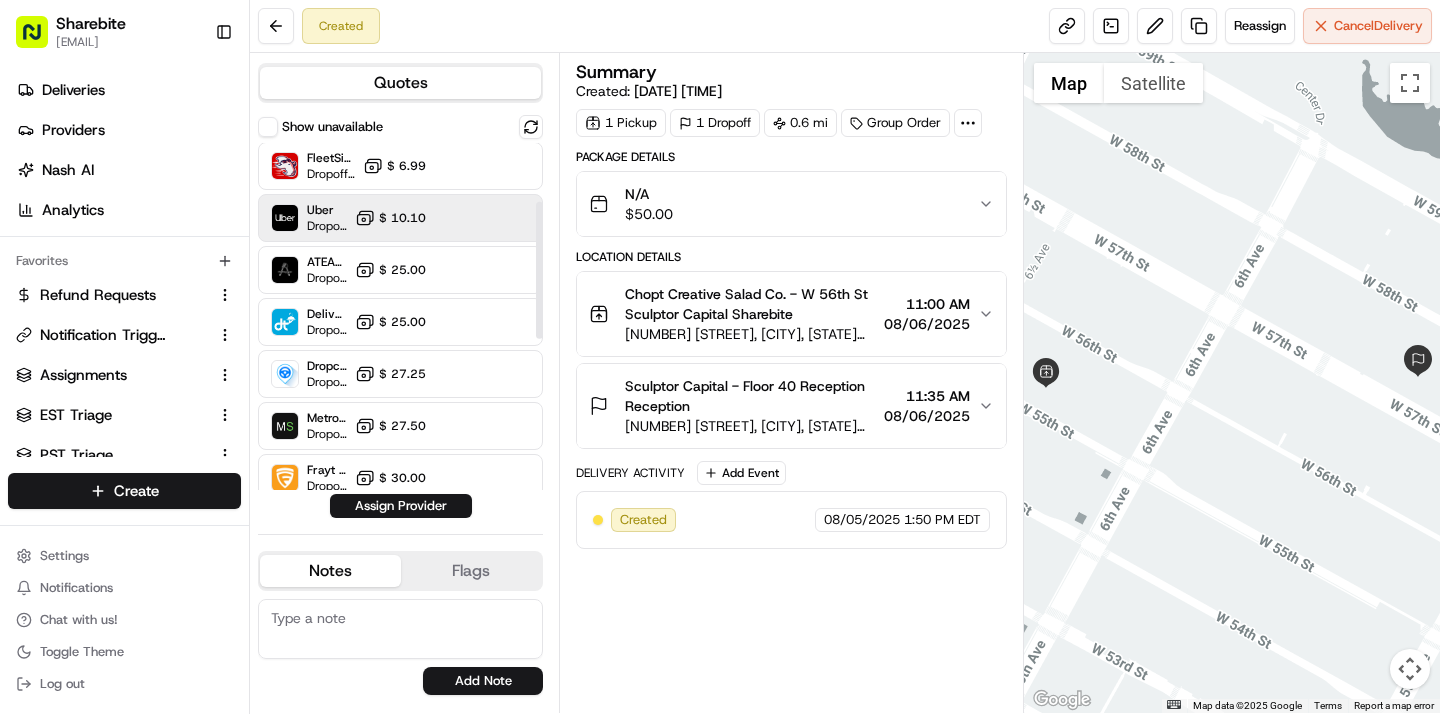 scroll, scrollTop: 156, scrollLeft: 0, axis: vertical 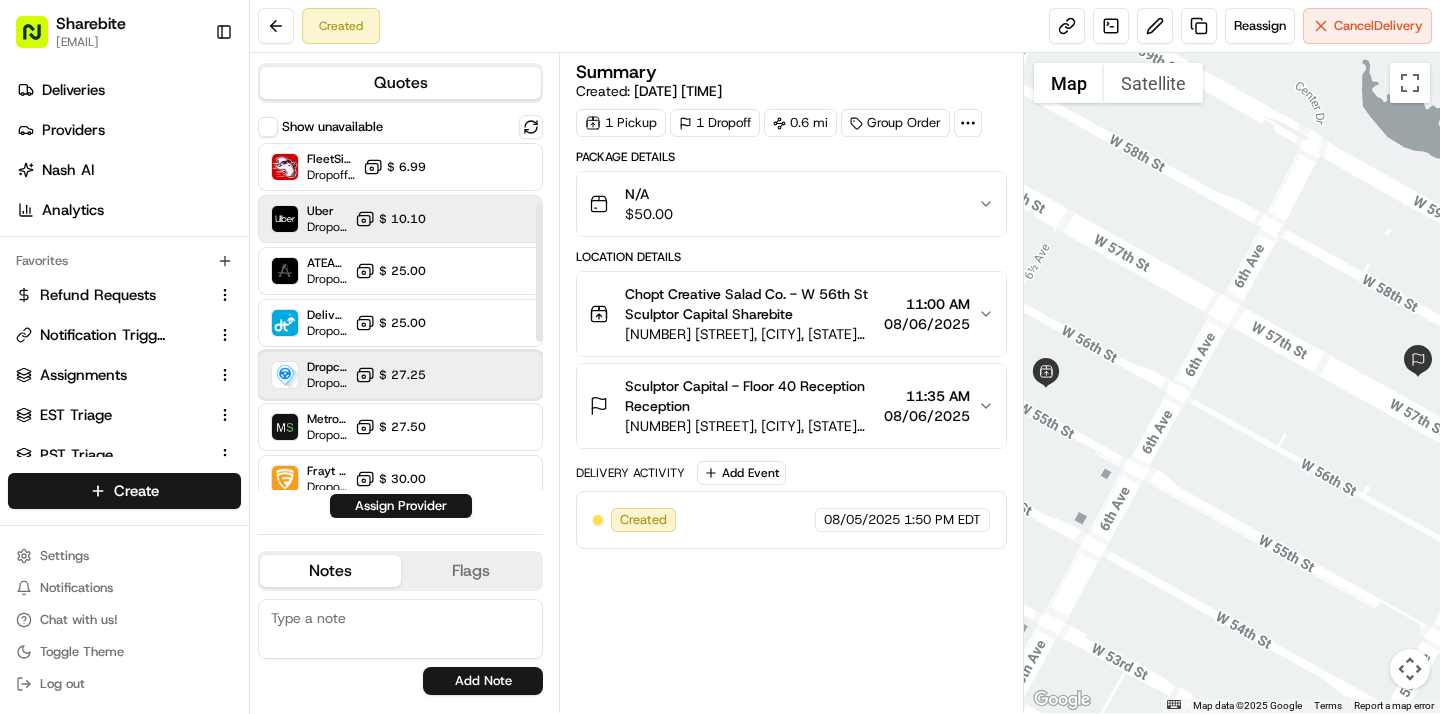 click on "Dropcar (NYC 1) Dropoff ETA   20 hours $   27.25" at bounding box center [400, 375] 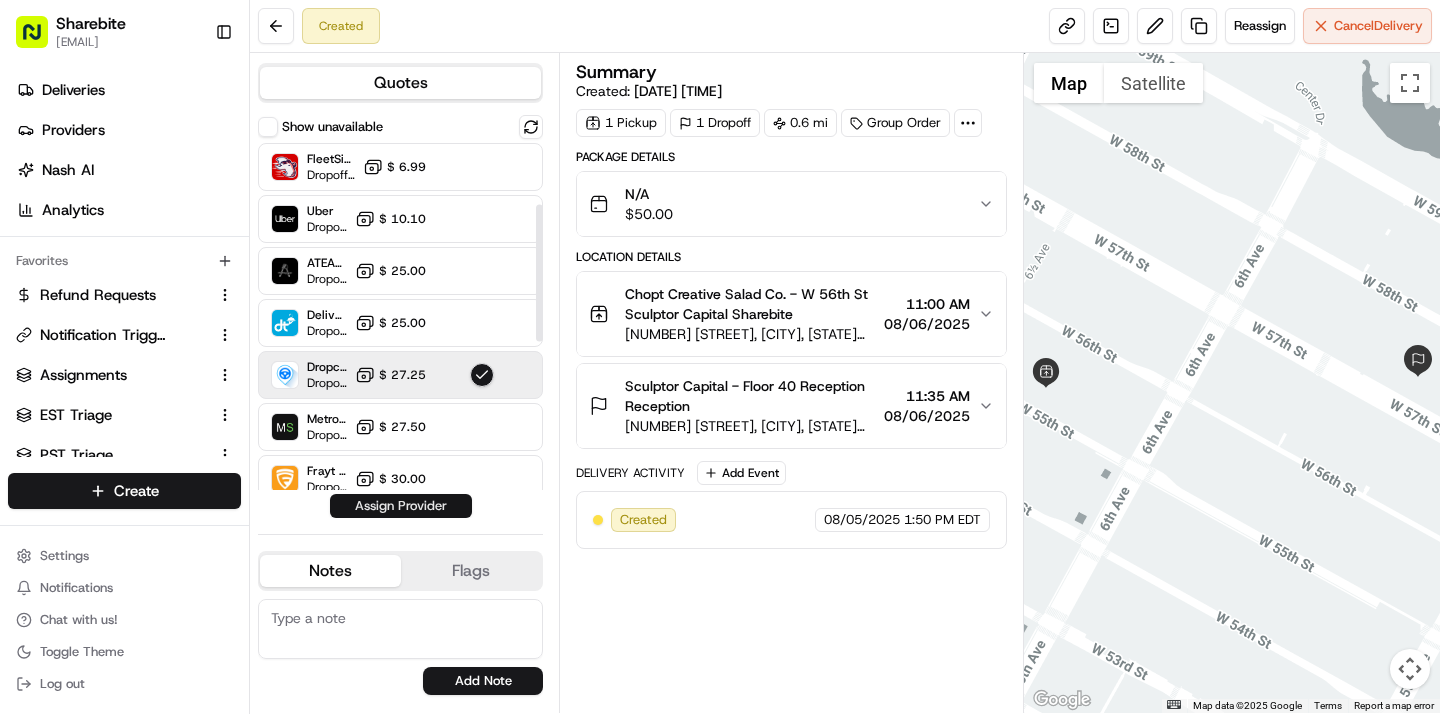 click on "Assign Provider" at bounding box center (401, 506) 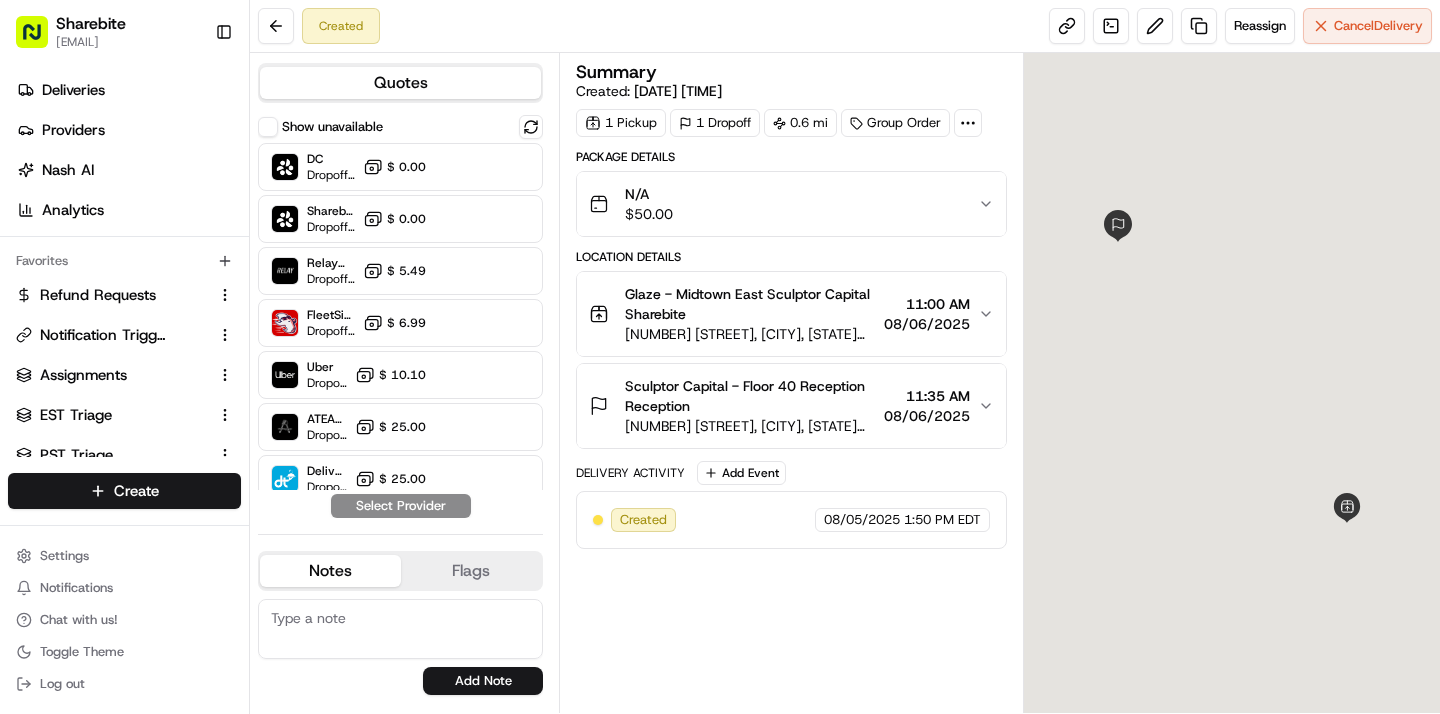 scroll, scrollTop: 0, scrollLeft: 0, axis: both 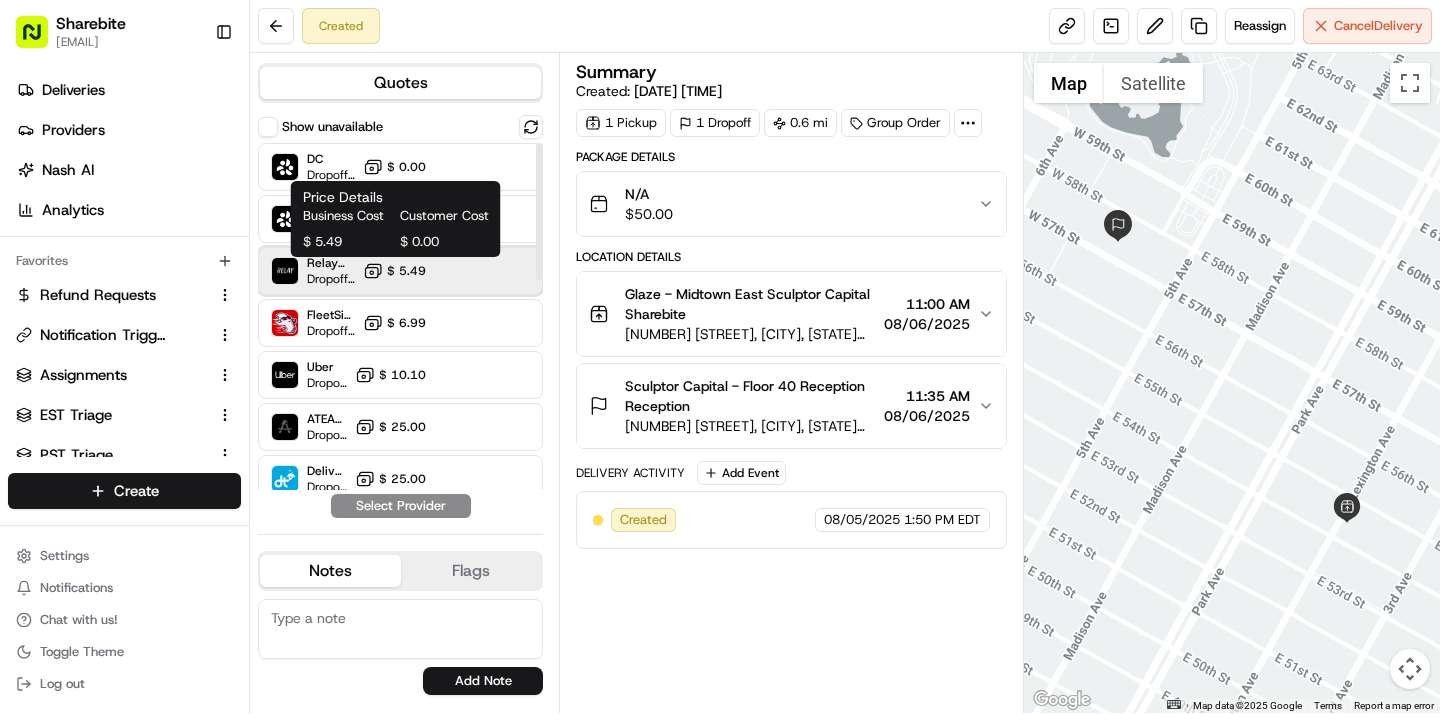 click on "Relay (On-Demand) - SB Dropoff ETA   - $   5.49" at bounding box center [400, 271] 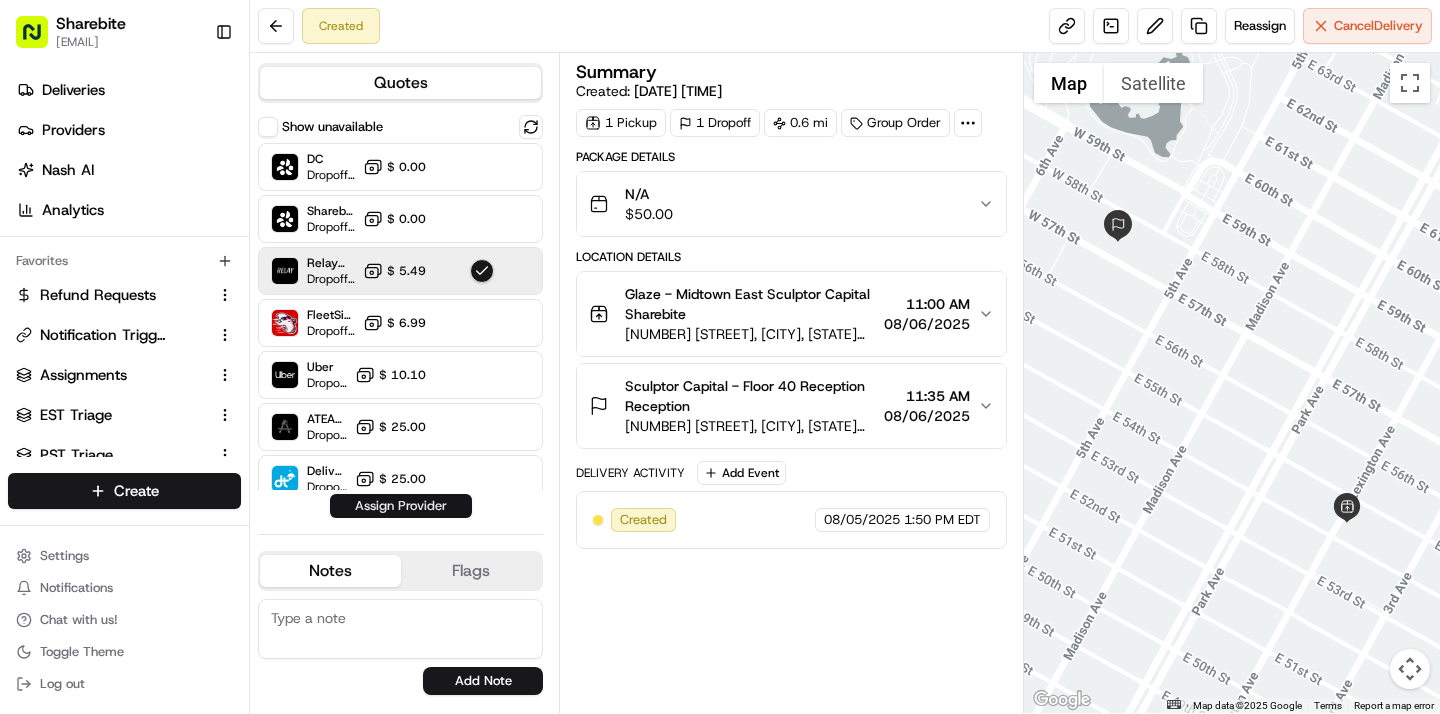 click on "Assign Provider" at bounding box center [401, 506] 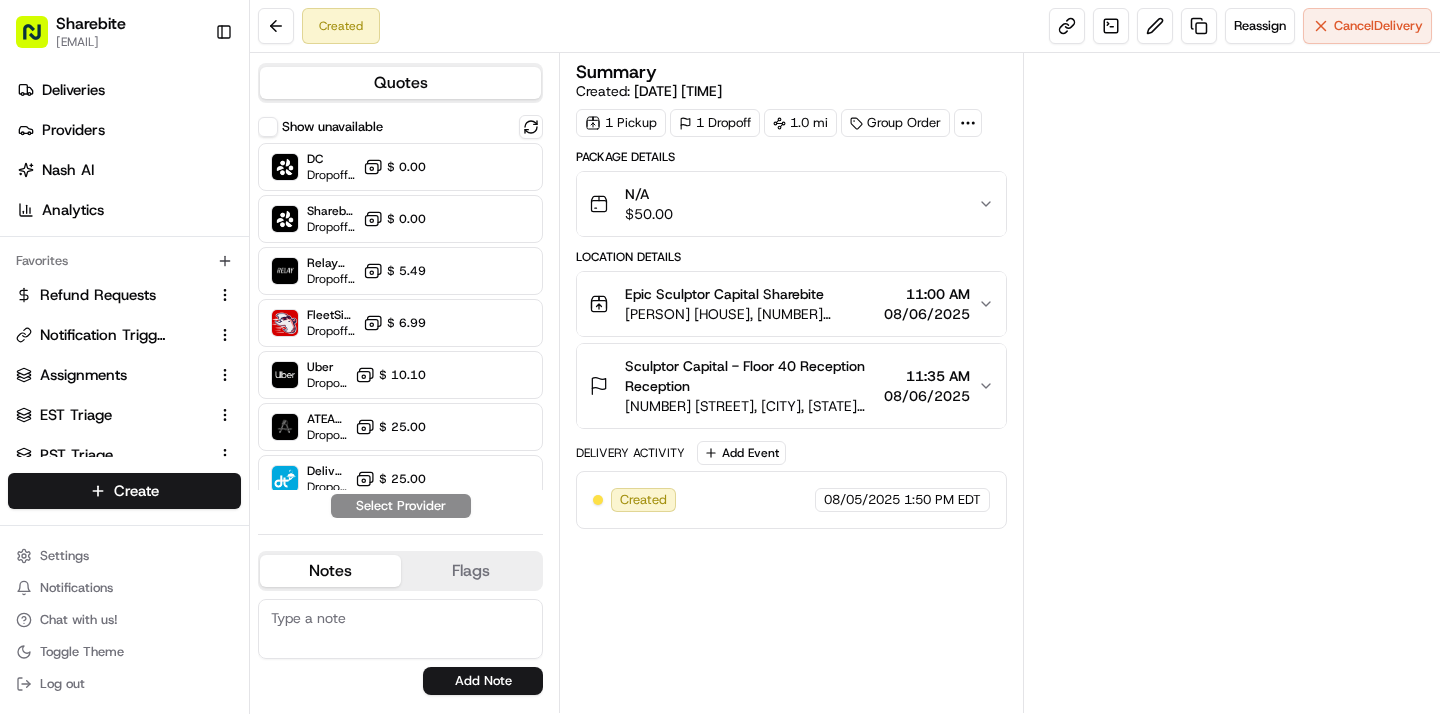 scroll, scrollTop: 0, scrollLeft: 0, axis: both 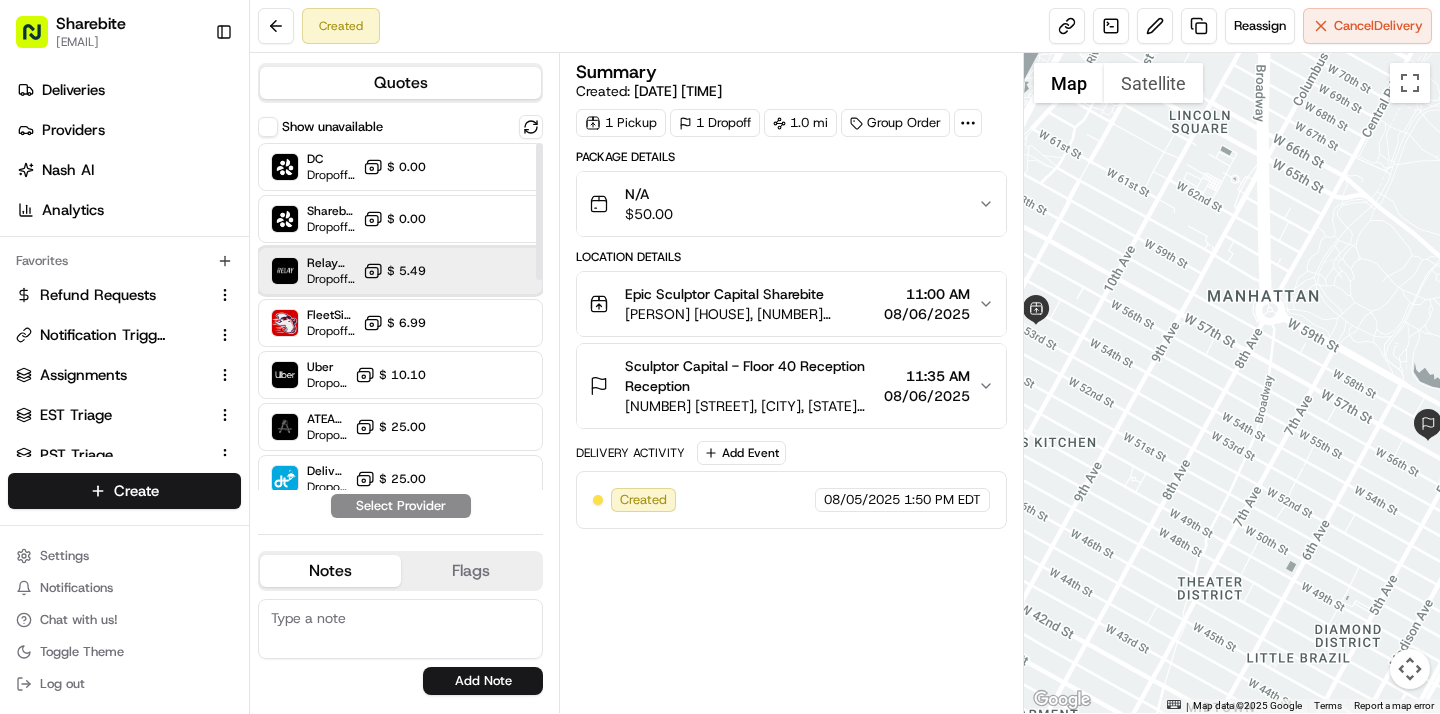 click on "Dropoff ETA   -" at bounding box center [331, 279] 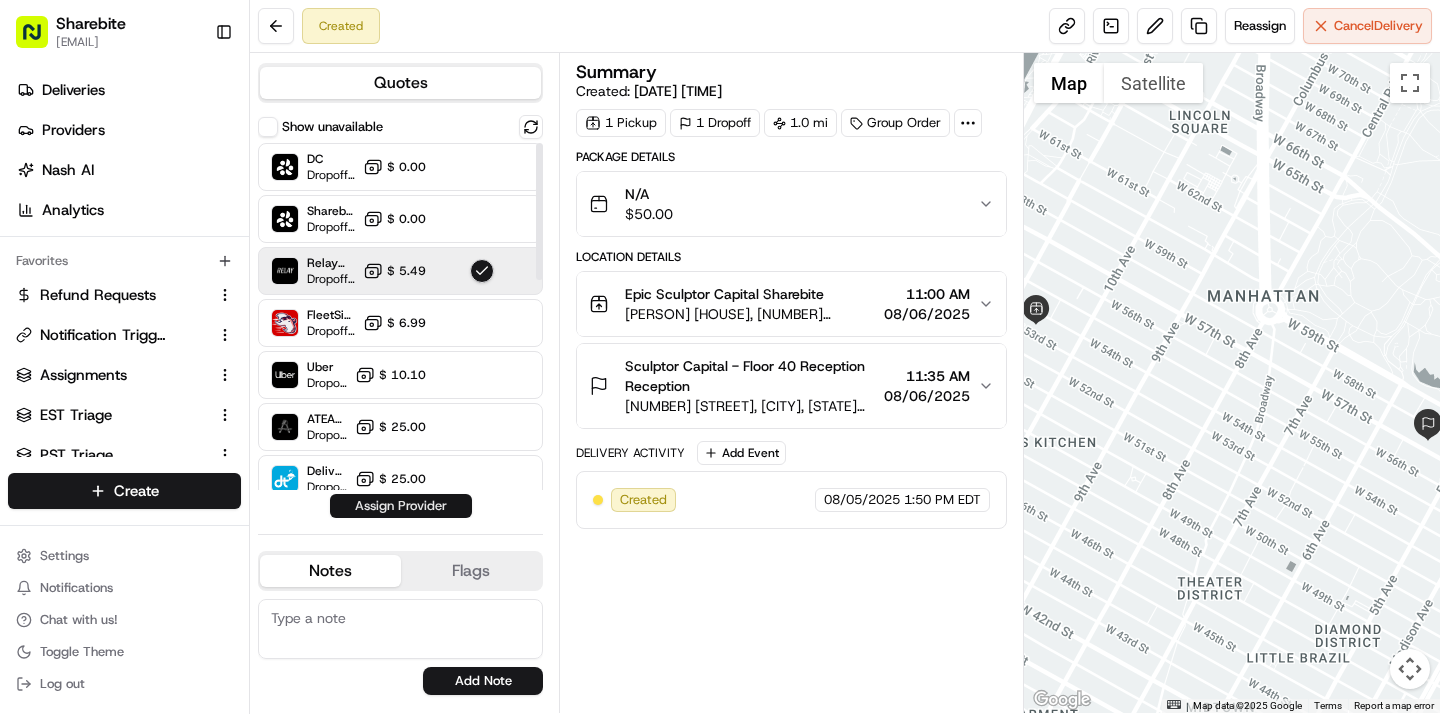 click on "Assign Provider" at bounding box center (401, 506) 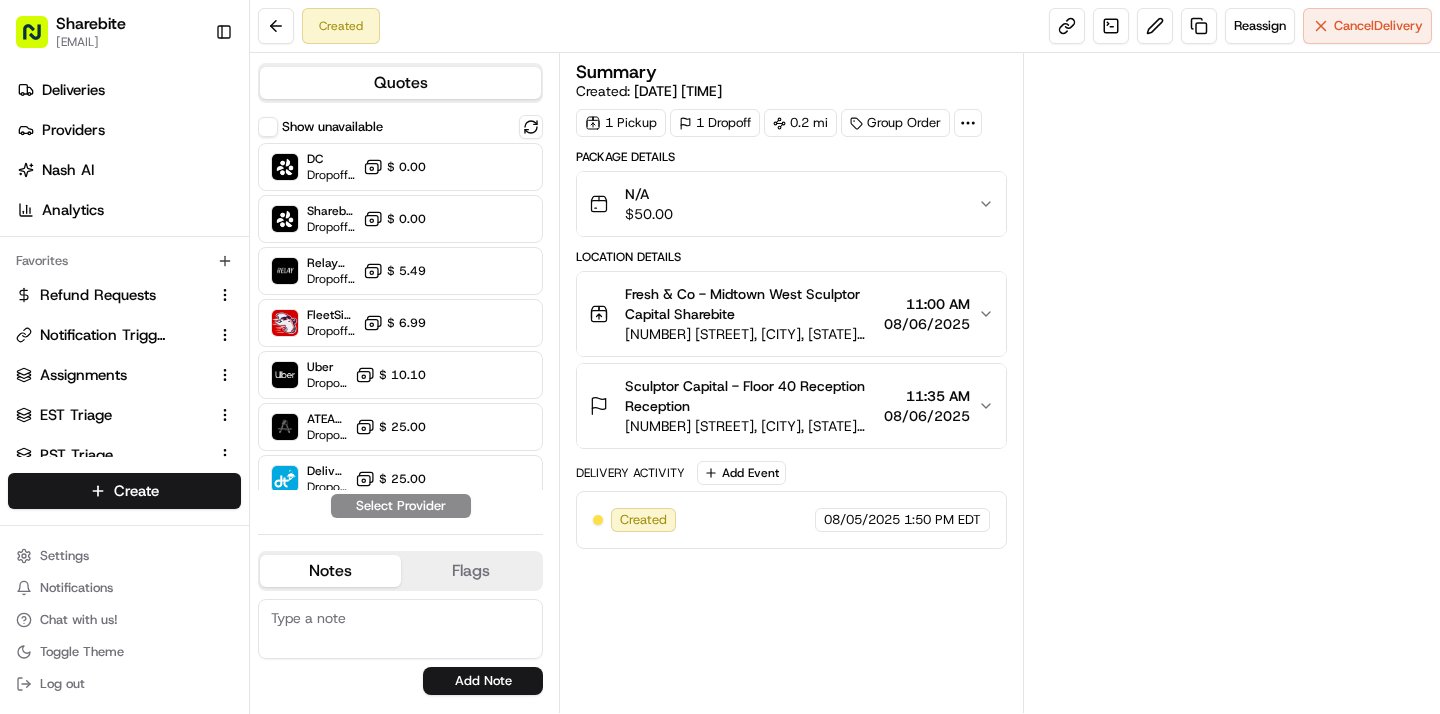 scroll, scrollTop: 0, scrollLeft: 0, axis: both 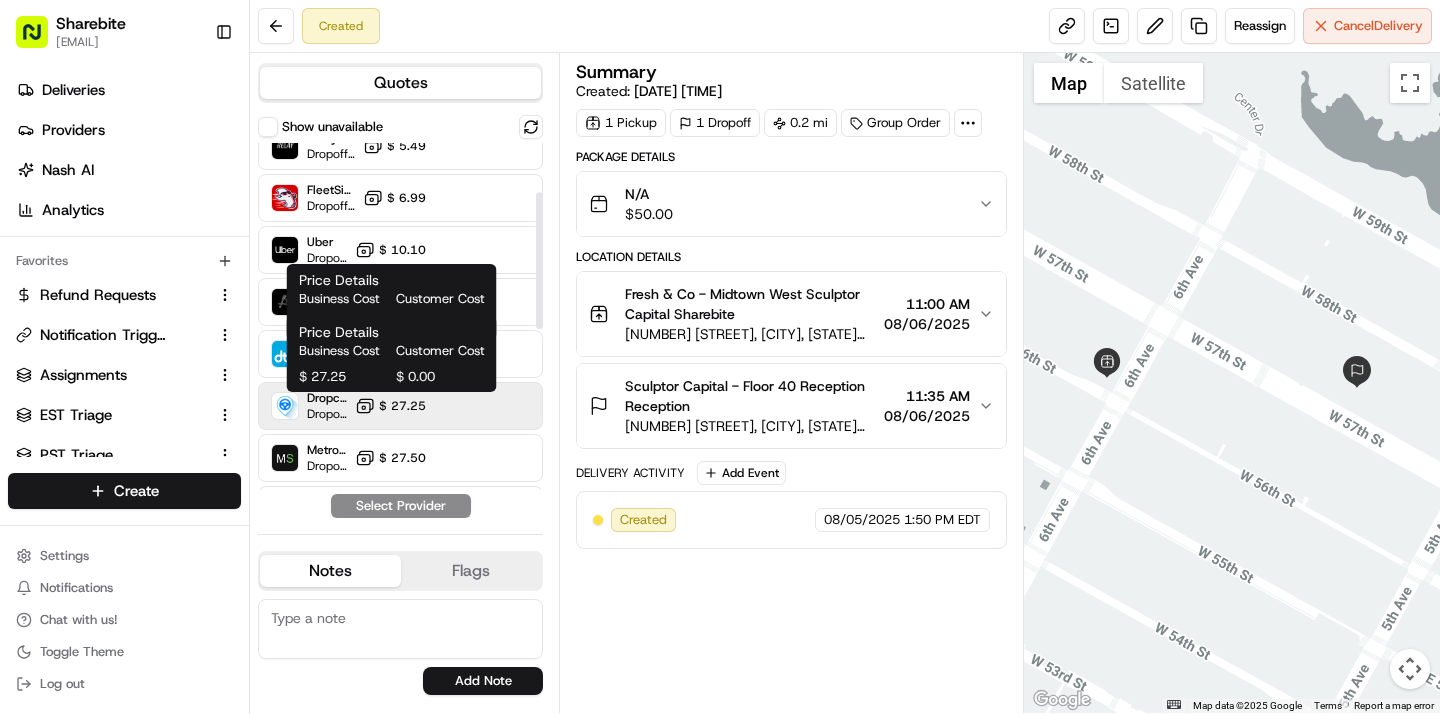 click on "$   27.25" at bounding box center (402, 406) 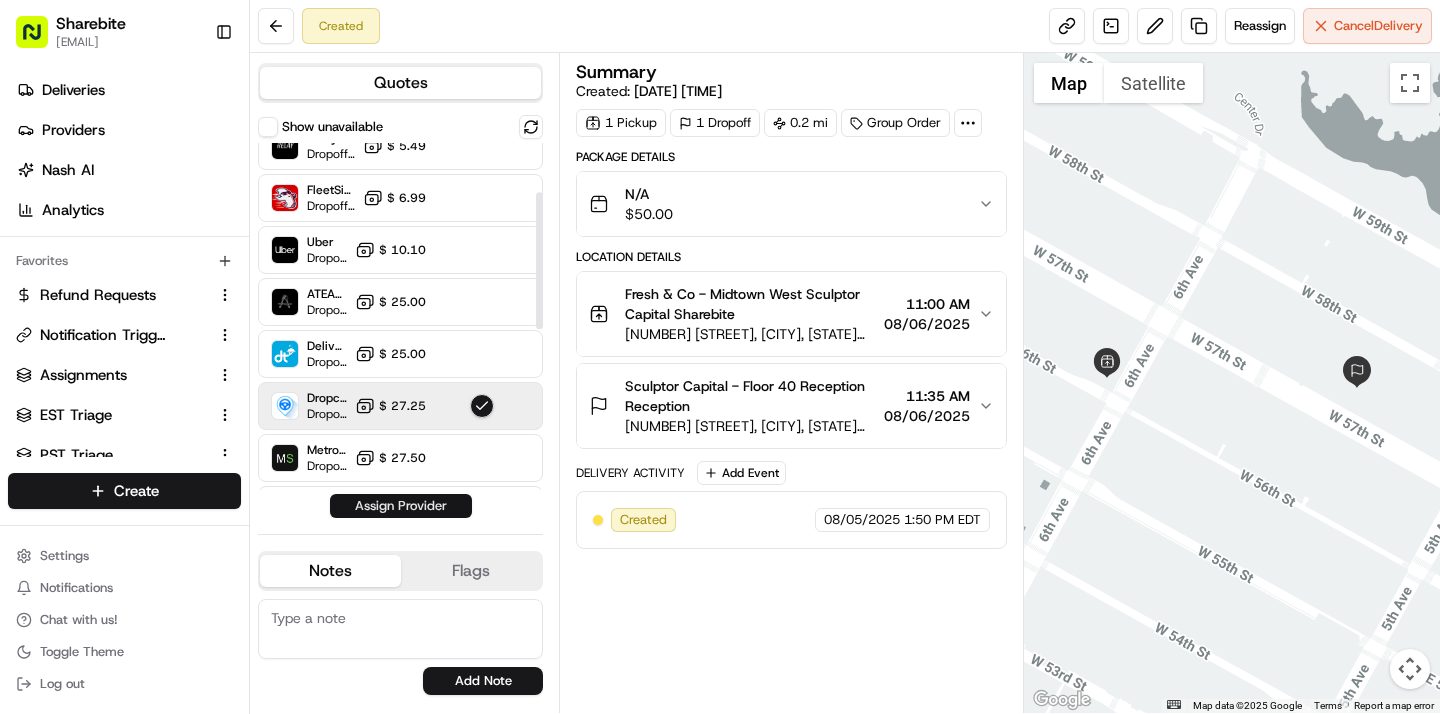 click on "Assign Provider" at bounding box center (401, 506) 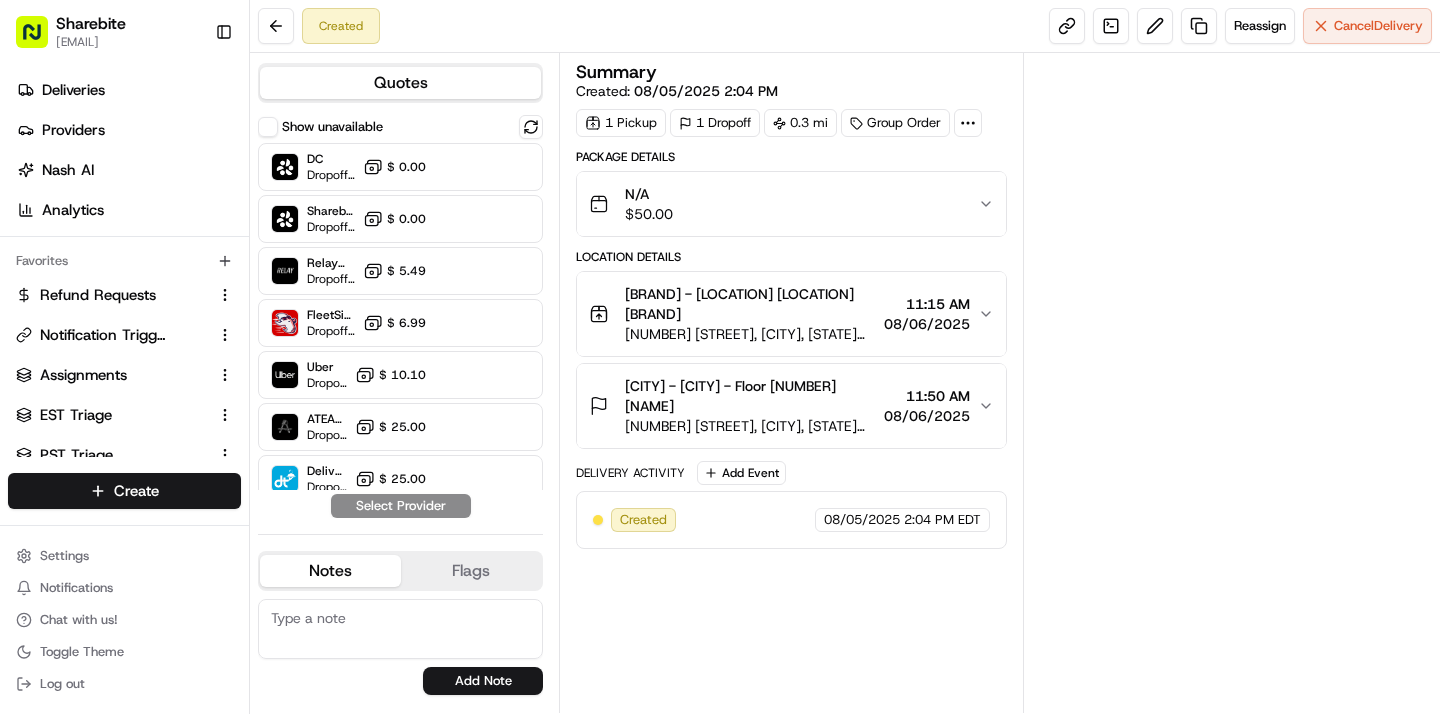 scroll, scrollTop: 0, scrollLeft: 0, axis: both 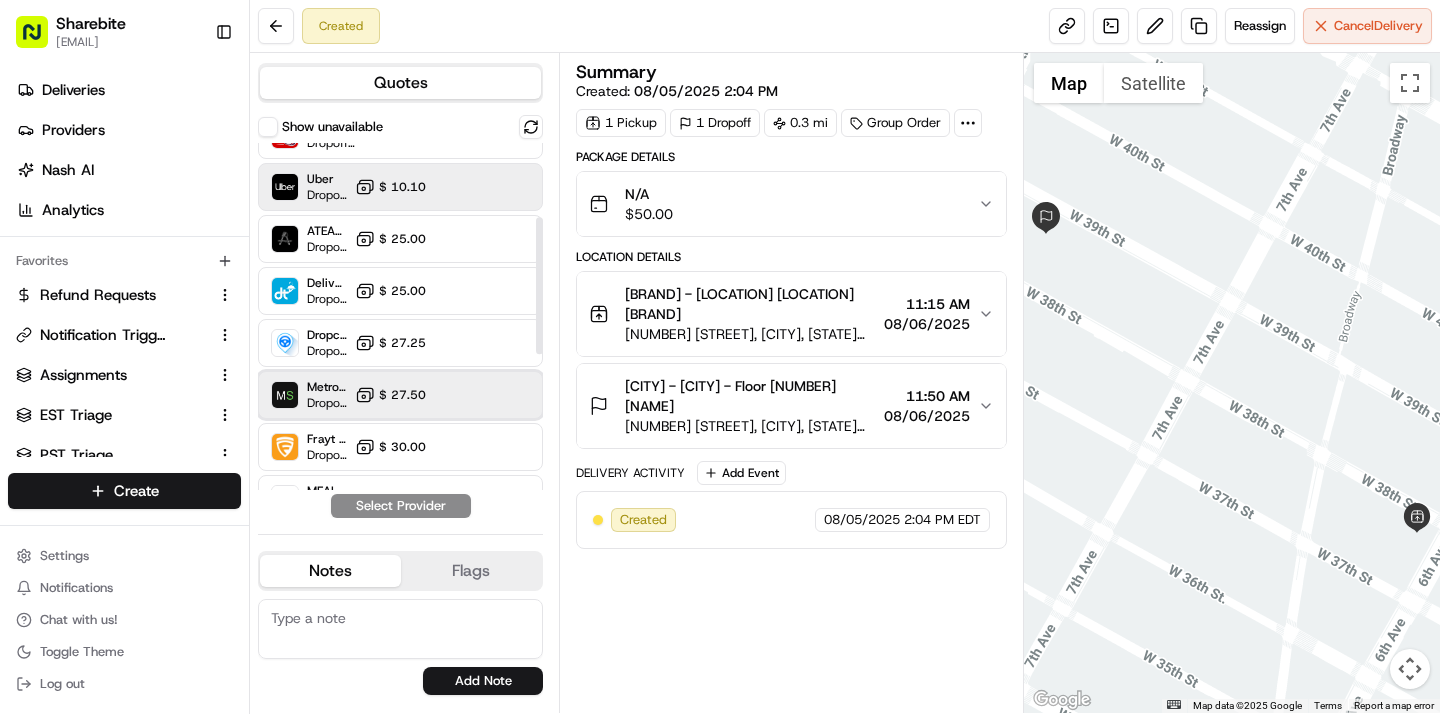 click on "MetroSpeedy (SB NYC) Dropoff ETA   - $   27.50" at bounding box center [400, 395] 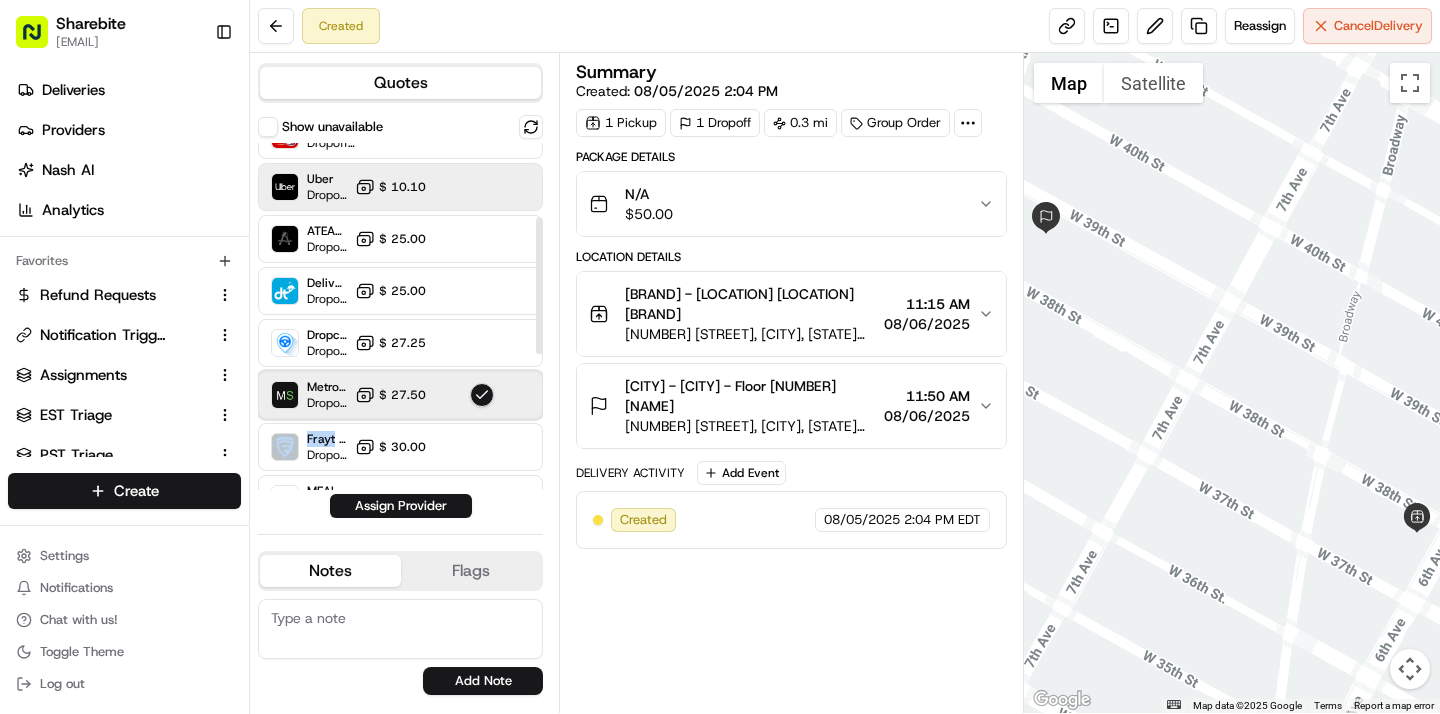 click on "MetroSpeedy (SB NYC) Dropoff ETA   - $   27.50" at bounding box center (400, 395) 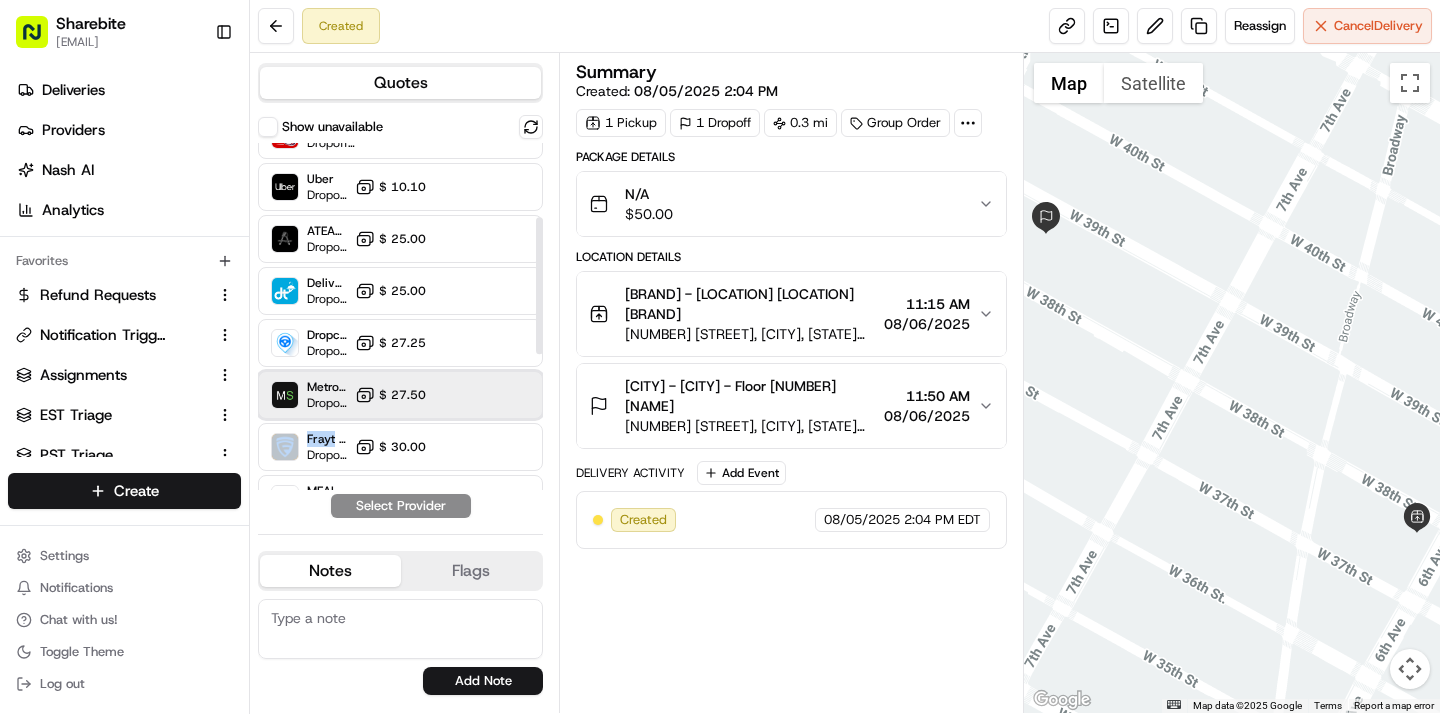 click on "MetroSpeedy (SB NYC) Dropoff ETA   - $   27.50" at bounding box center (400, 395) 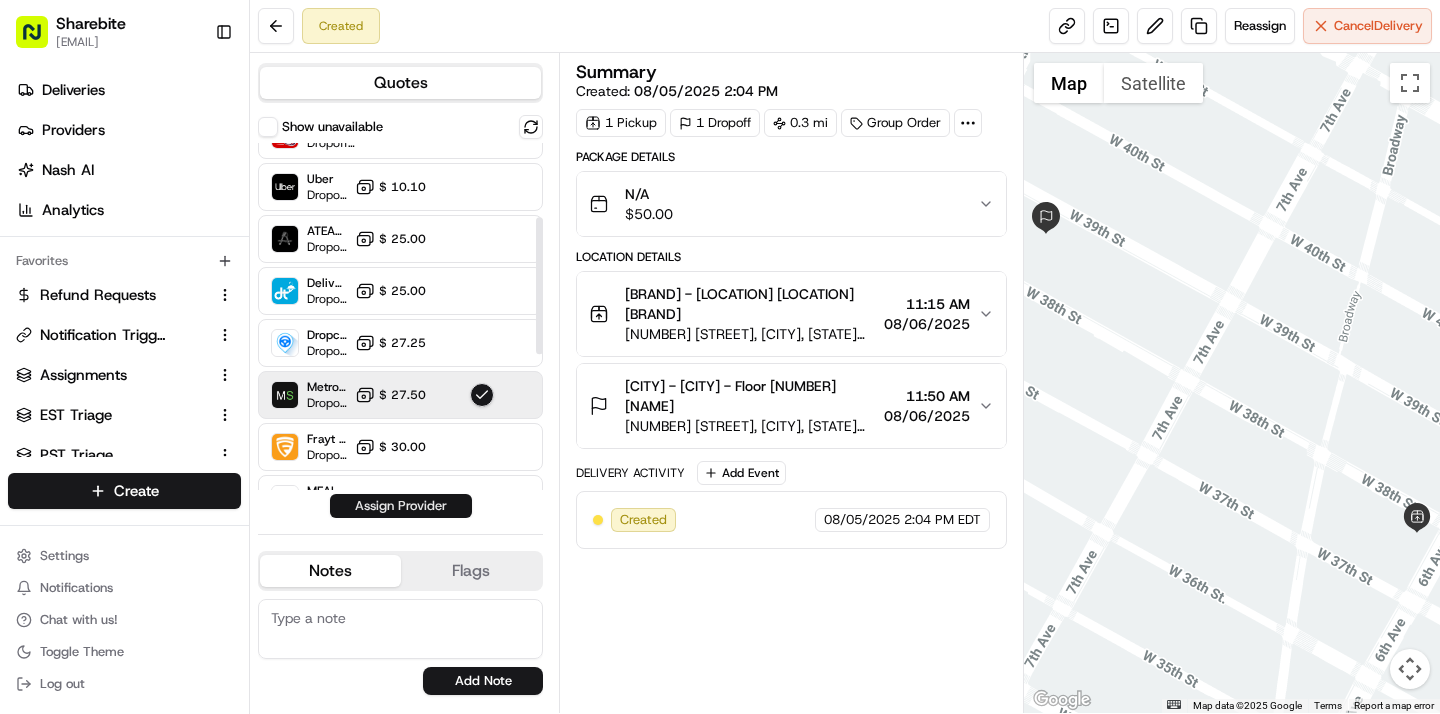 click on "Assign Provider" at bounding box center [401, 506] 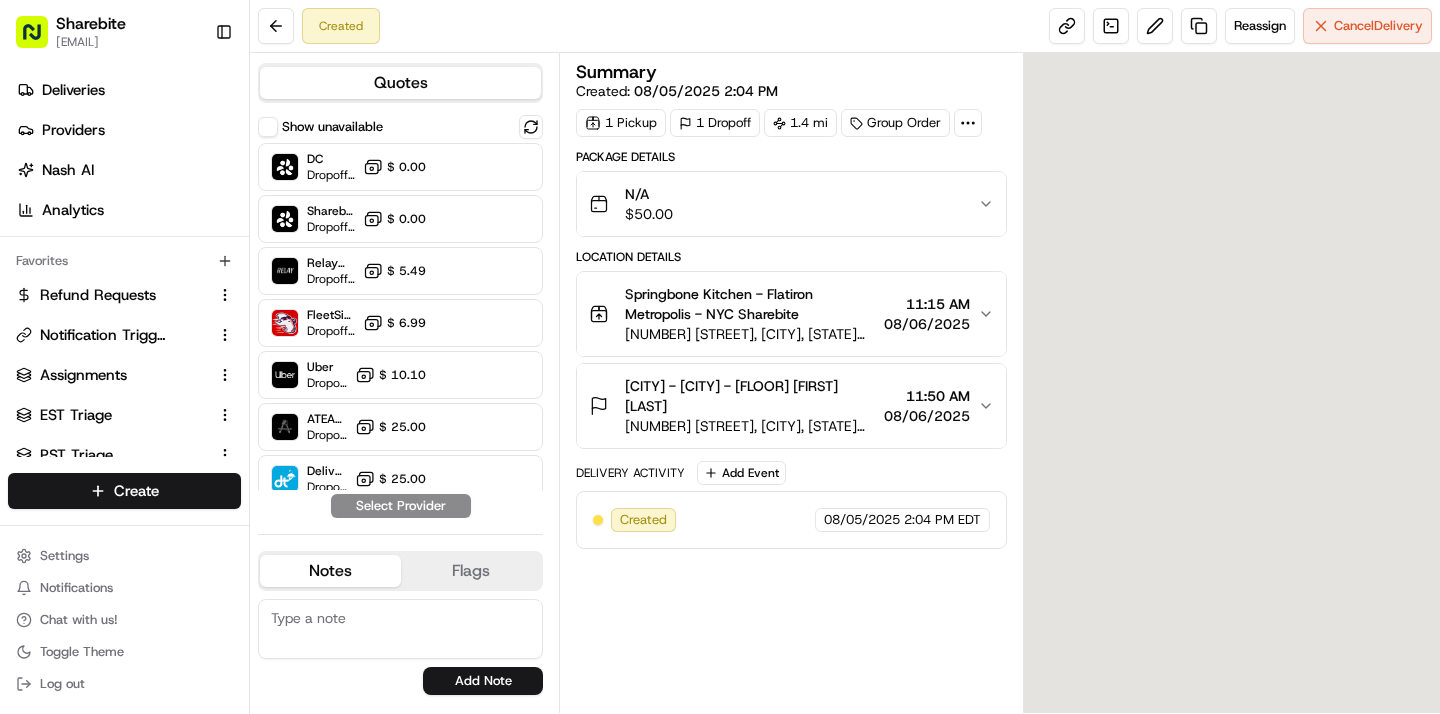 scroll, scrollTop: 0, scrollLeft: 0, axis: both 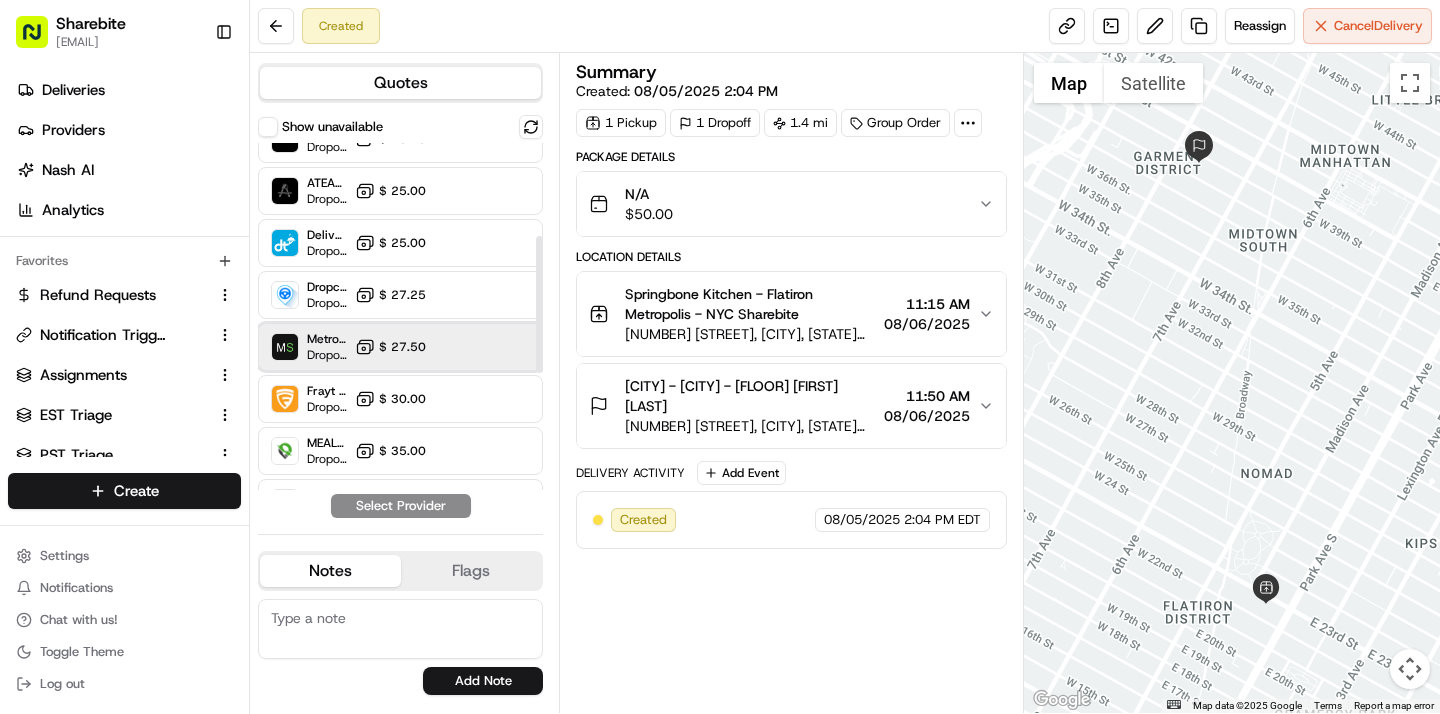 click at bounding box center [482, 347] 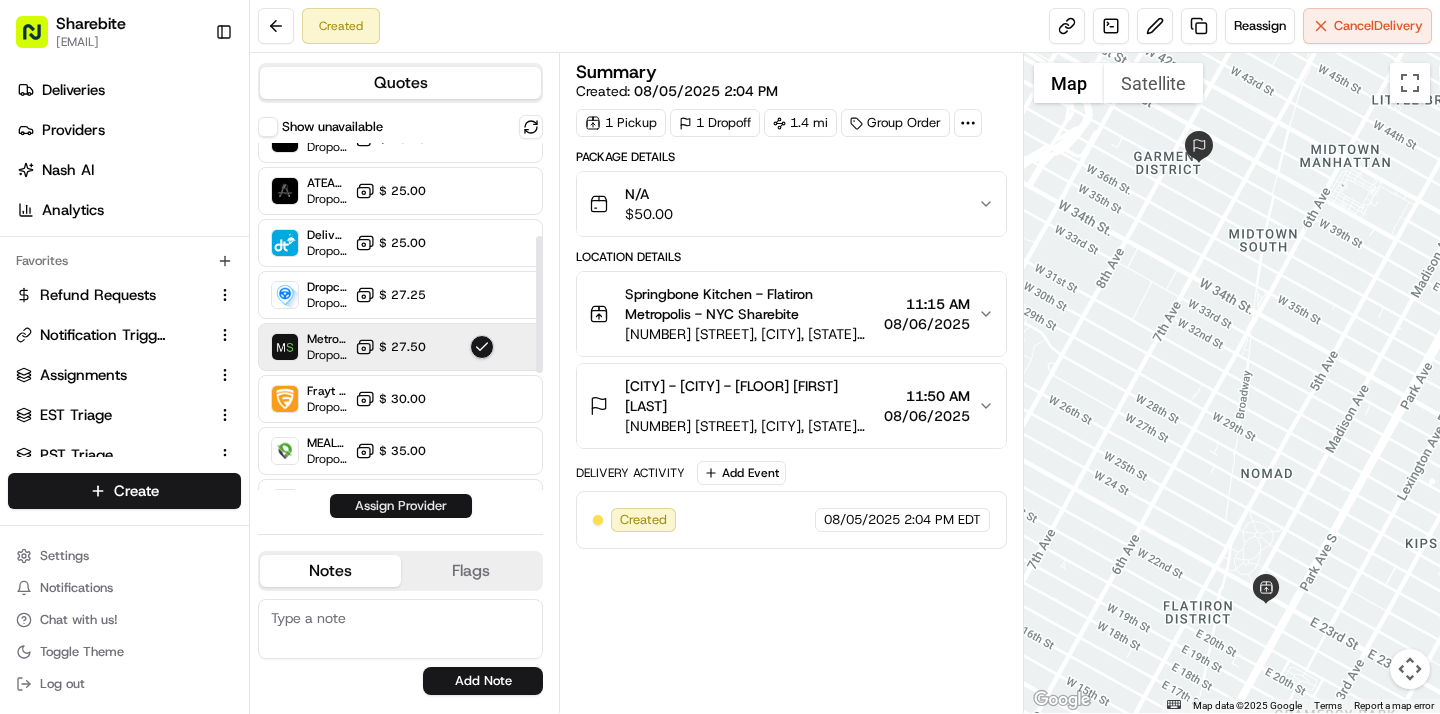 click on "Assign Provider" at bounding box center (401, 506) 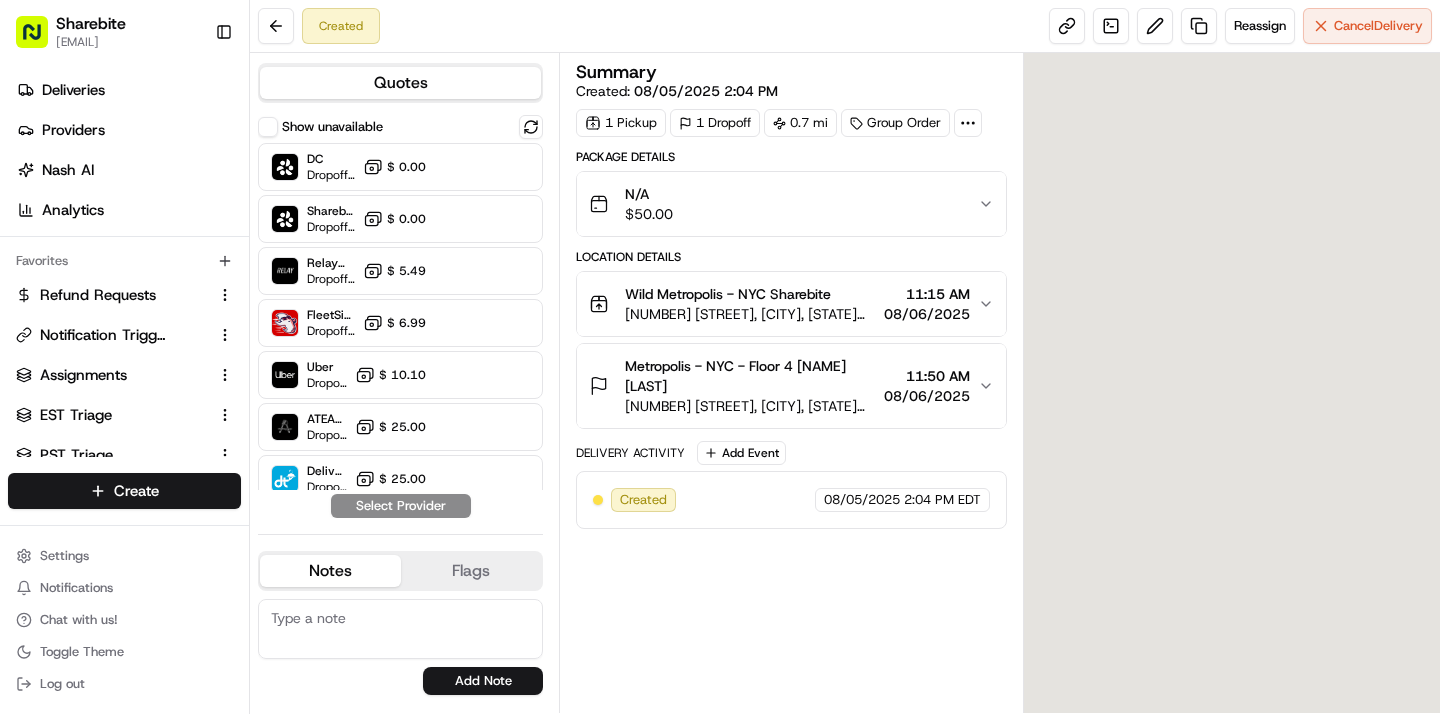 scroll, scrollTop: 0, scrollLeft: 0, axis: both 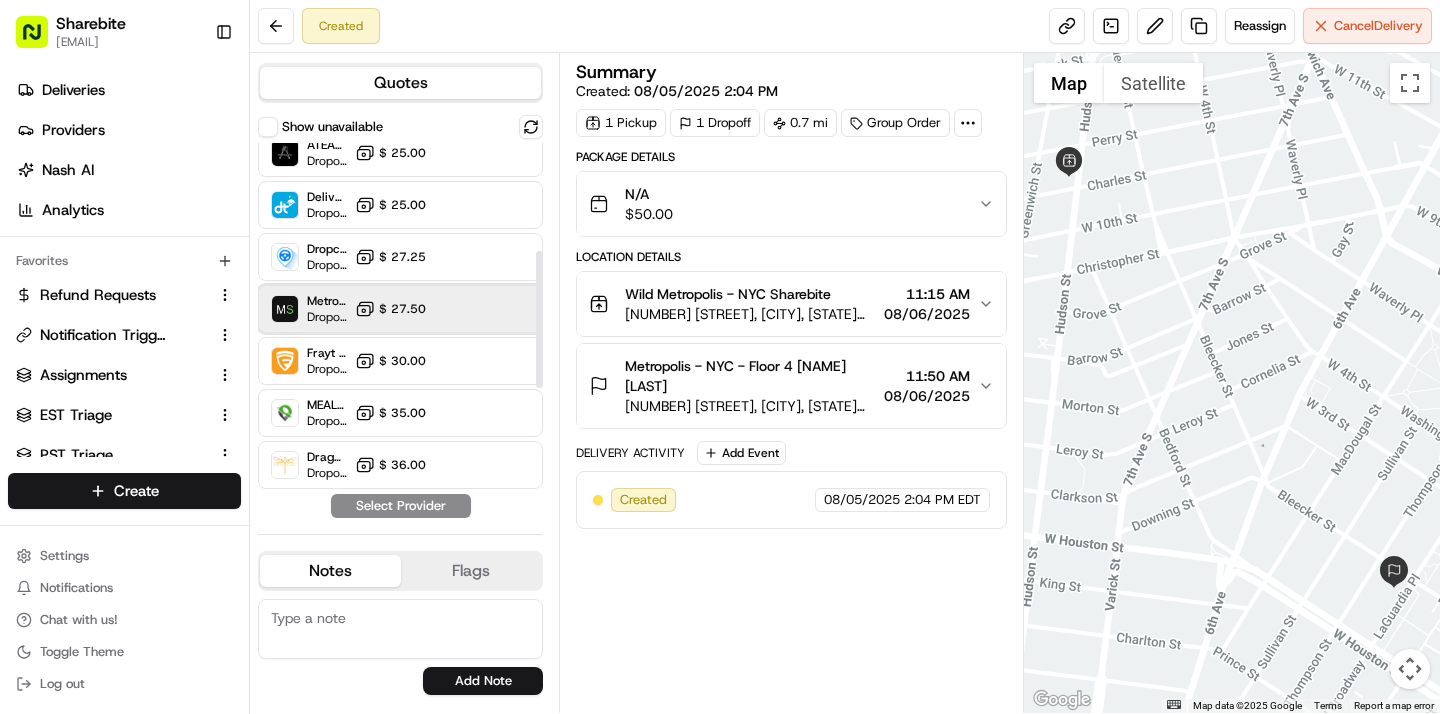 click at bounding box center [482, 309] 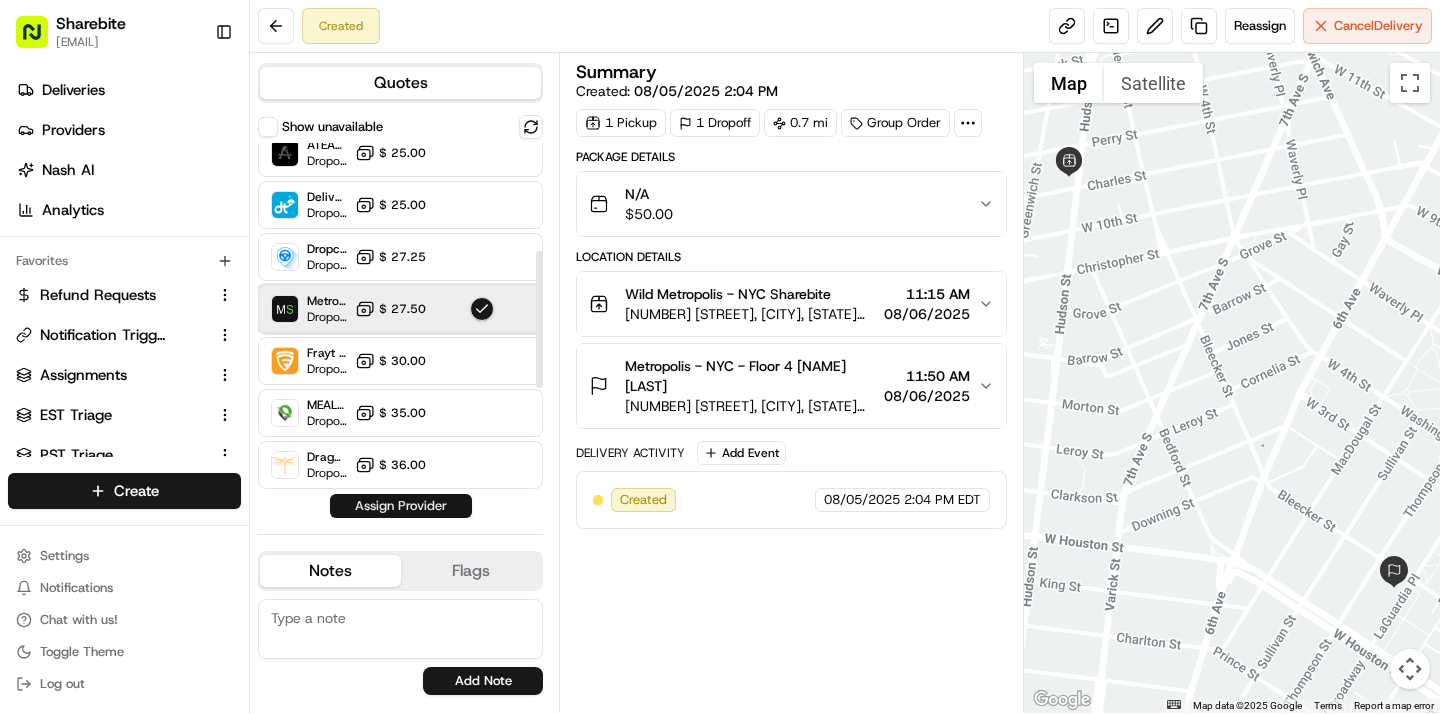 click on "Assign Provider" at bounding box center [401, 506] 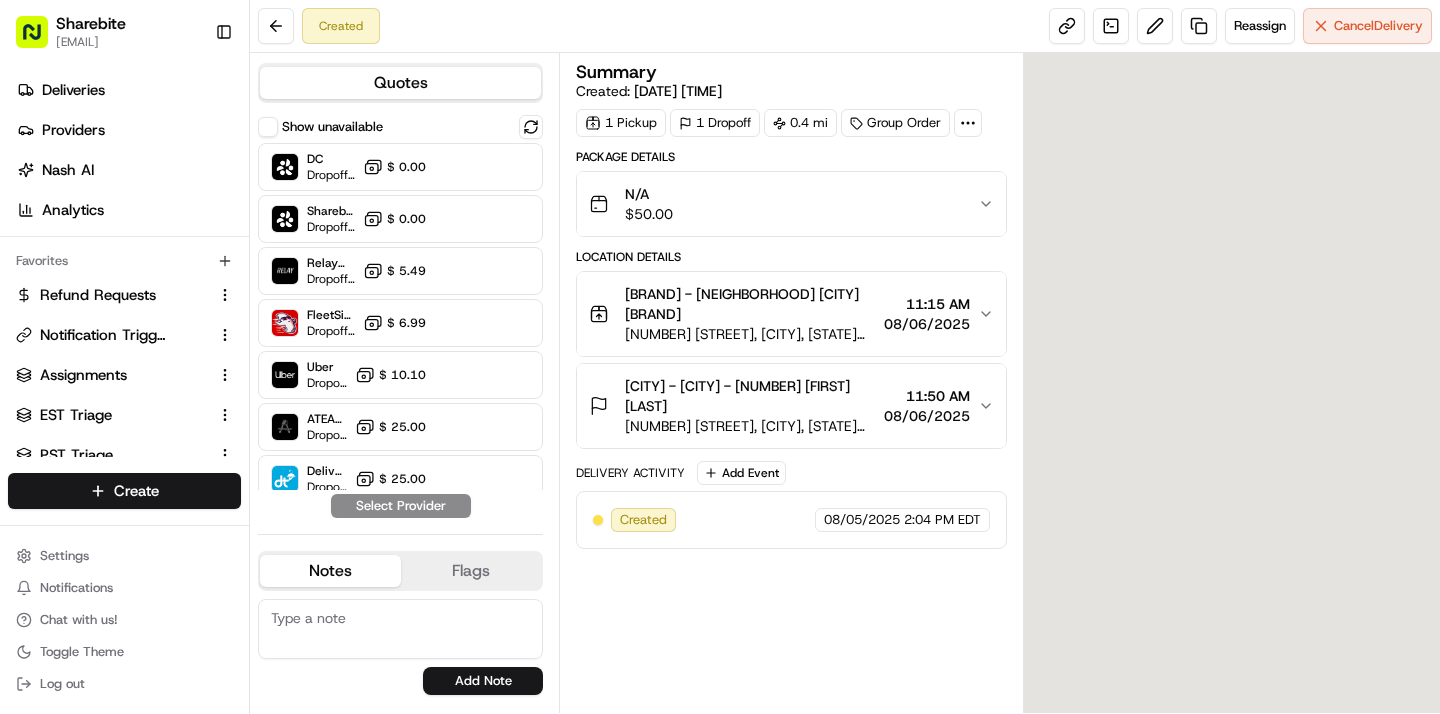 scroll, scrollTop: 0, scrollLeft: 0, axis: both 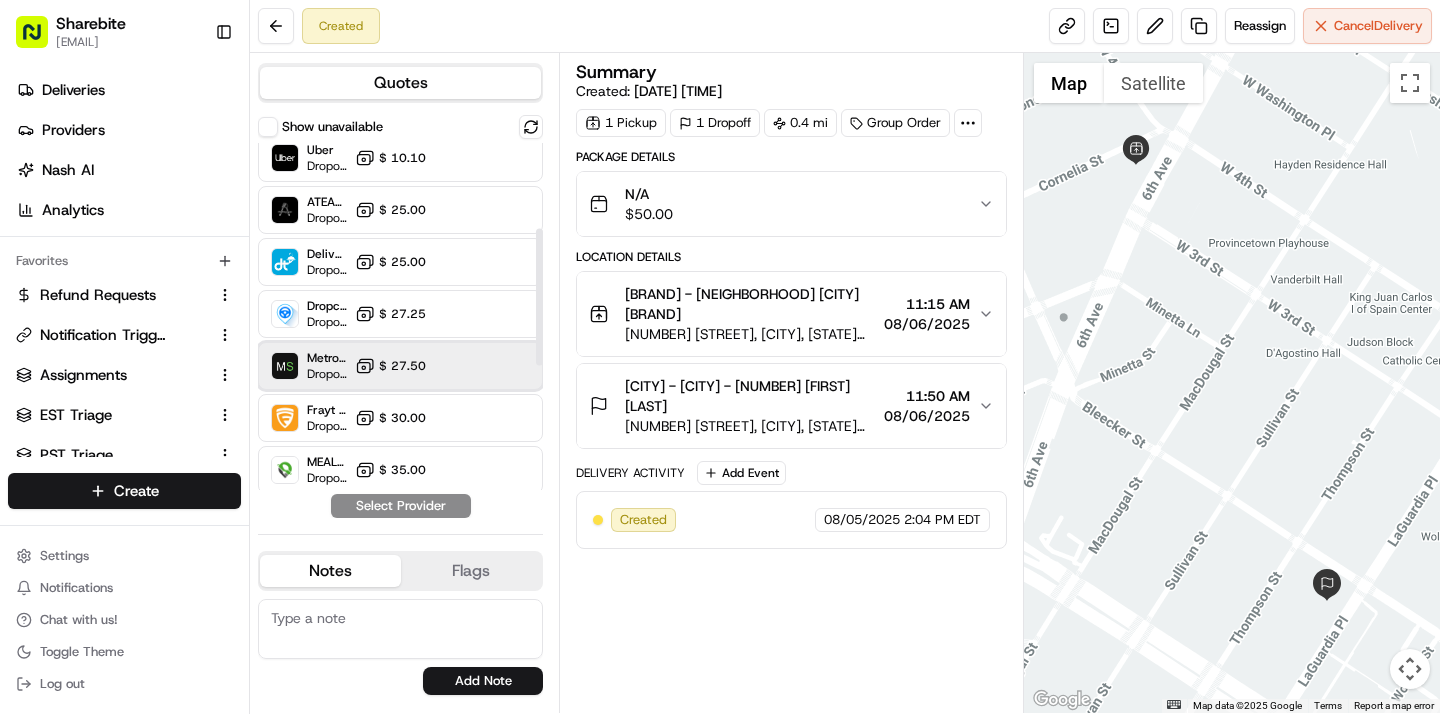 click at bounding box center [482, 366] 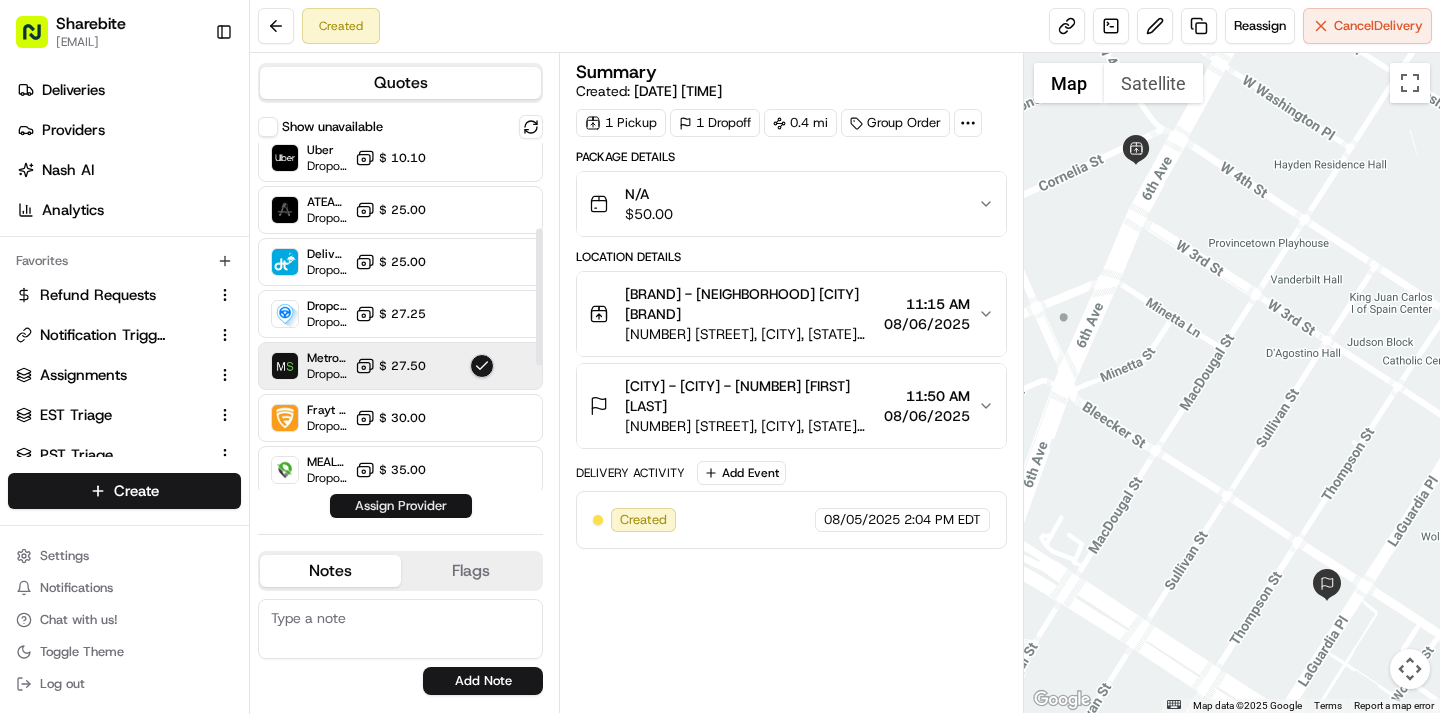 click on "Assign Provider" at bounding box center [401, 506] 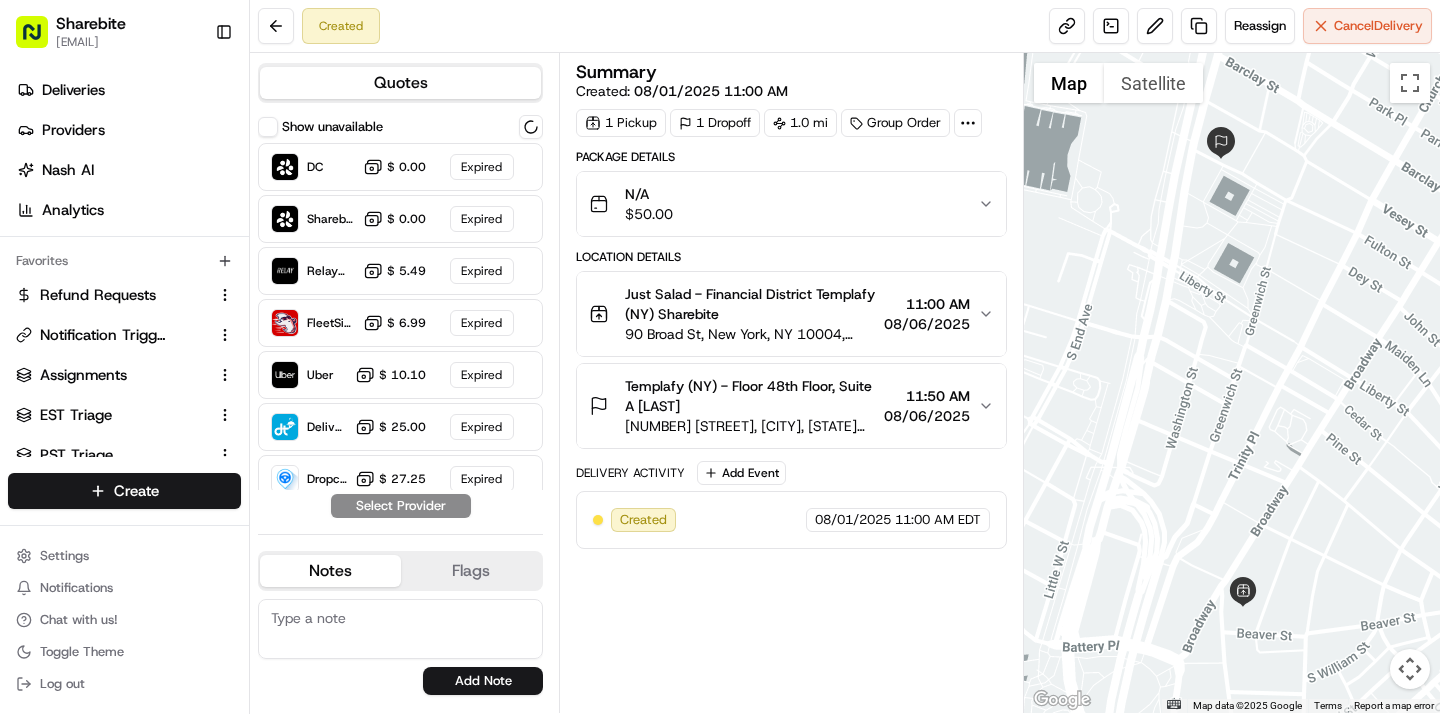 scroll, scrollTop: 0, scrollLeft: 0, axis: both 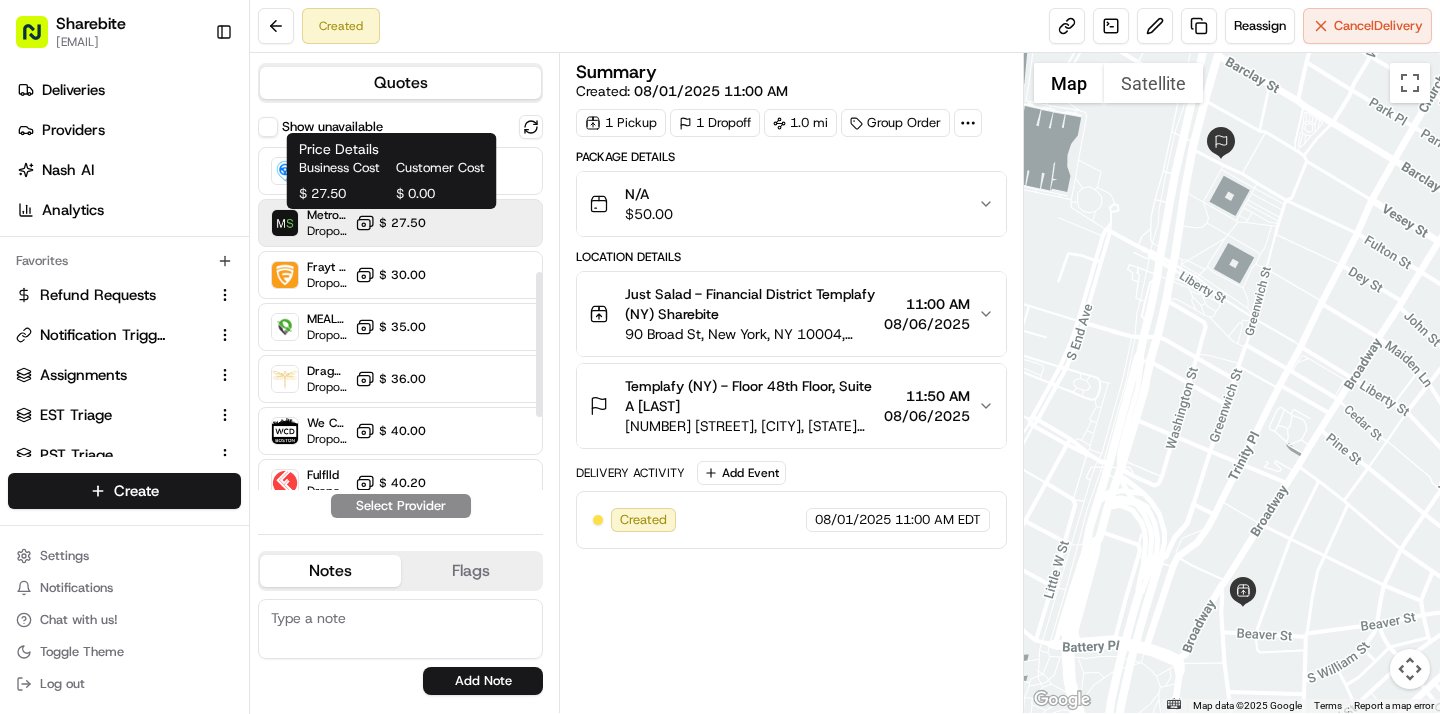 click on "$   27.50" at bounding box center (402, 223) 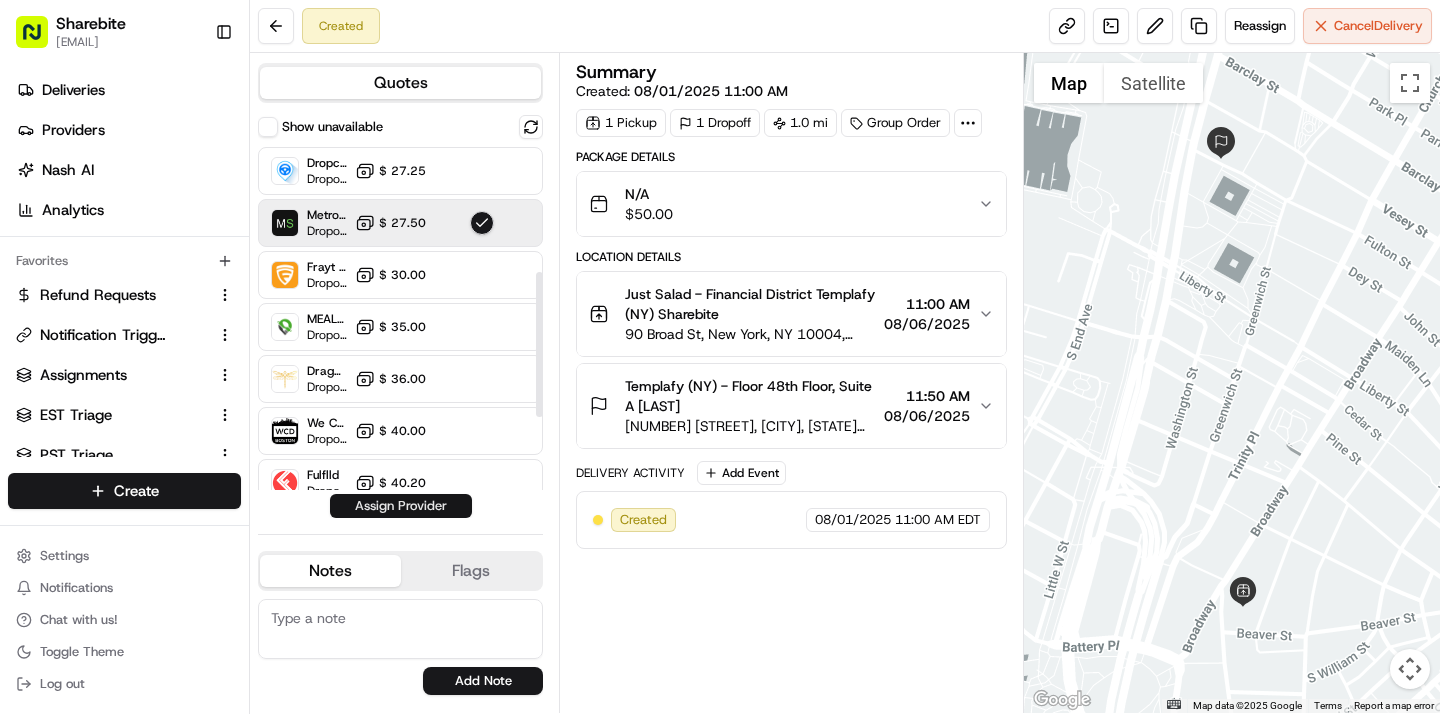 click on "Assign Provider" at bounding box center (401, 506) 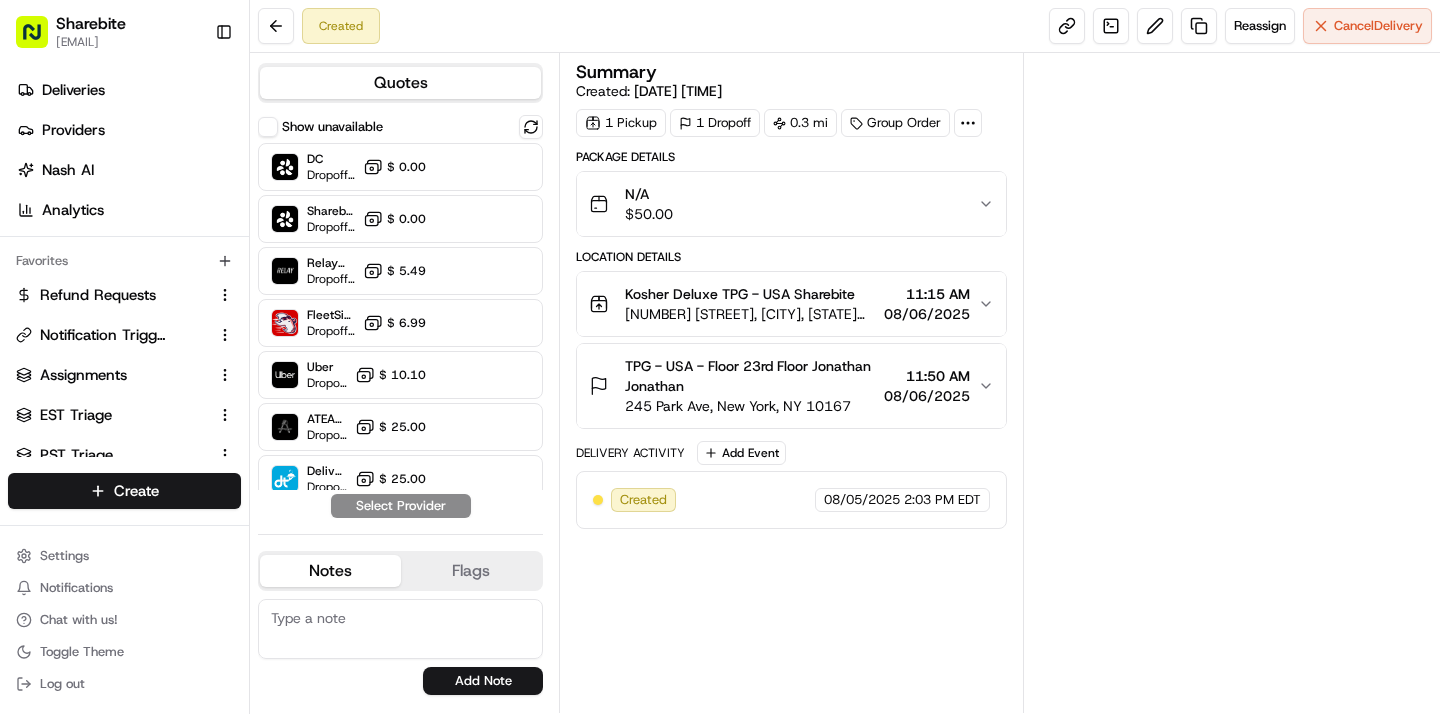 scroll, scrollTop: 0, scrollLeft: 0, axis: both 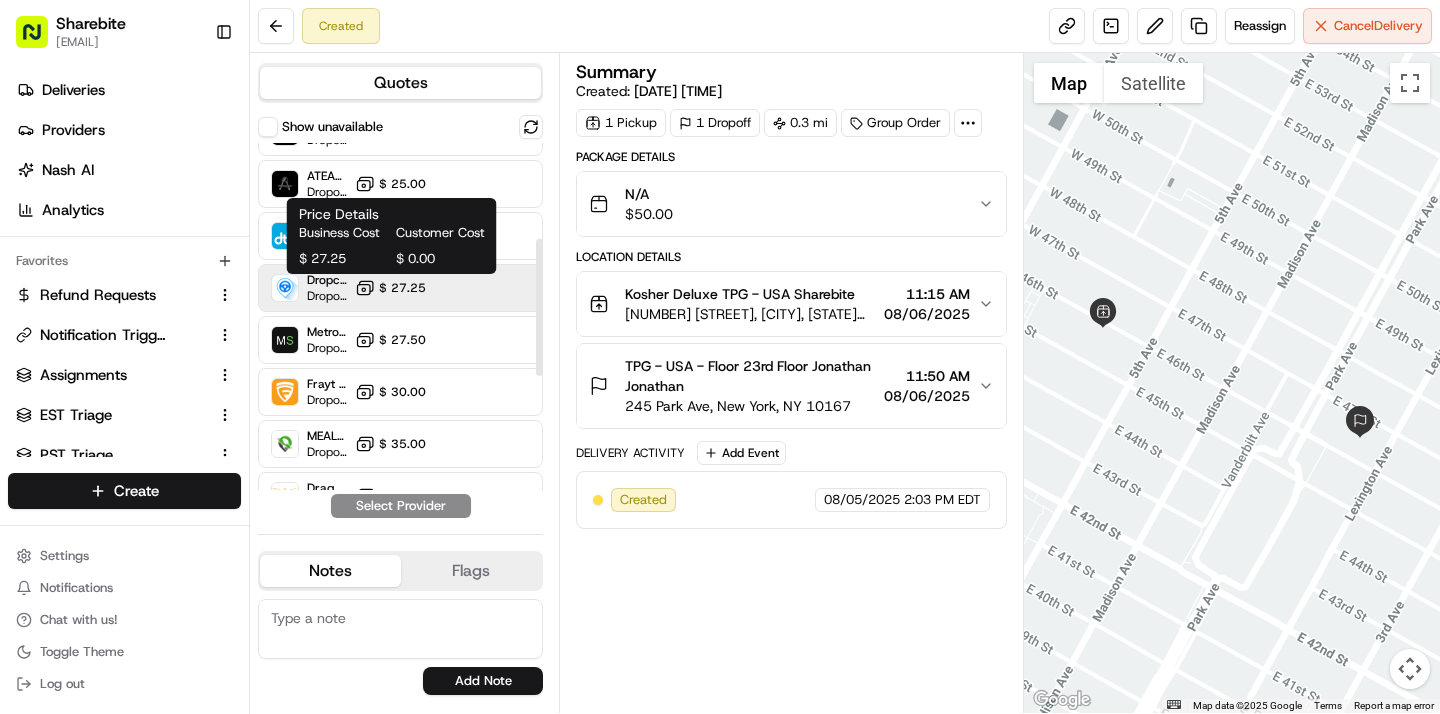 click on "$   27.25" at bounding box center [390, 288] 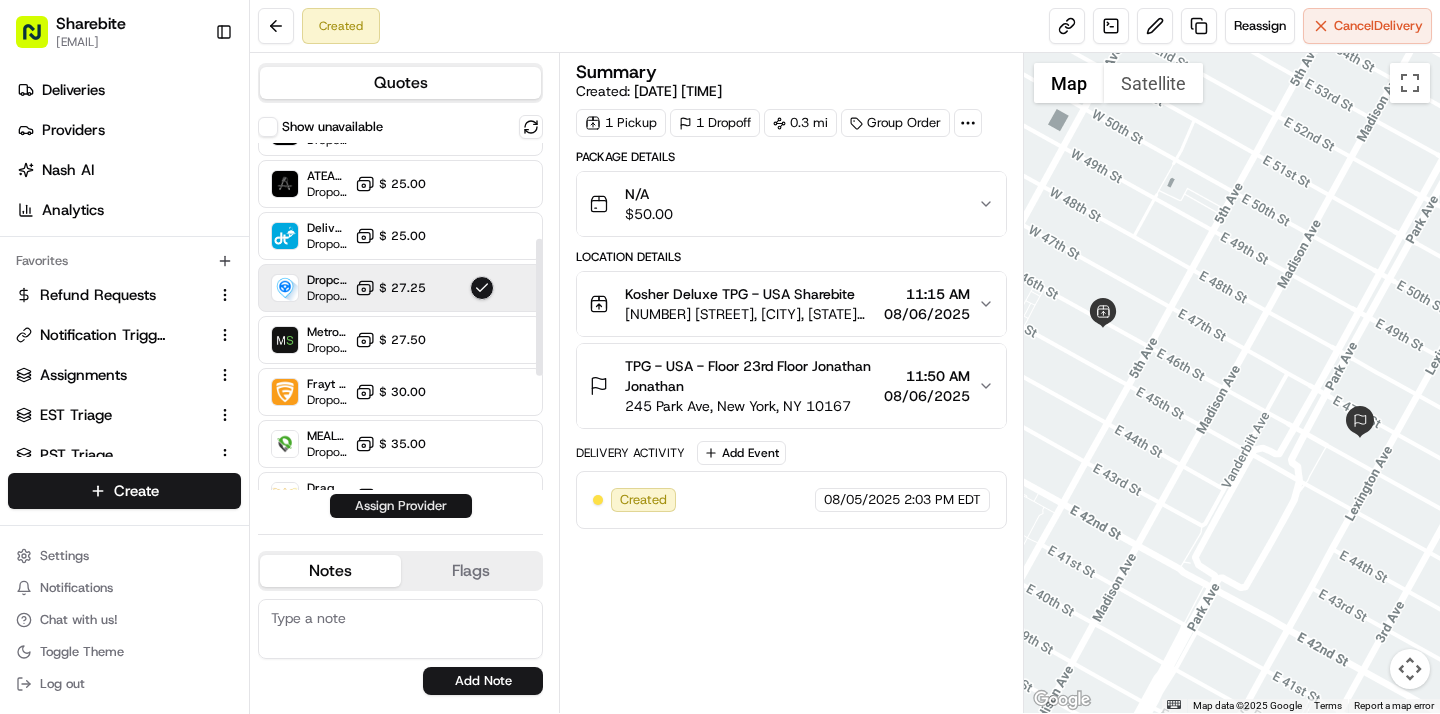 click on "Assign Provider" at bounding box center [401, 506] 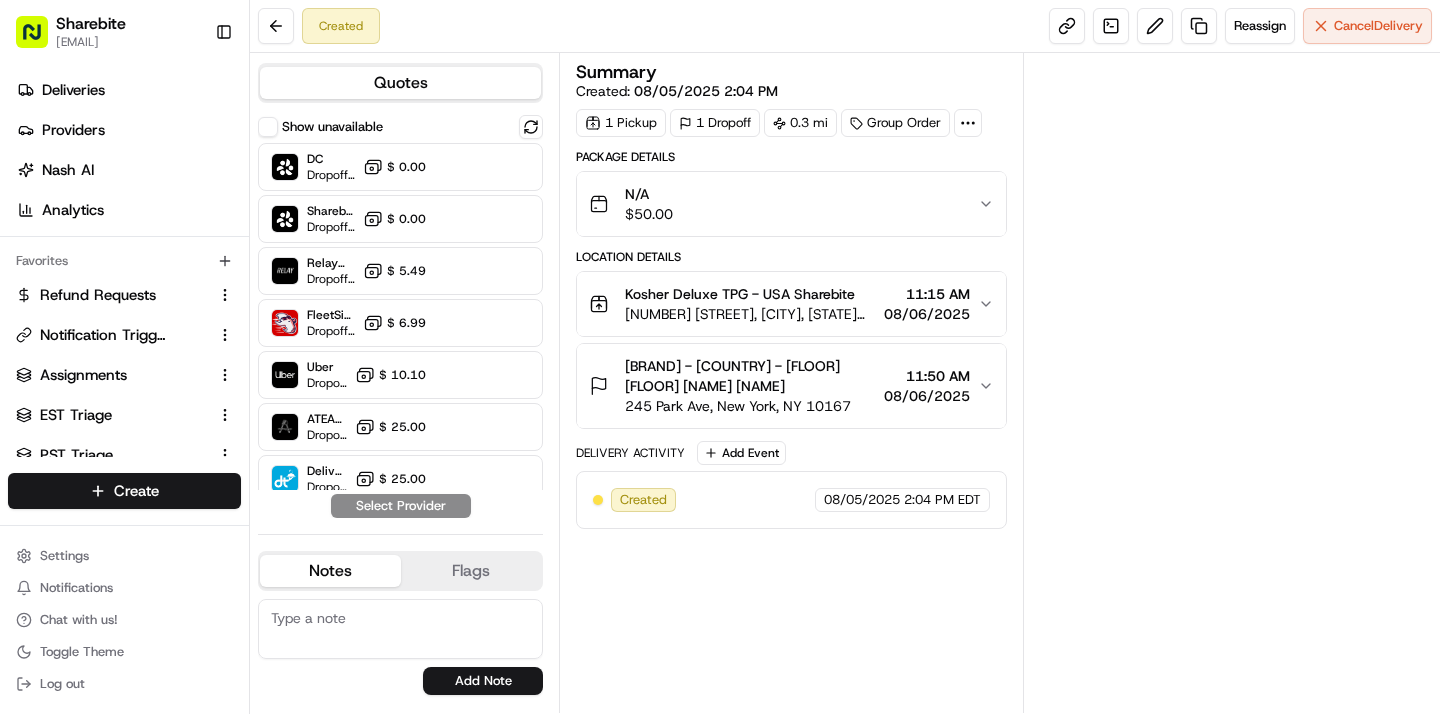 scroll, scrollTop: 0, scrollLeft: 0, axis: both 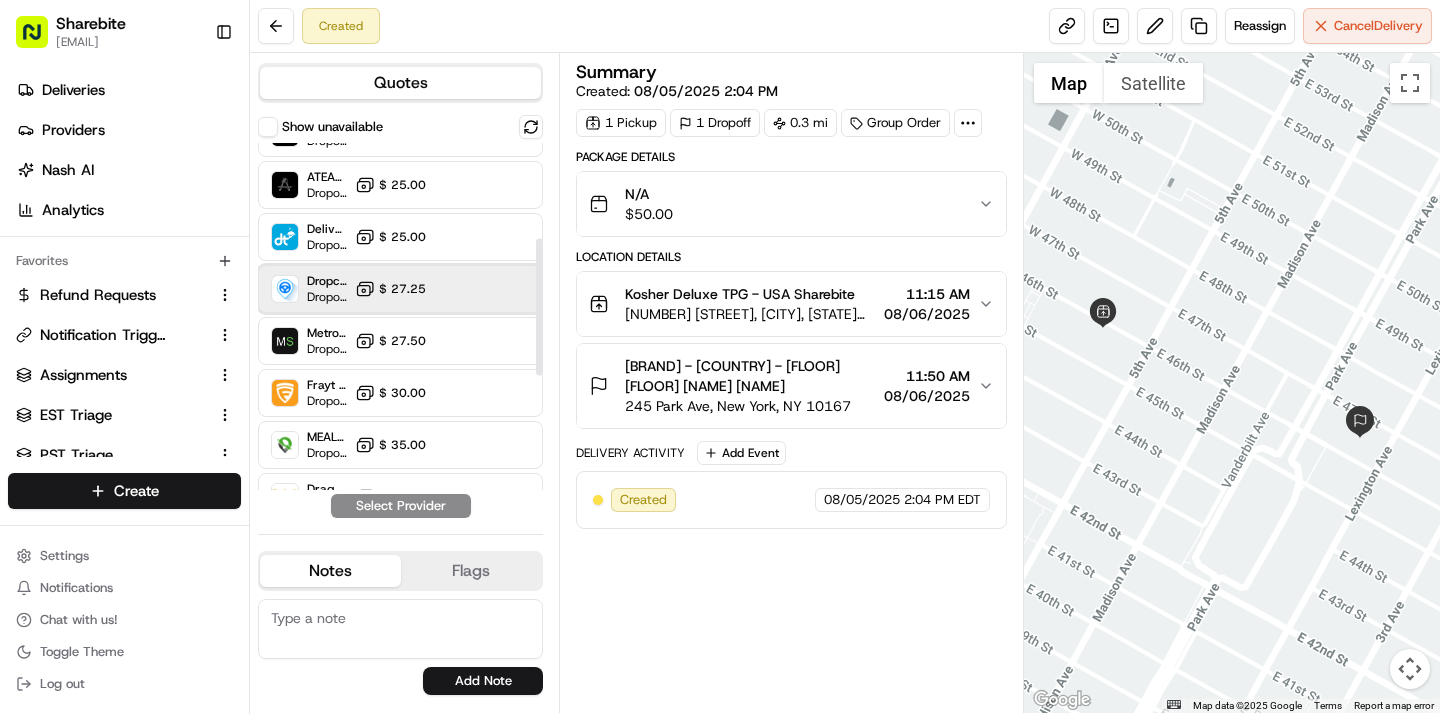 click on "Dropcar (NYC 1) Dropoff ETA   20 hours $   27.25" at bounding box center [400, 289] 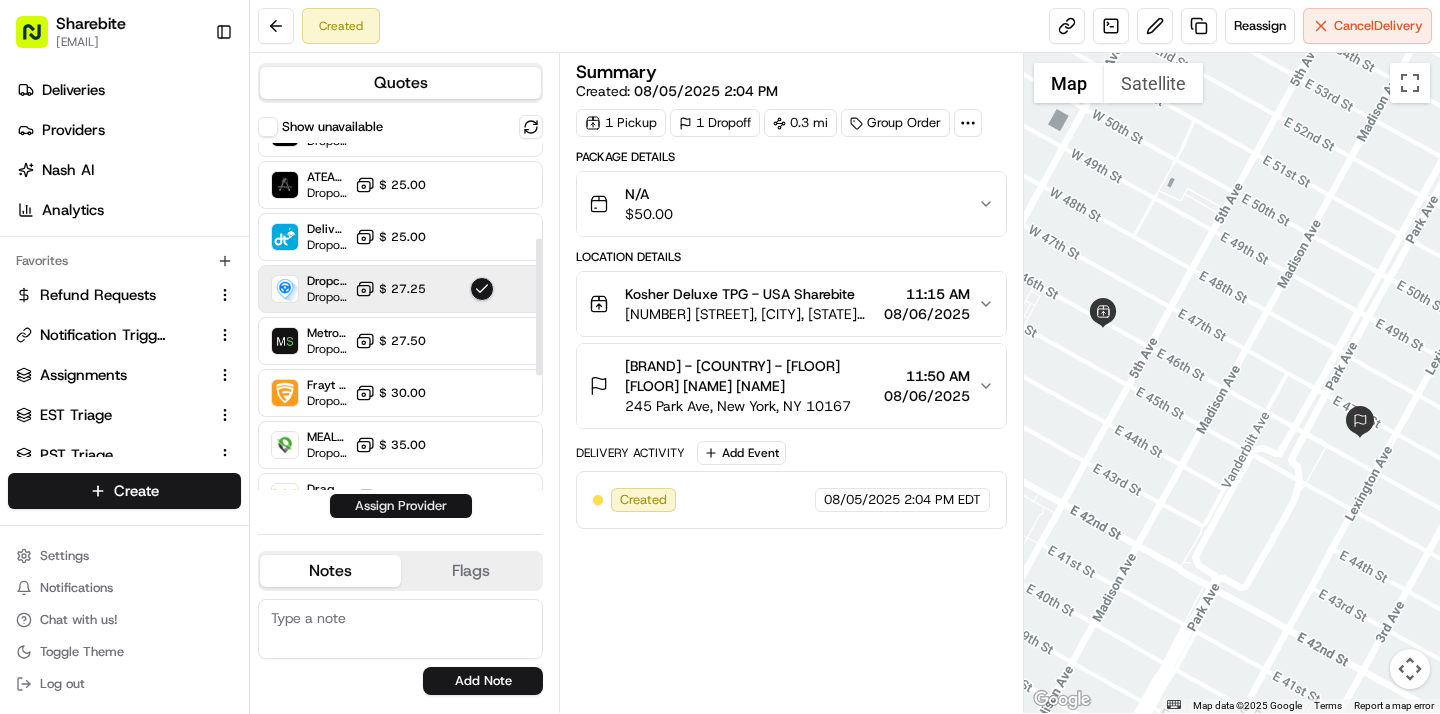 click on "Assign Provider" at bounding box center [401, 506] 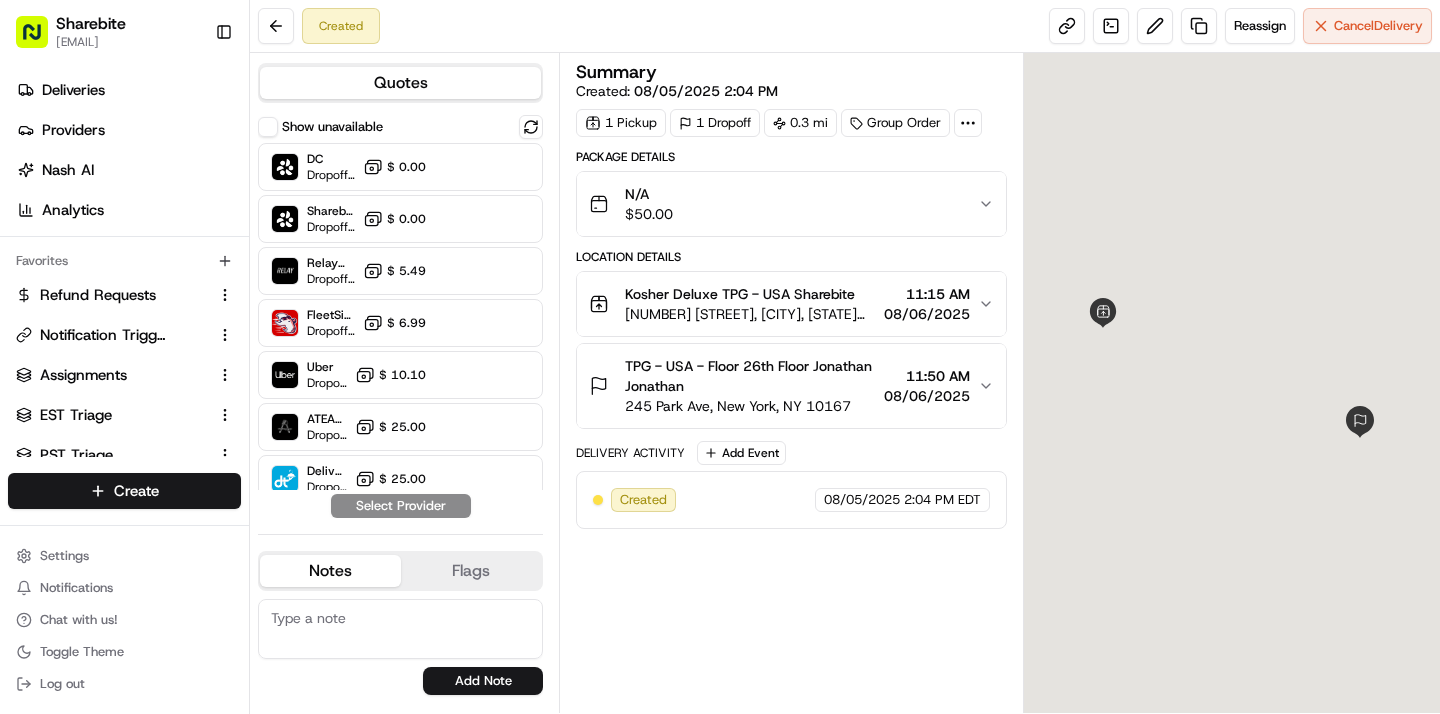 scroll, scrollTop: 0, scrollLeft: 0, axis: both 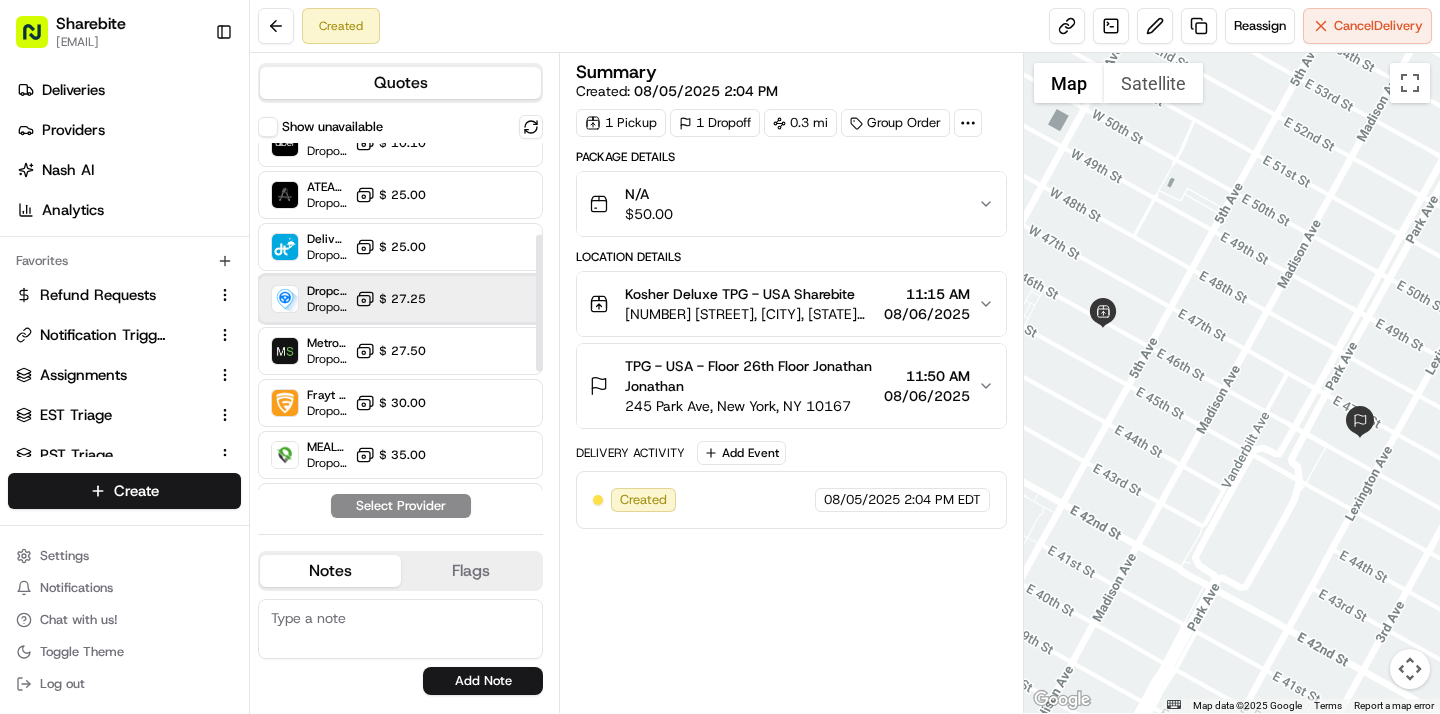 click on "Dropcar (NYC 1) Dropoff ETA   20 hours $   27.25" at bounding box center (400, 299) 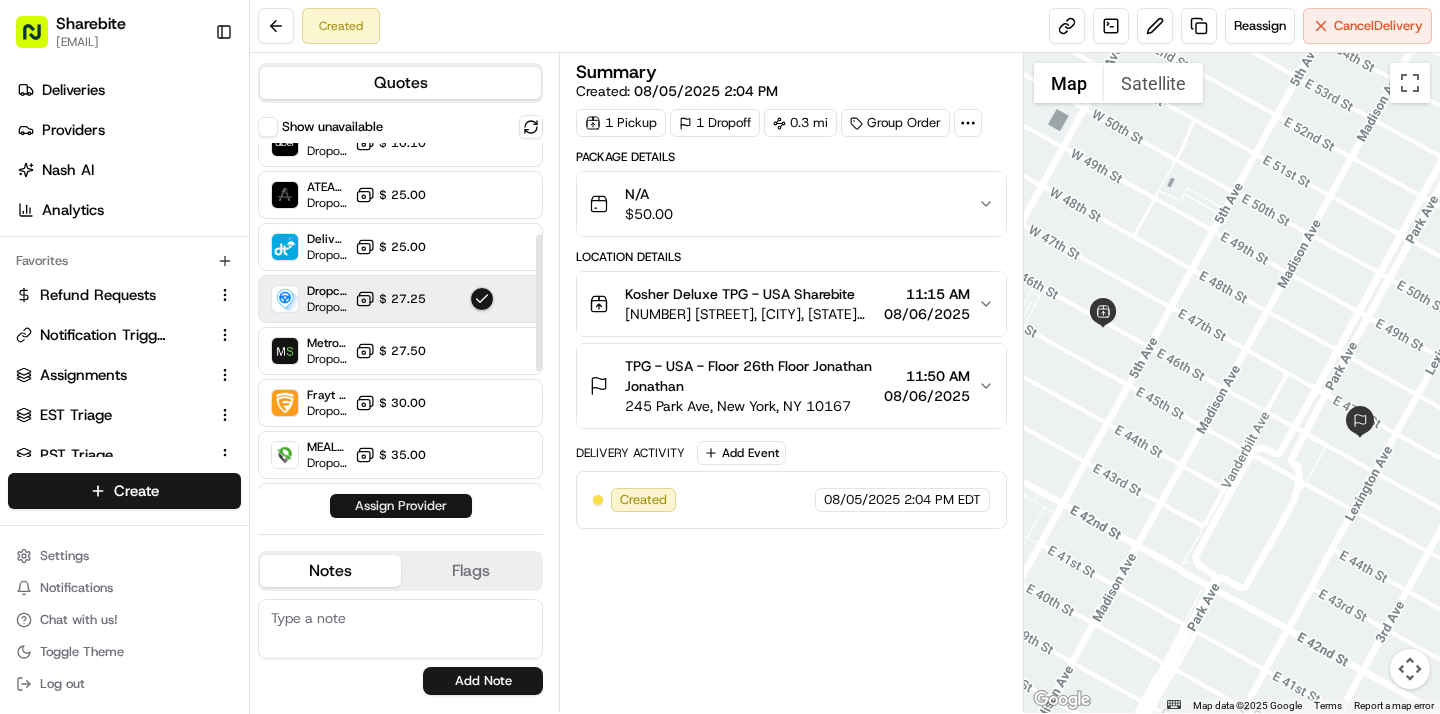 click on "Assign Provider" at bounding box center (401, 506) 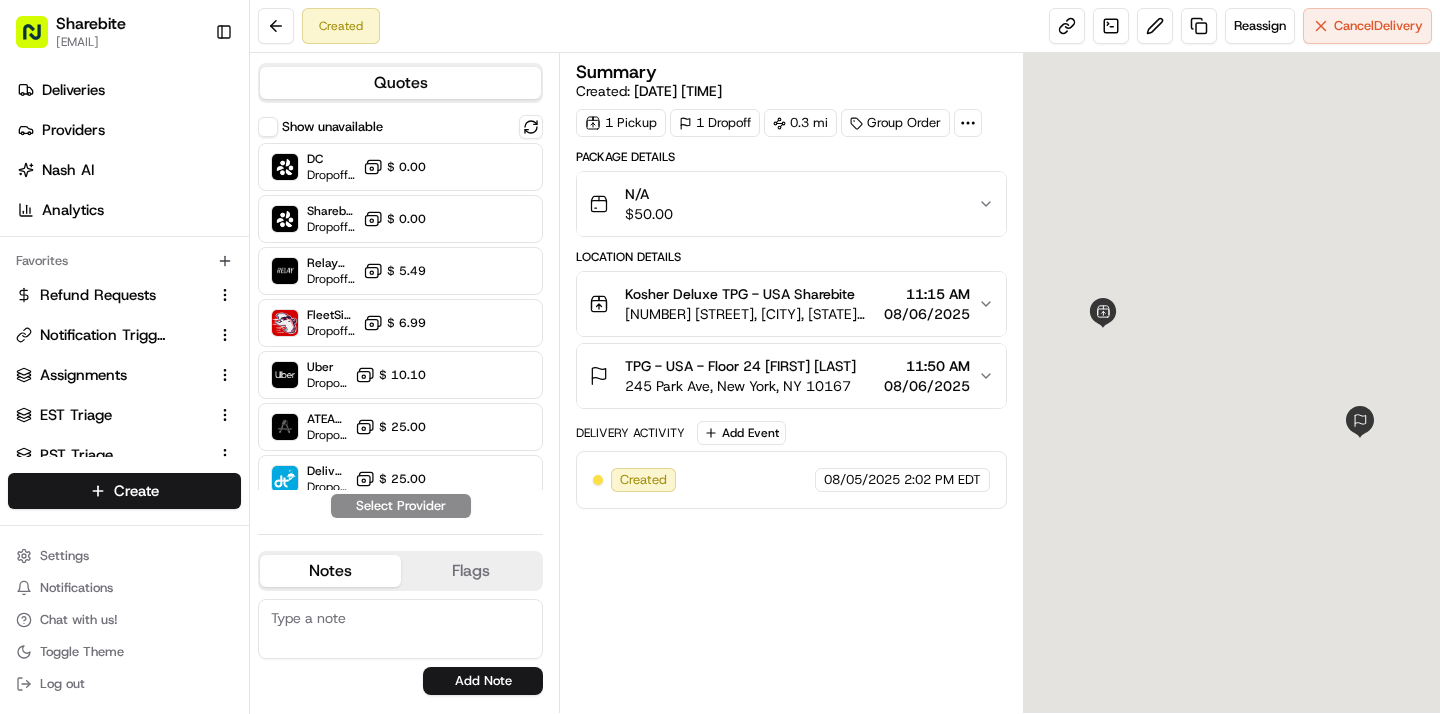 scroll, scrollTop: 0, scrollLeft: 0, axis: both 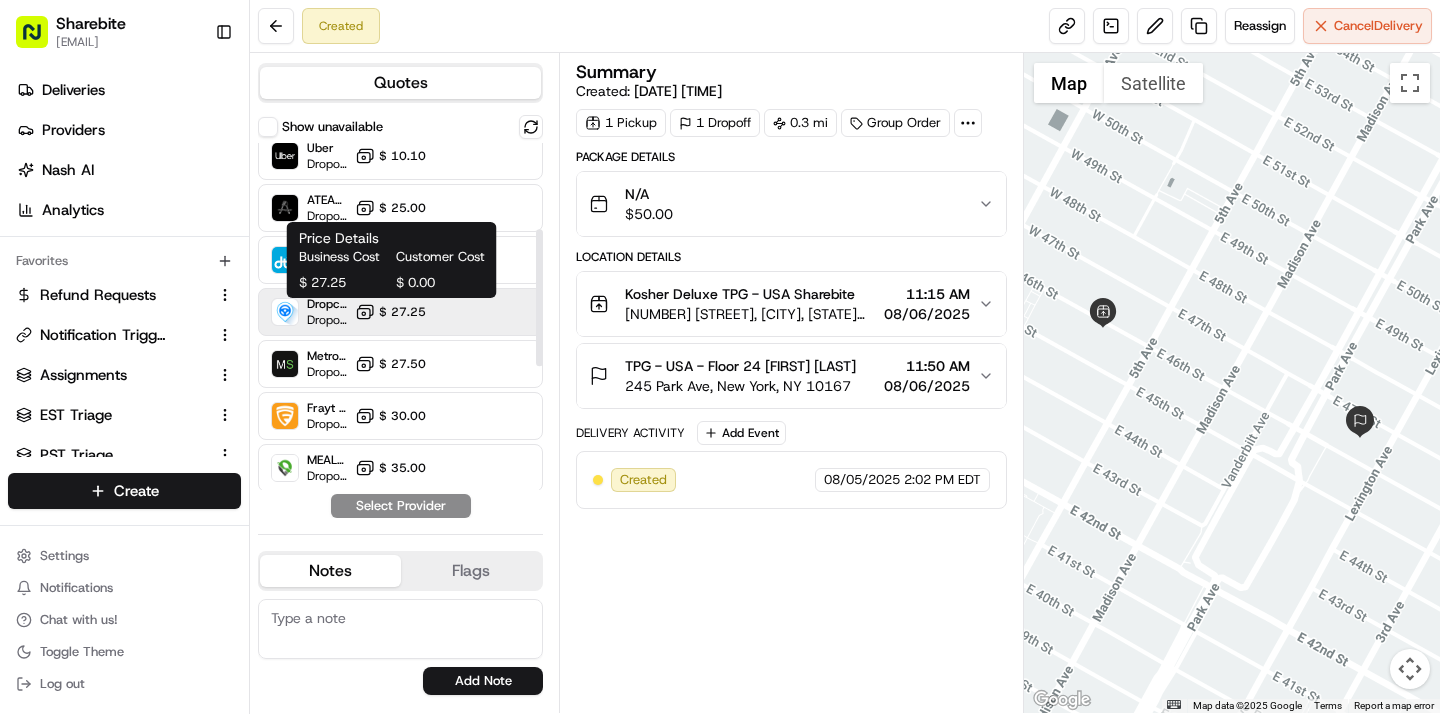 click on "$   27.25" at bounding box center [402, 312] 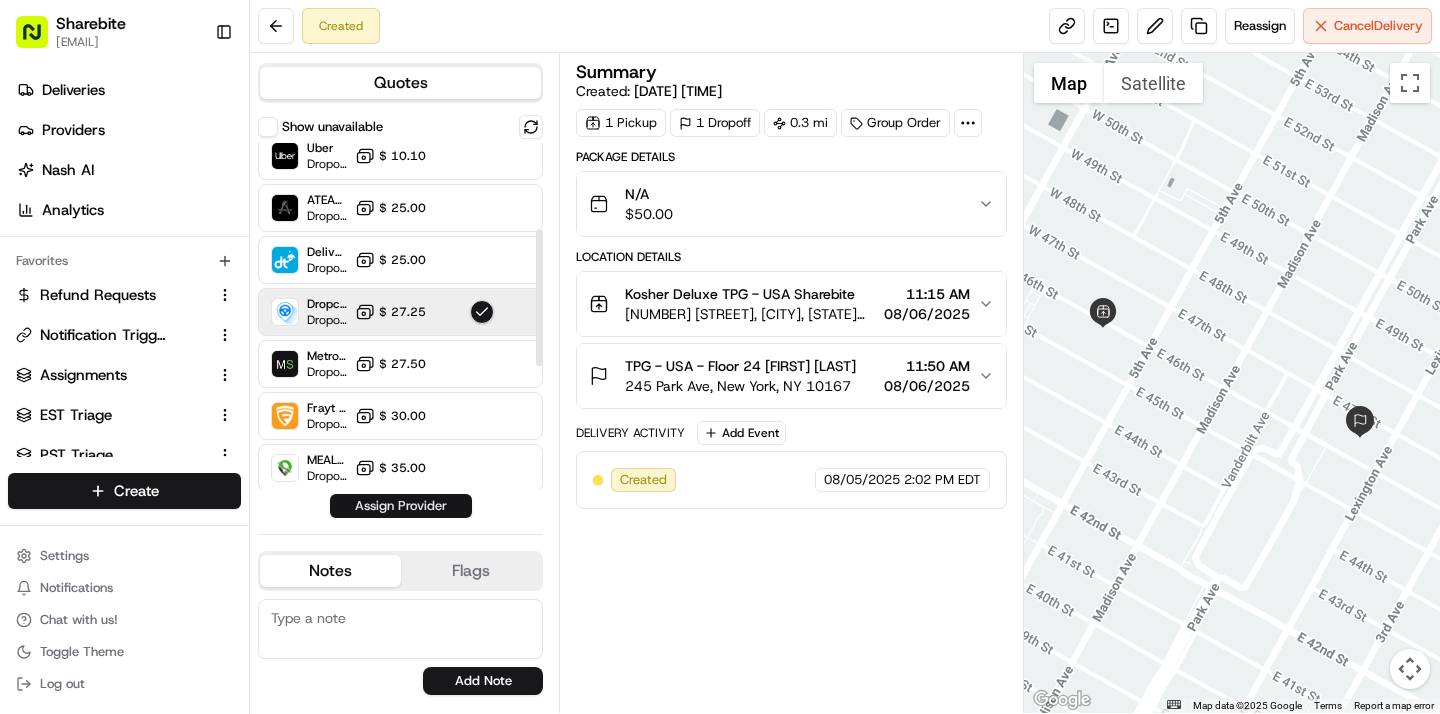 click on "Assign Provider" at bounding box center (401, 506) 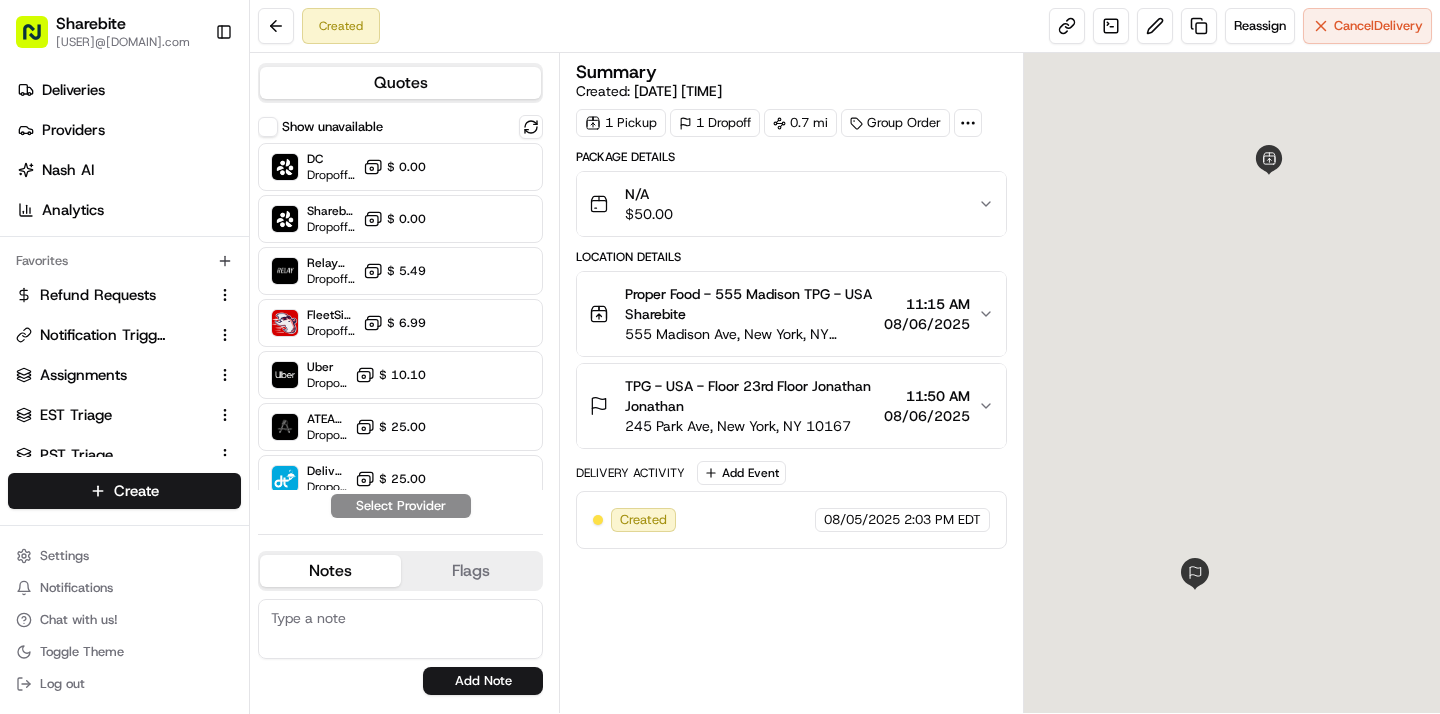 scroll, scrollTop: 0, scrollLeft: 0, axis: both 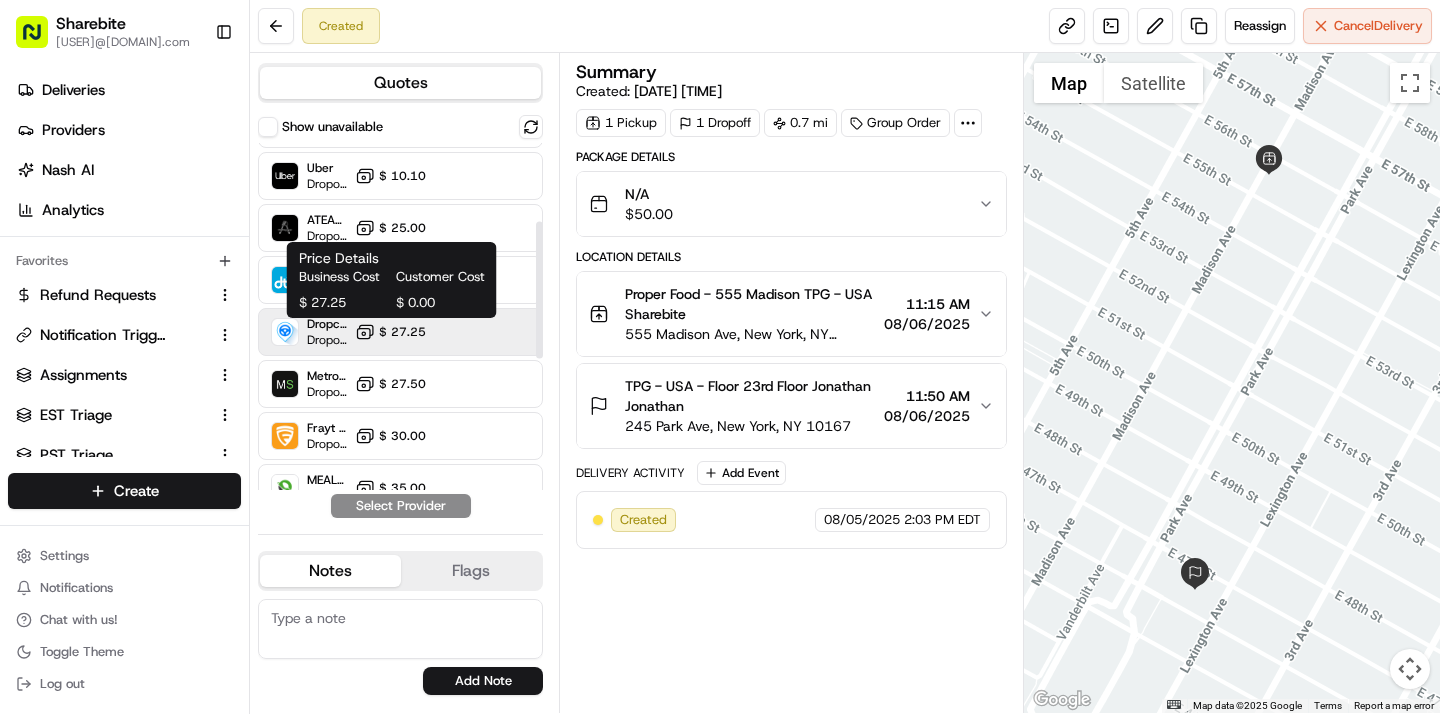 click on "$   27.25" at bounding box center [402, 332] 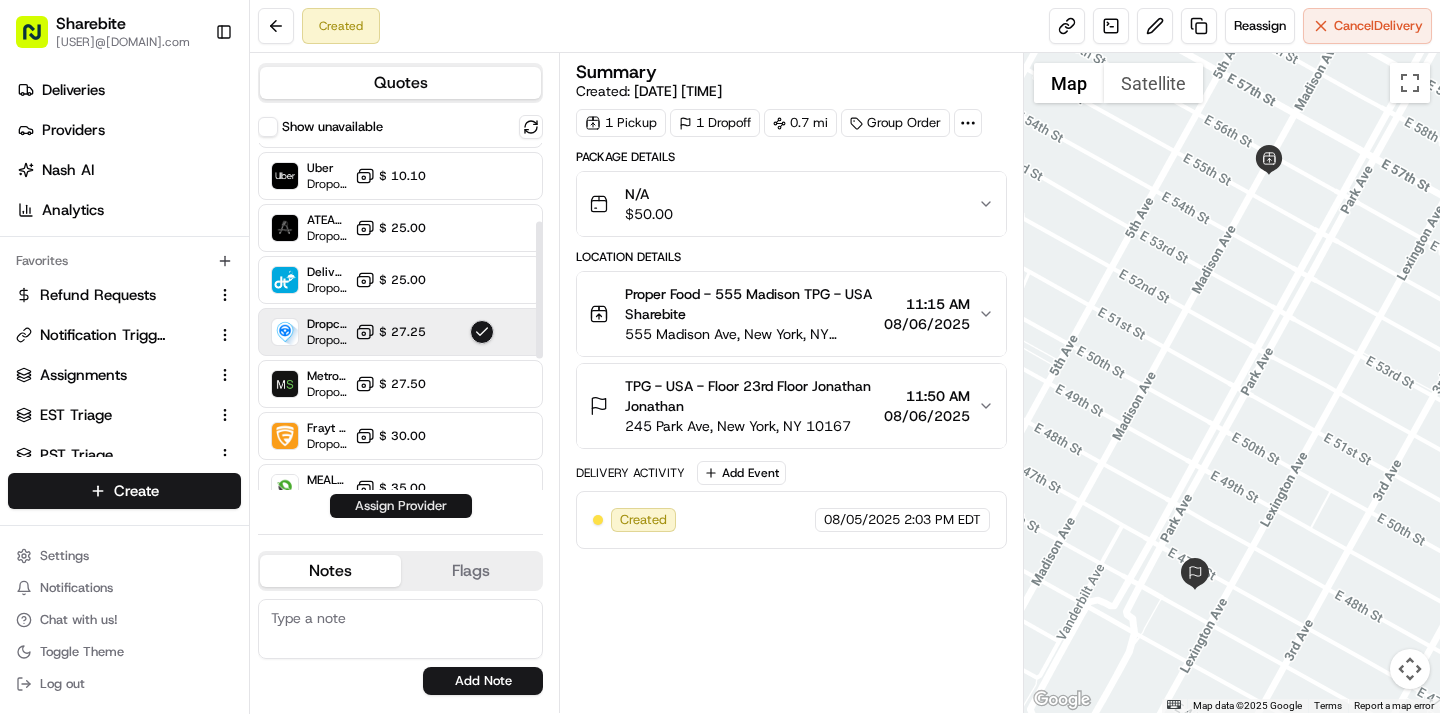 click on "Assign Provider" at bounding box center (401, 506) 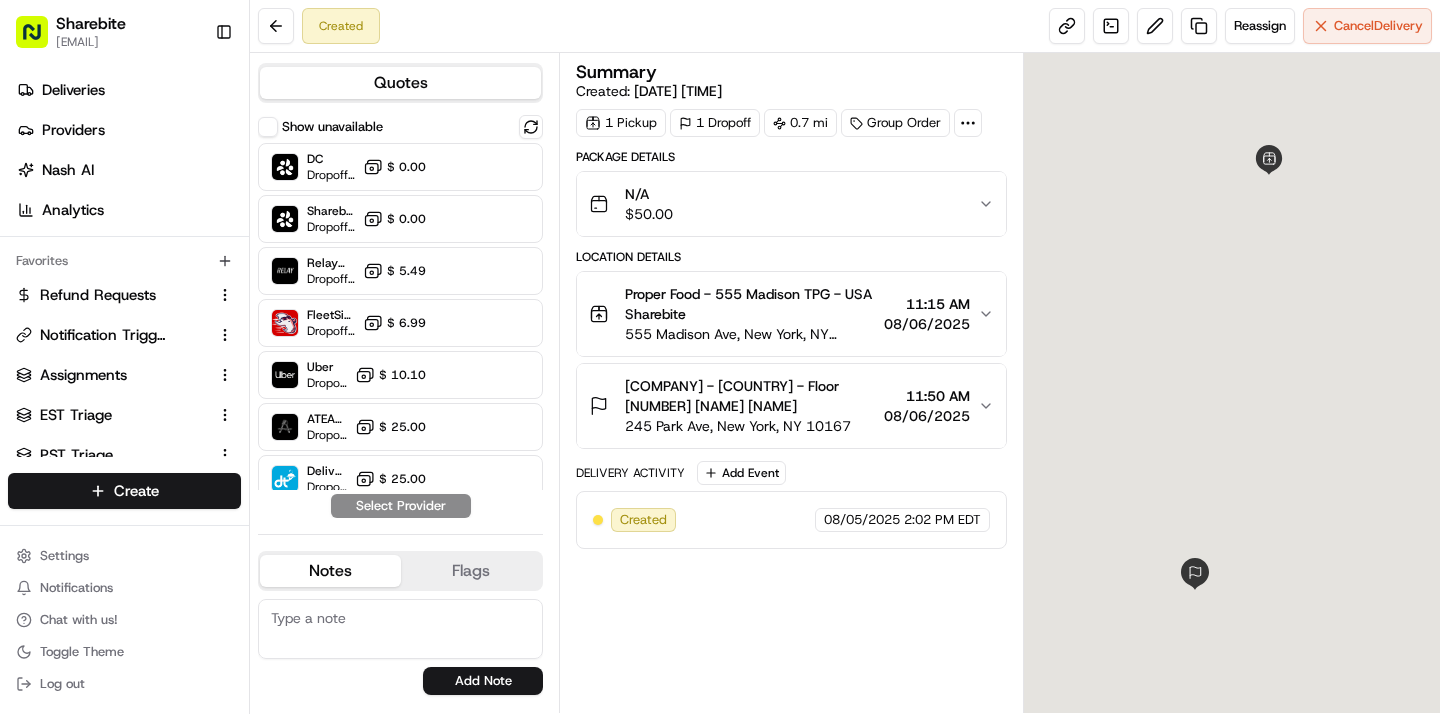scroll, scrollTop: 0, scrollLeft: 0, axis: both 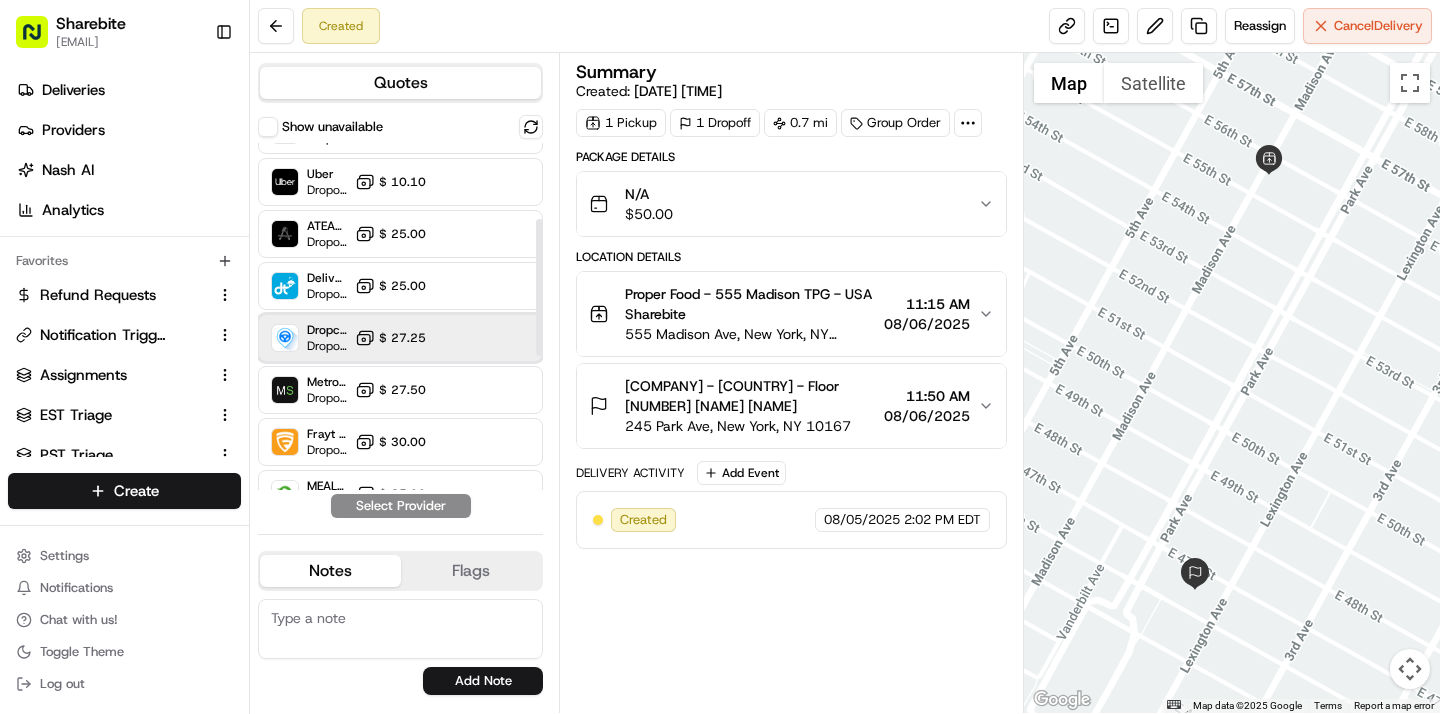 click on "Dropcar (NYC 1) Dropoff ETA   20 hours $   27.25" at bounding box center [400, 338] 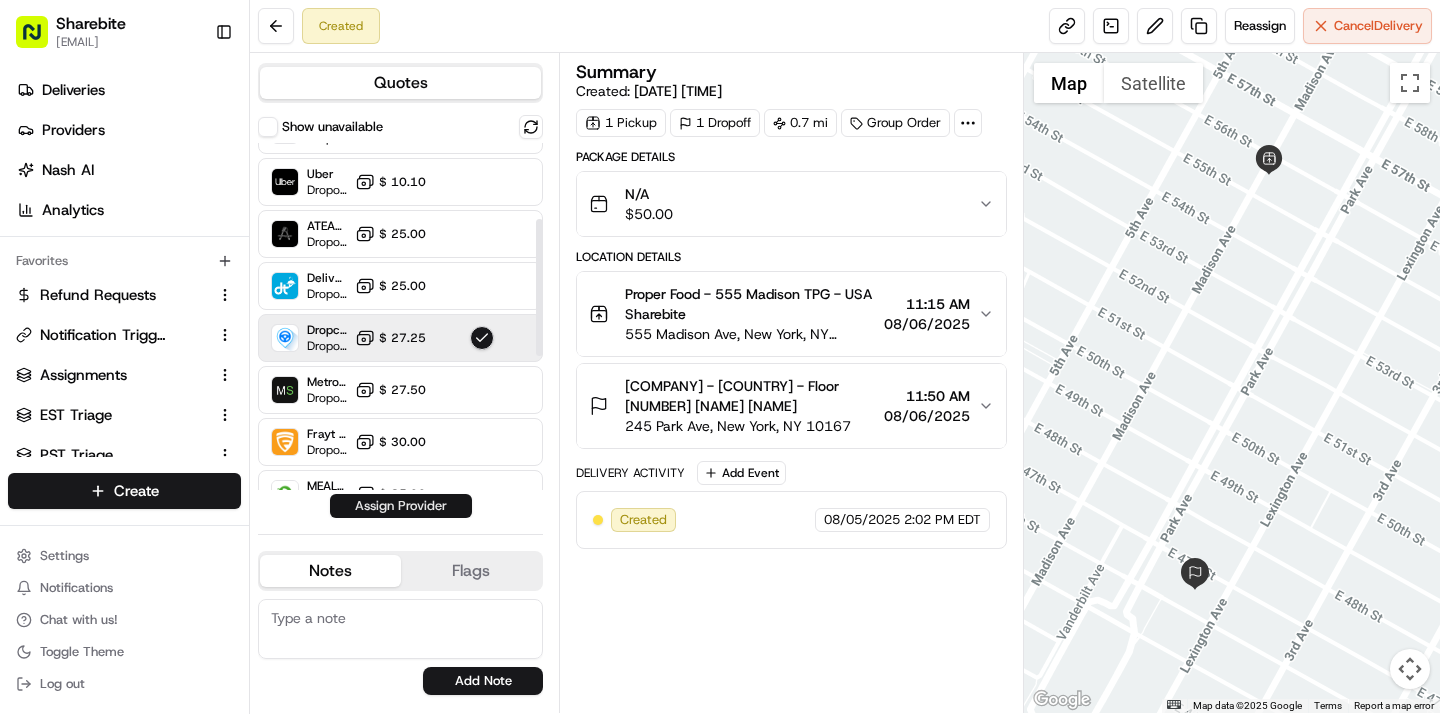 click on "Assign Provider" at bounding box center (401, 506) 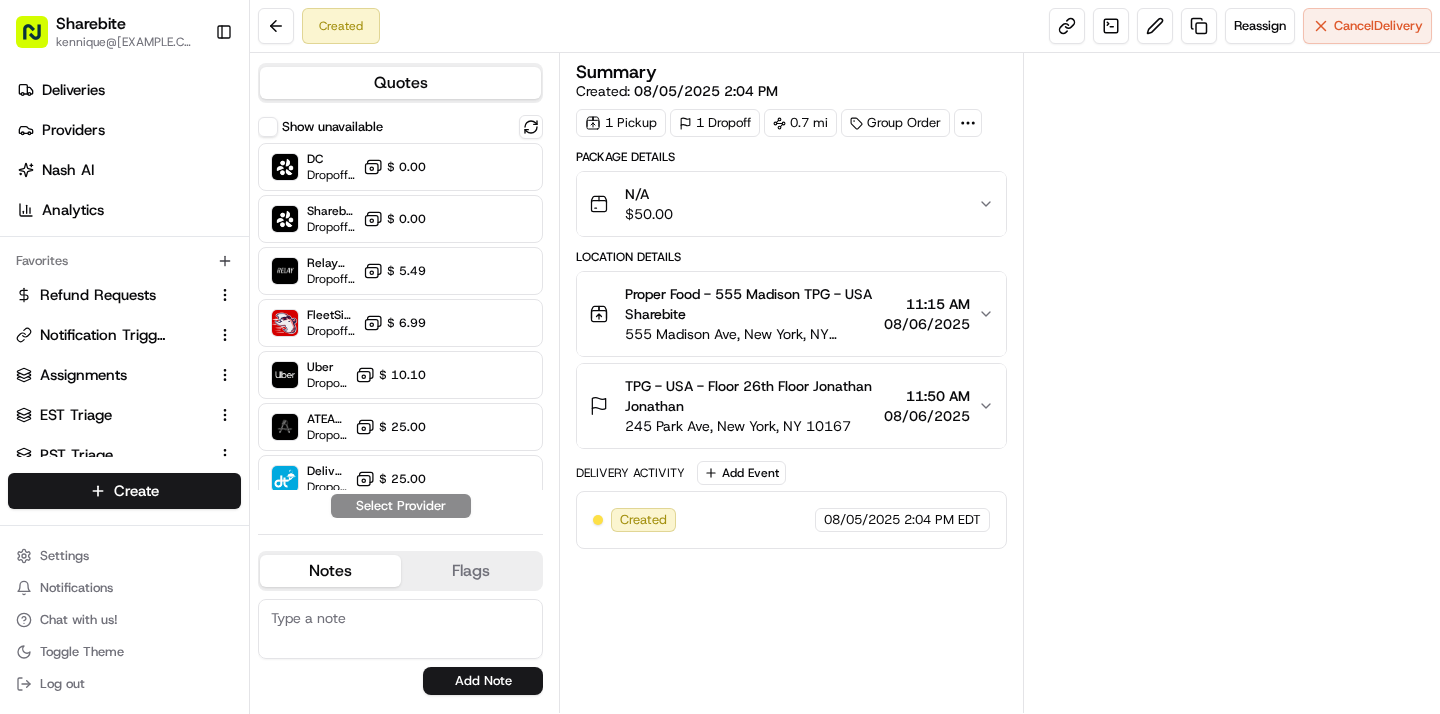 scroll, scrollTop: 0, scrollLeft: 0, axis: both 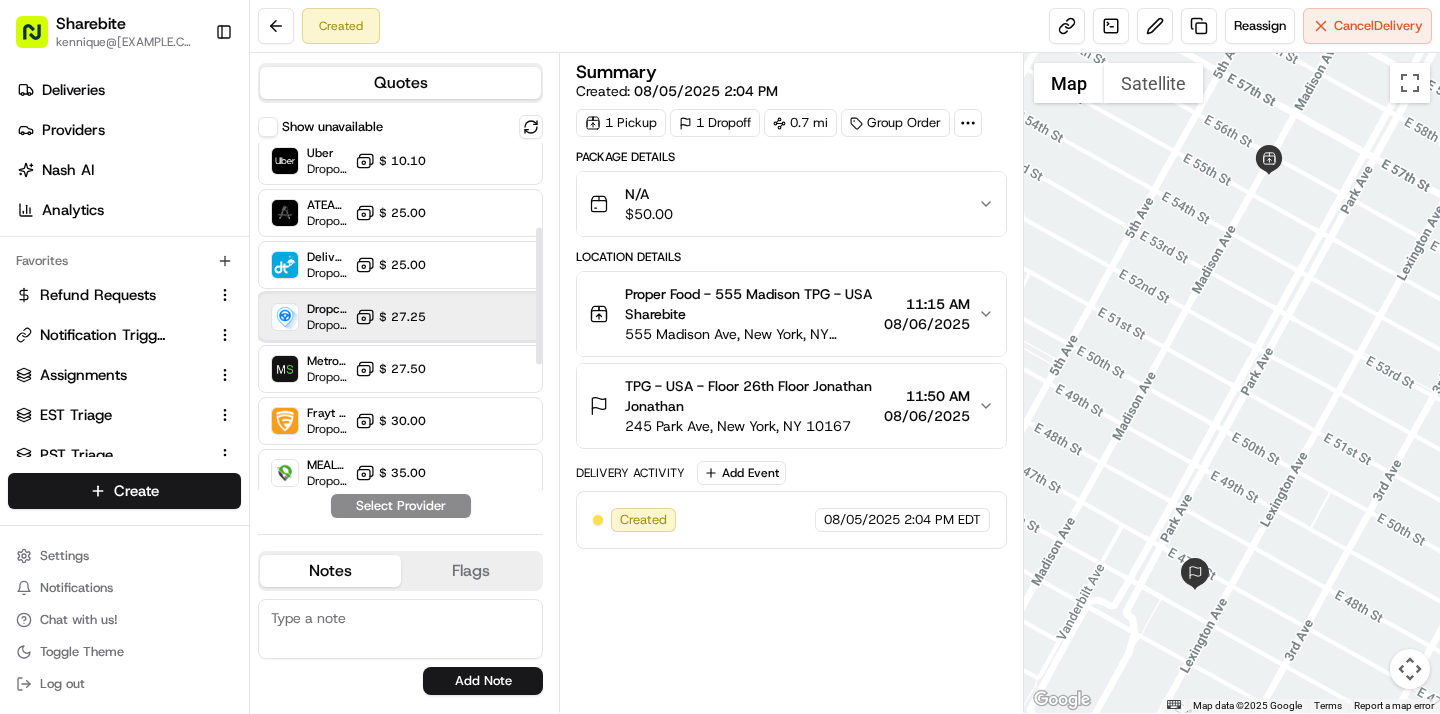 click on "Dropcar (NYC 1) Dropoff ETA   20 hours $   27.25" at bounding box center [400, 317] 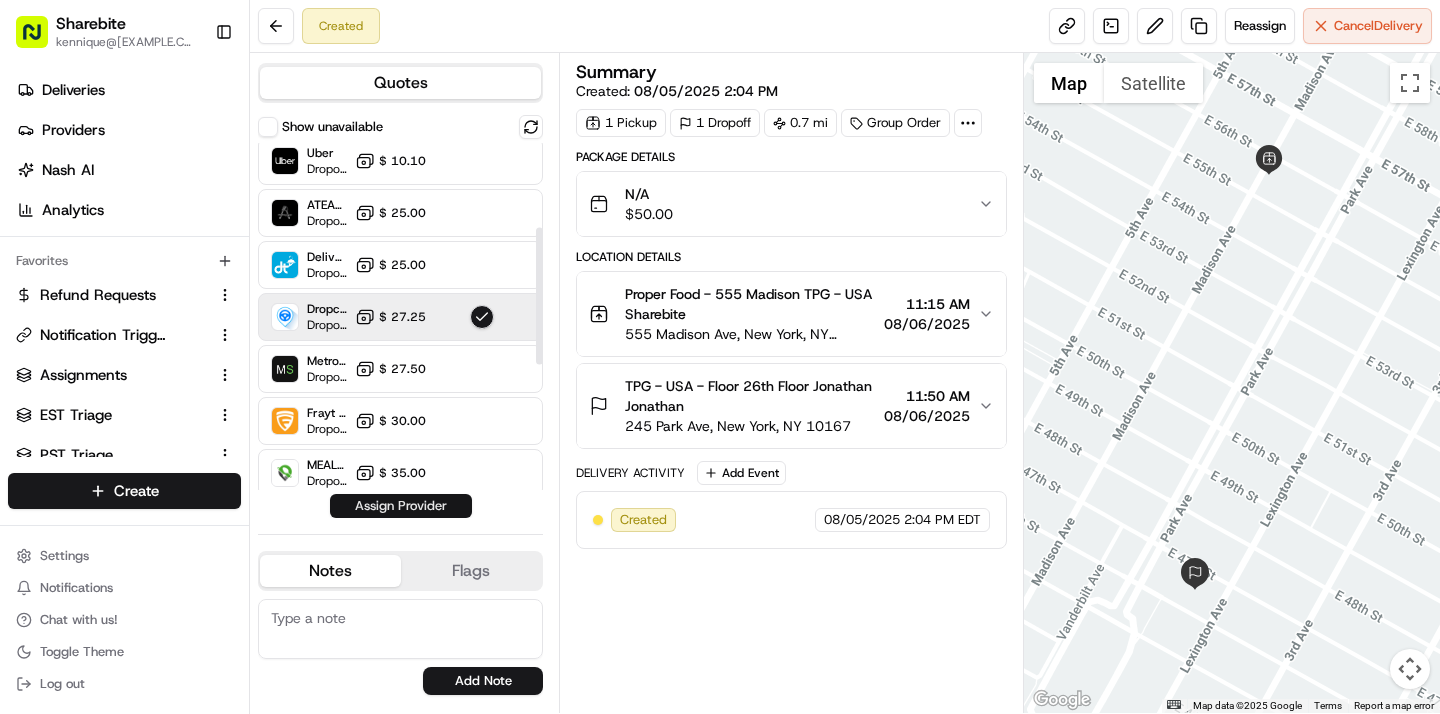 click on "Assign Provider" at bounding box center (401, 506) 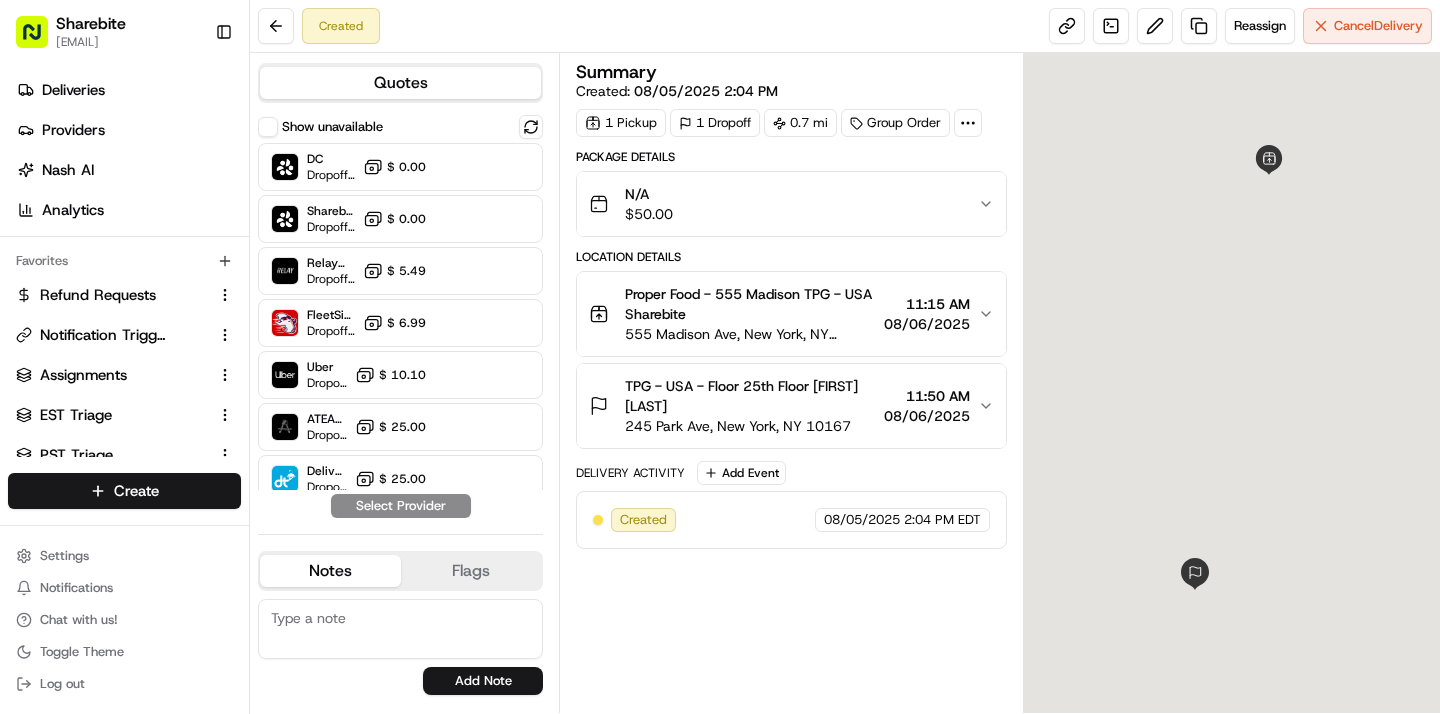 scroll, scrollTop: 0, scrollLeft: 0, axis: both 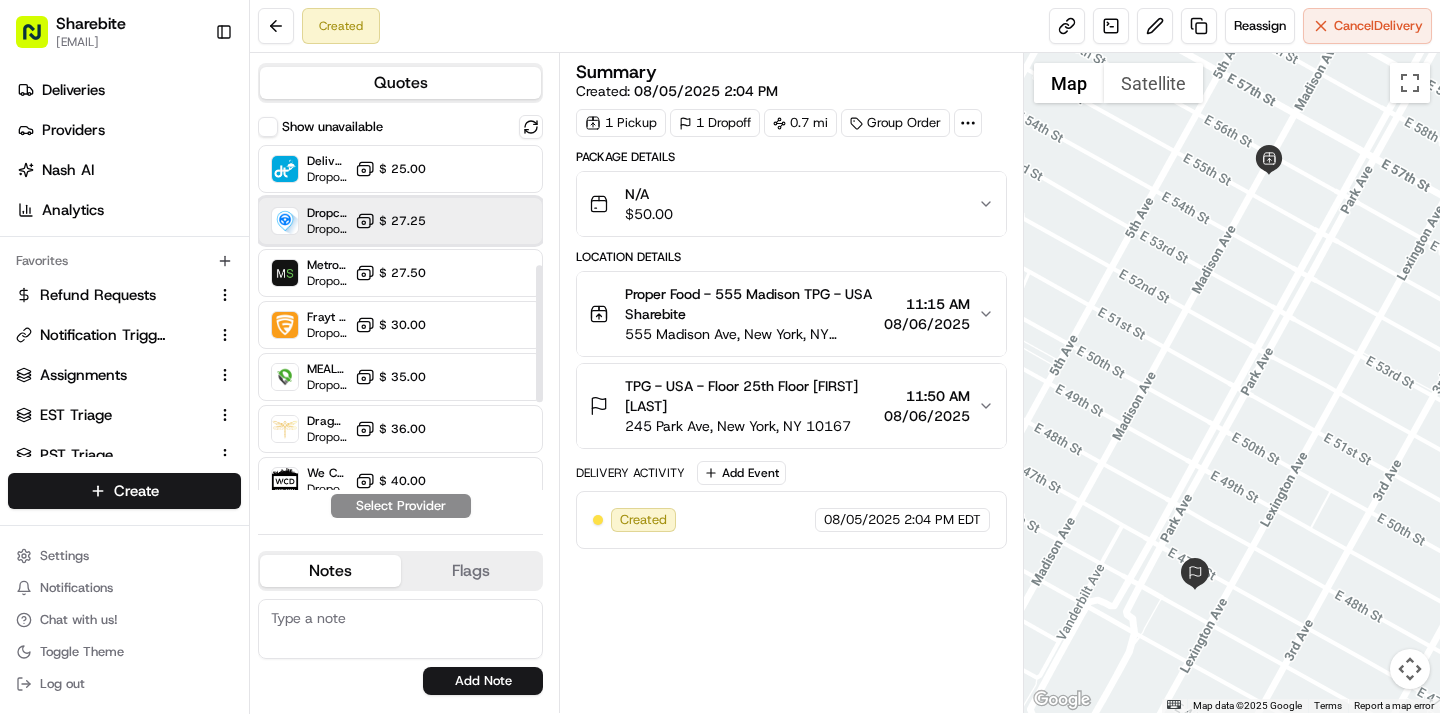 click on "Dropcar (NYC 1) Dropoff ETA   20 hours $   27.25" at bounding box center [400, 221] 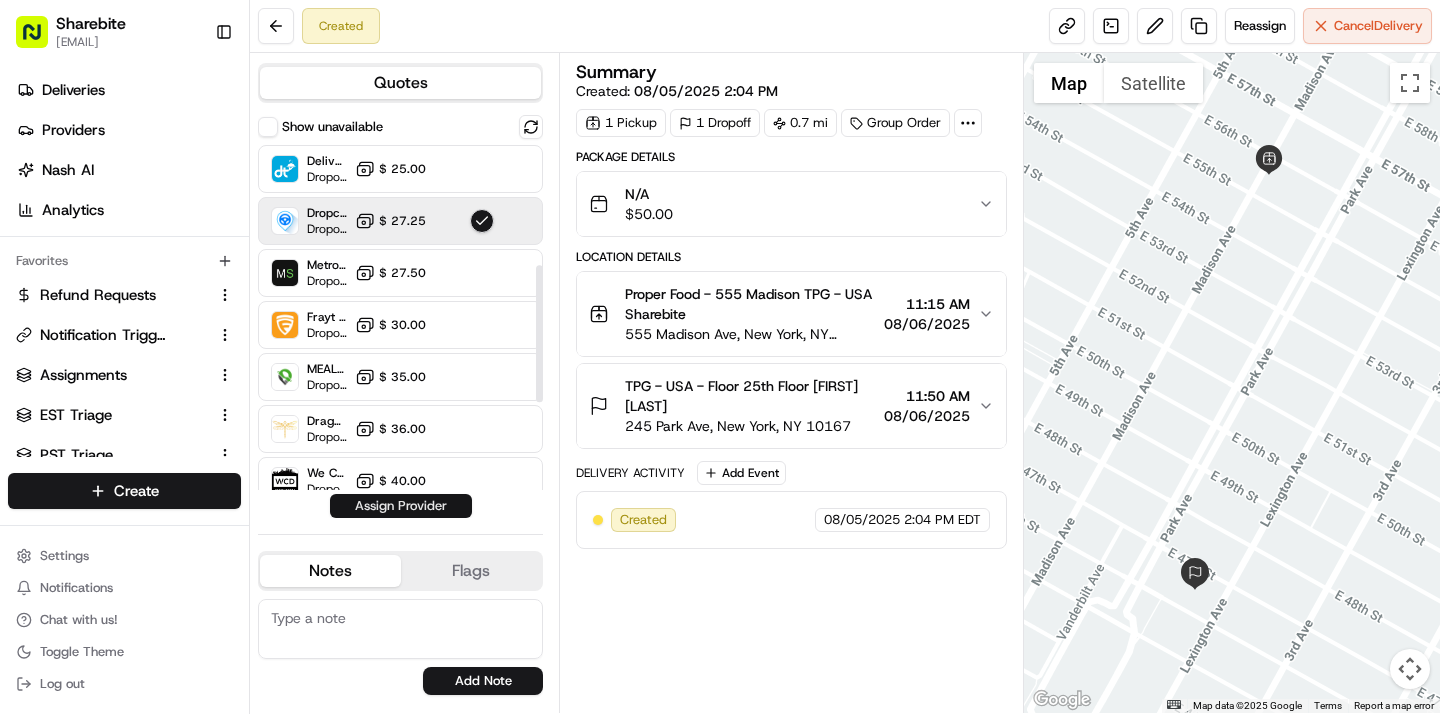 click on "Assign Provider" at bounding box center (401, 506) 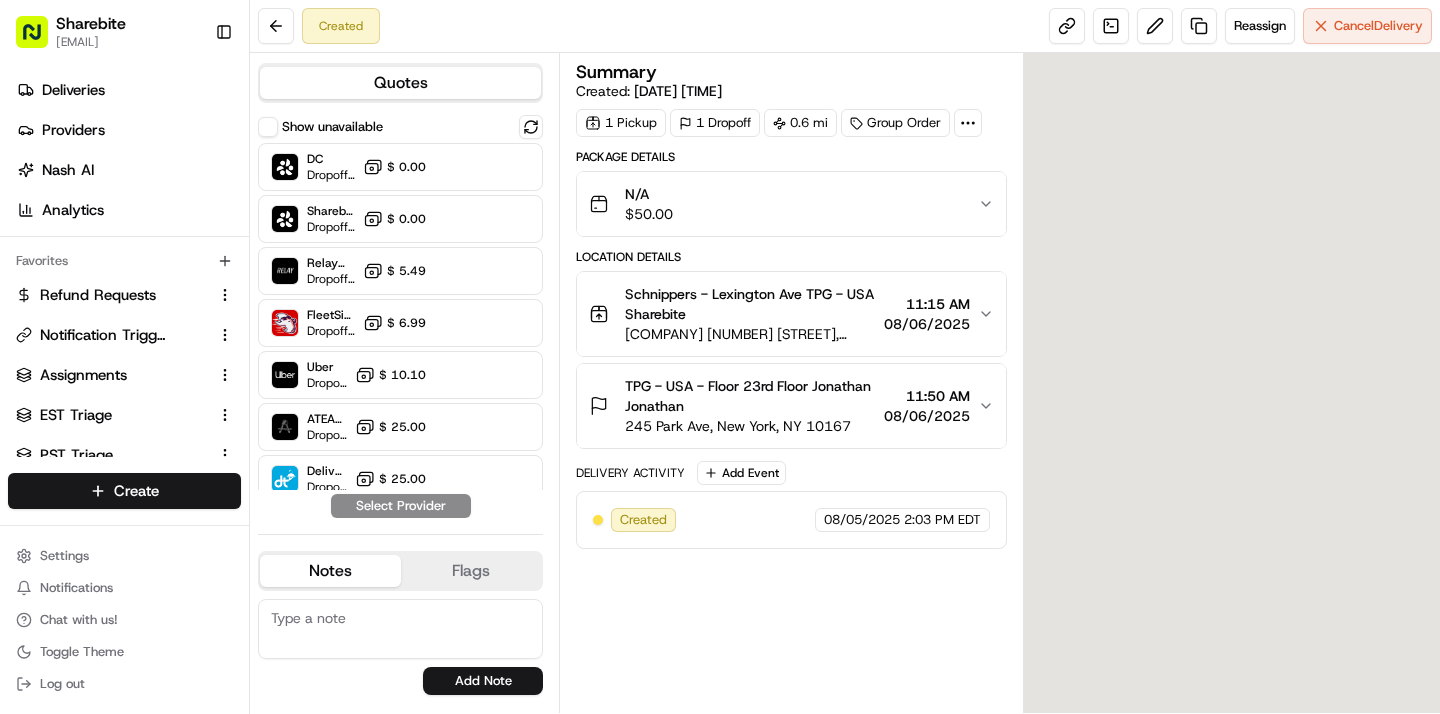 scroll, scrollTop: 0, scrollLeft: 0, axis: both 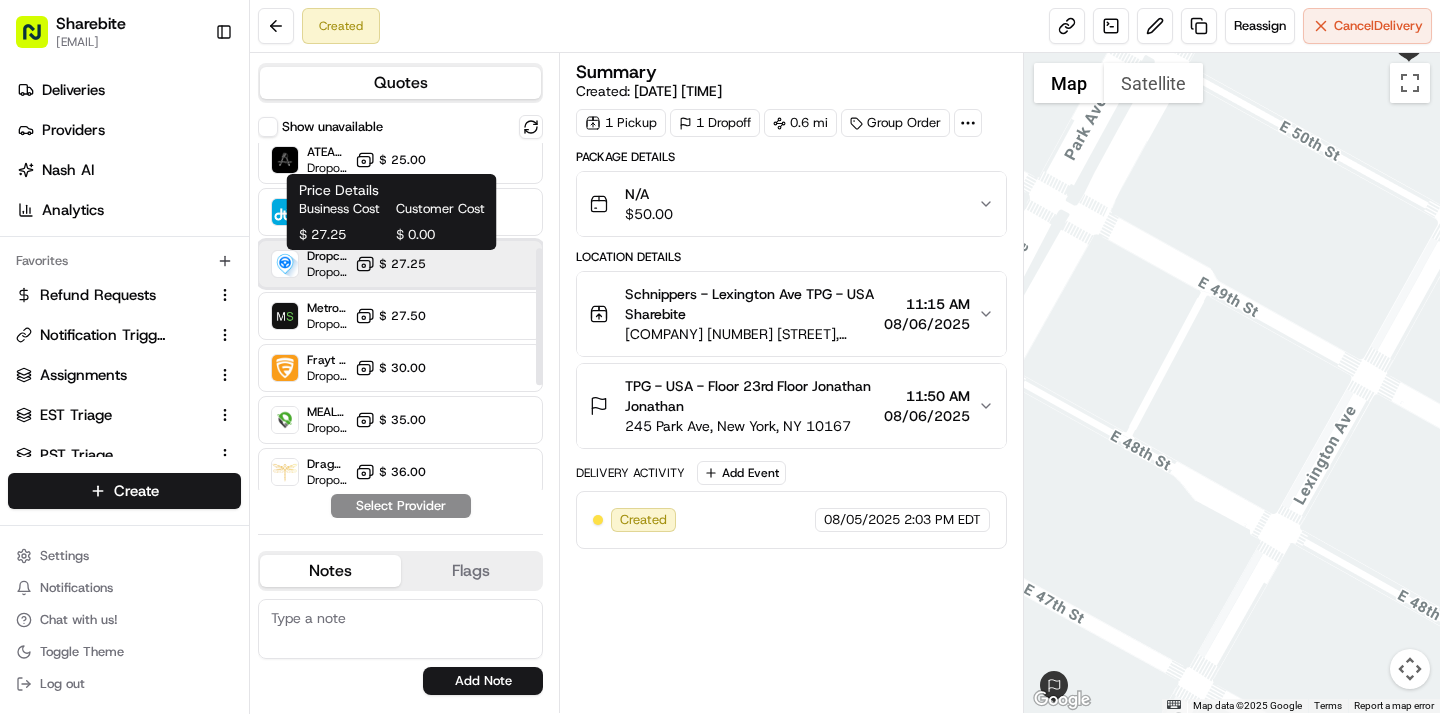 click on "Dropcar (NYC 1) Dropoff ETA   20 hours $   27.25" at bounding box center [400, 264] 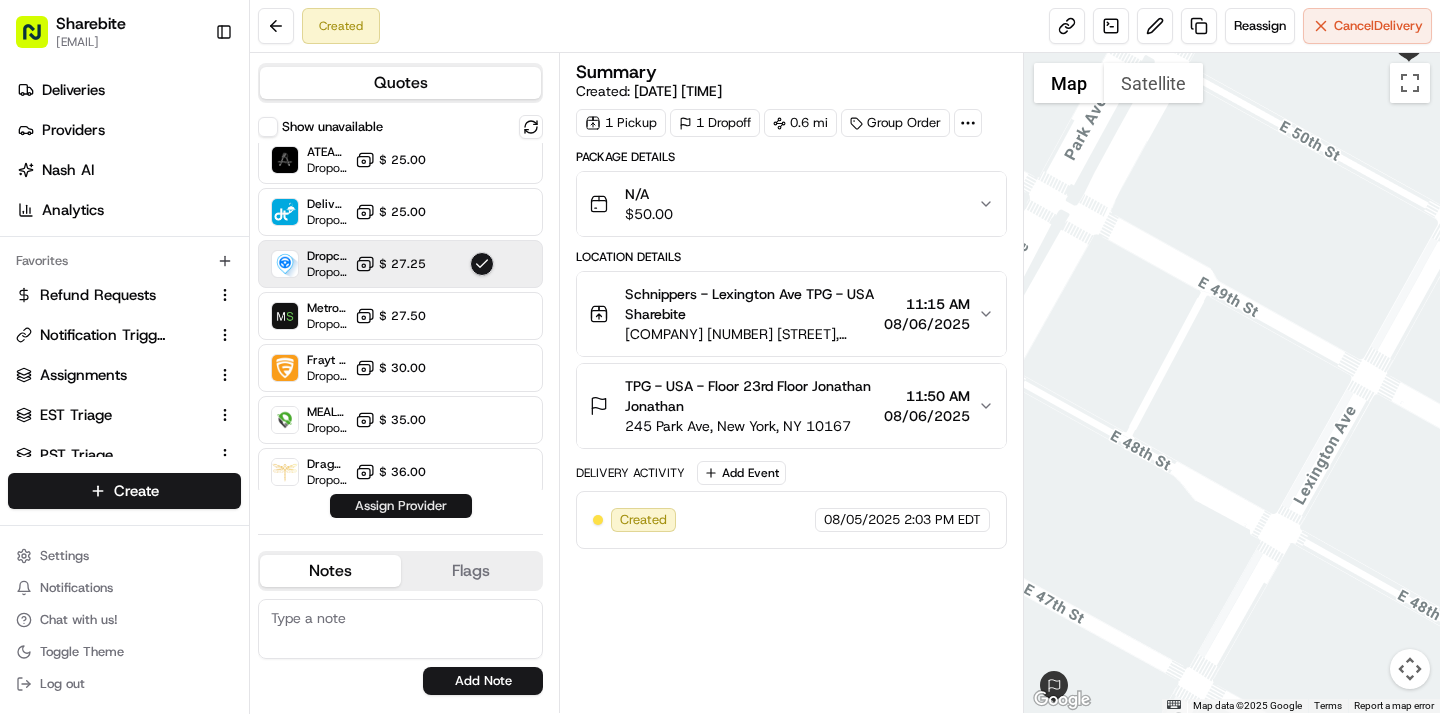 click on "Assign Provider" at bounding box center (401, 506) 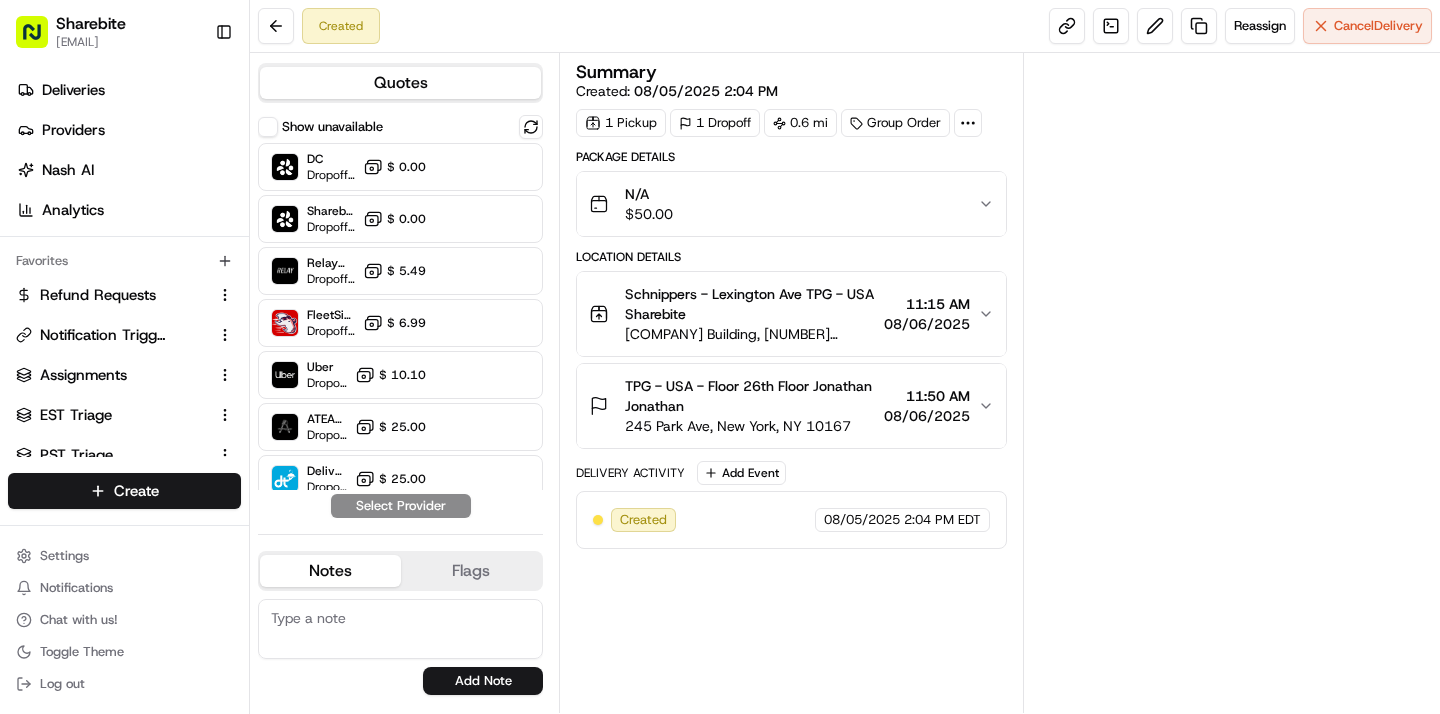 scroll, scrollTop: 0, scrollLeft: 0, axis: both 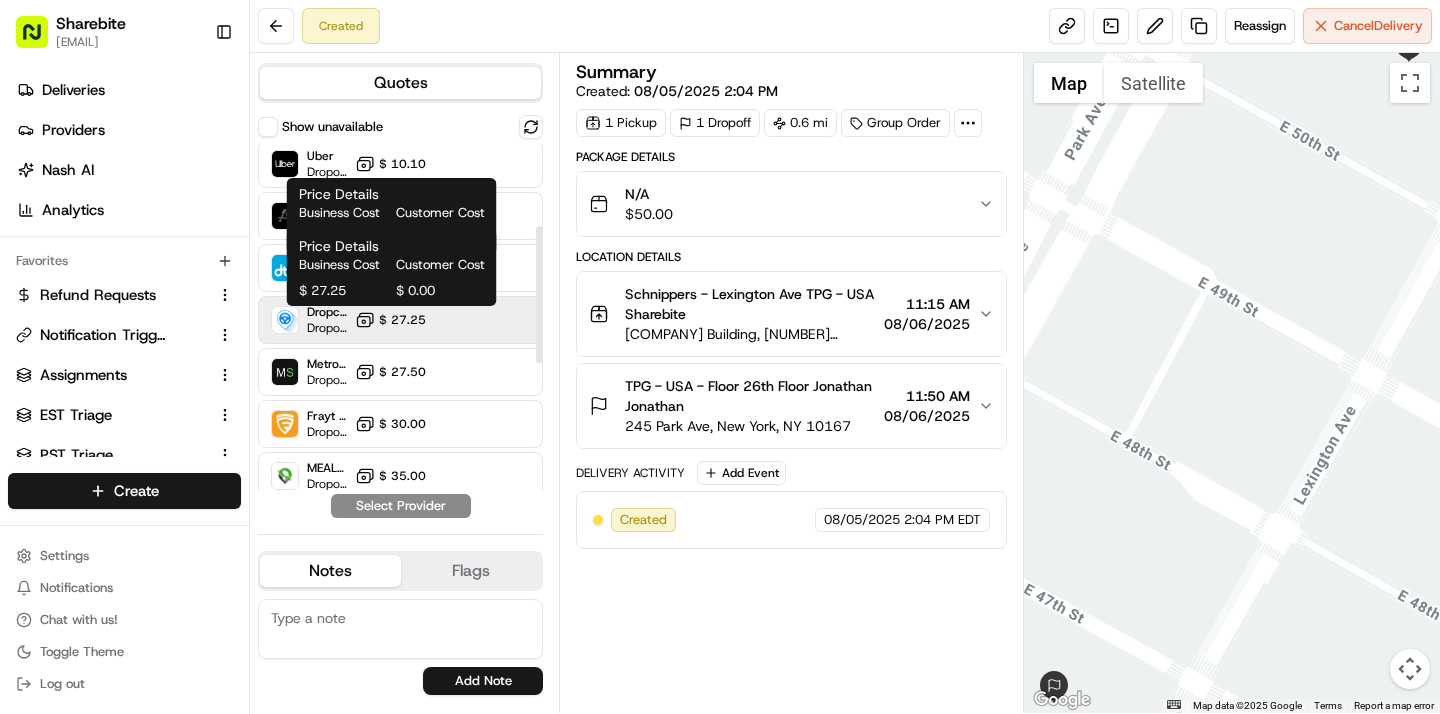 click on "$   27.25" at bounding box center [402, 320] 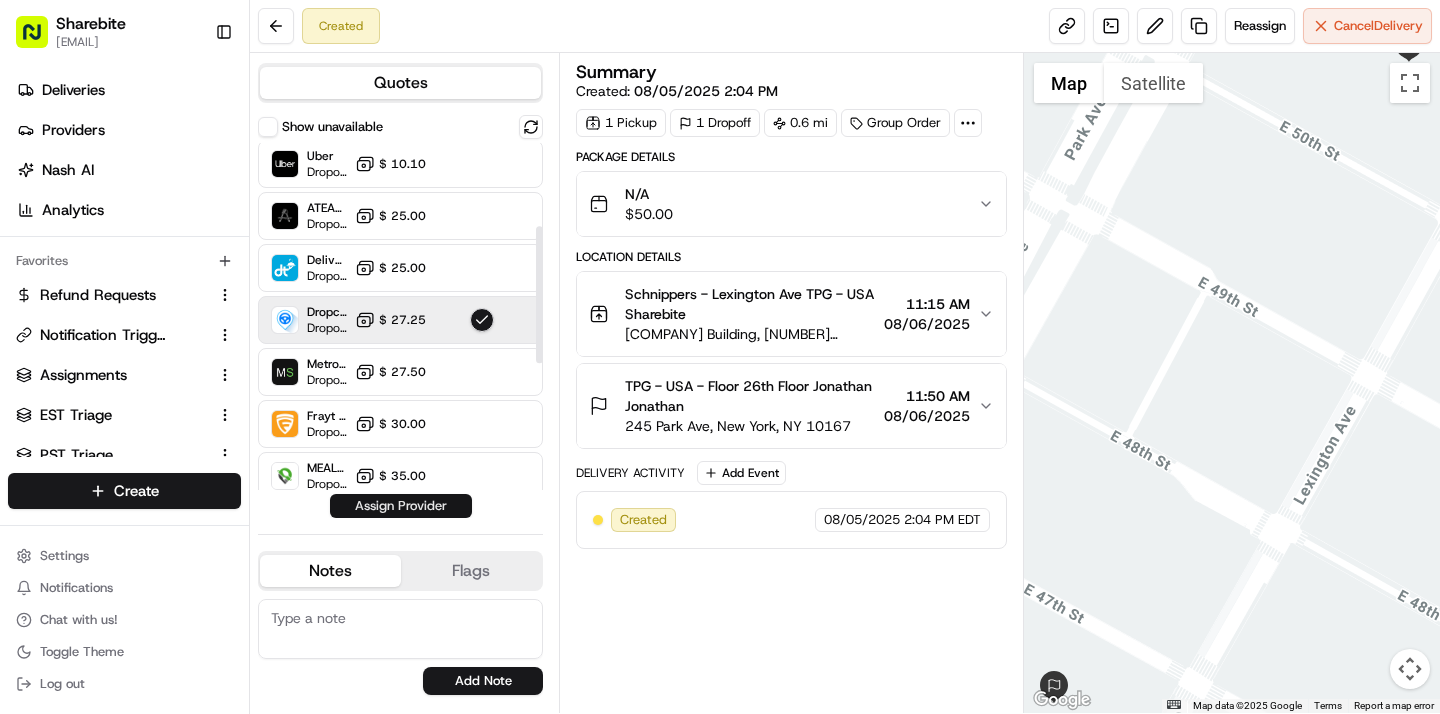 click on "Assign Provider" at bounding box center (401, 506) 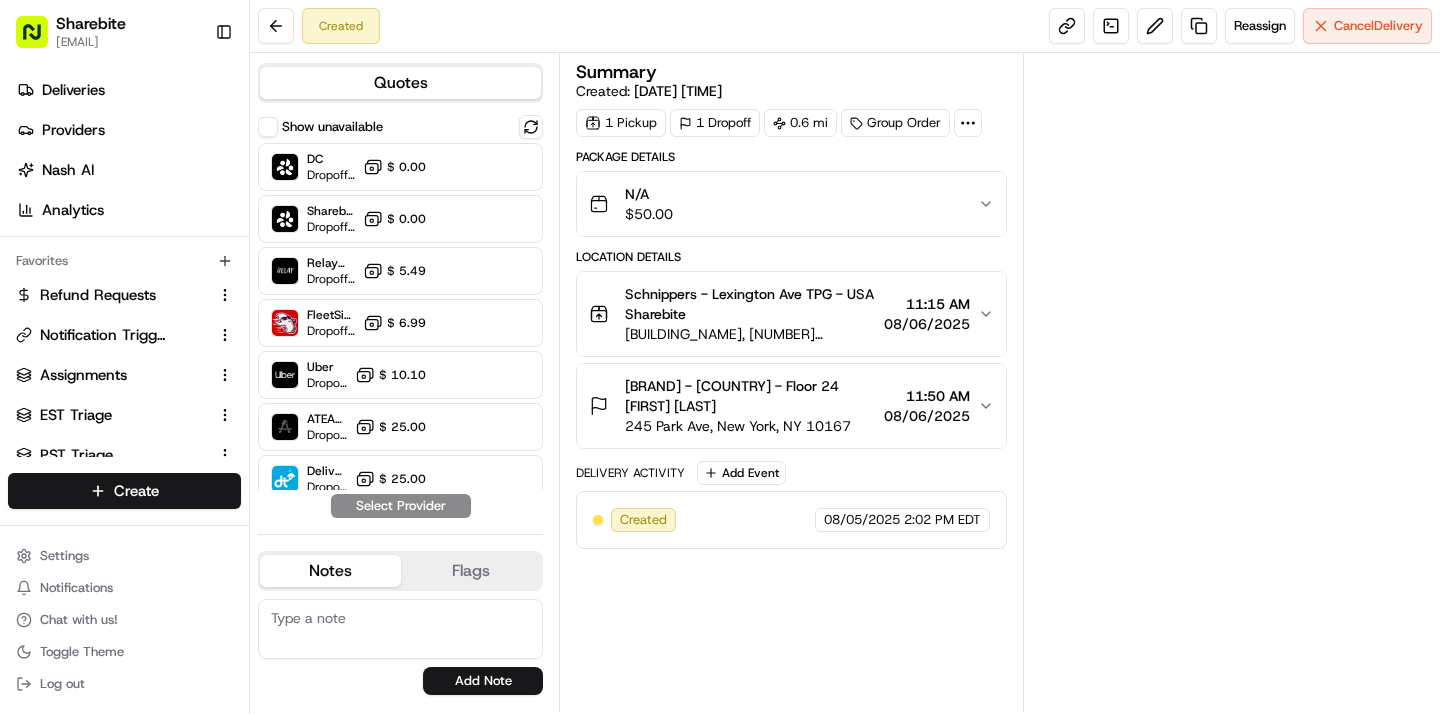 scroll, scrollTop: 0, scrollLeft: 0, axis: both 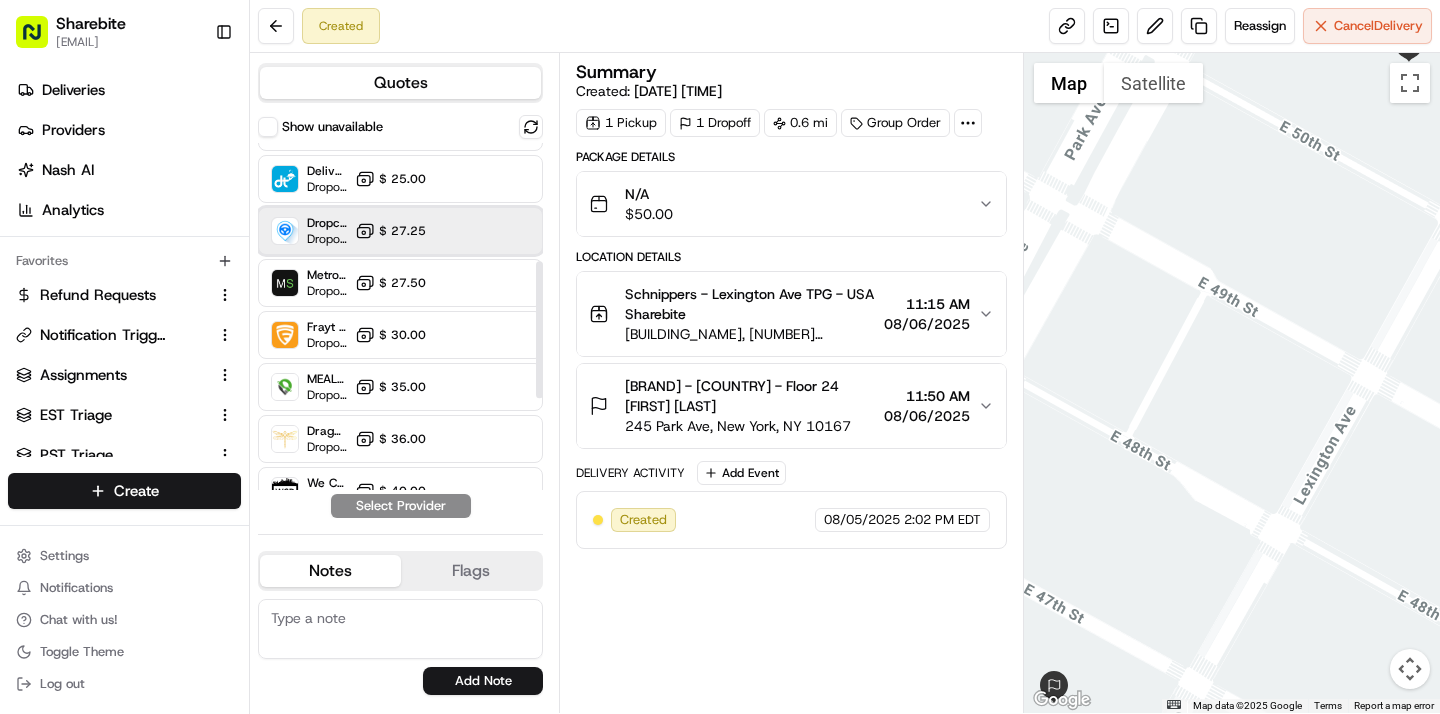 click on "Dropcar (NYC 1) Dropoff ETA   20 hours $   27.25" at bounding box center [400, 231] 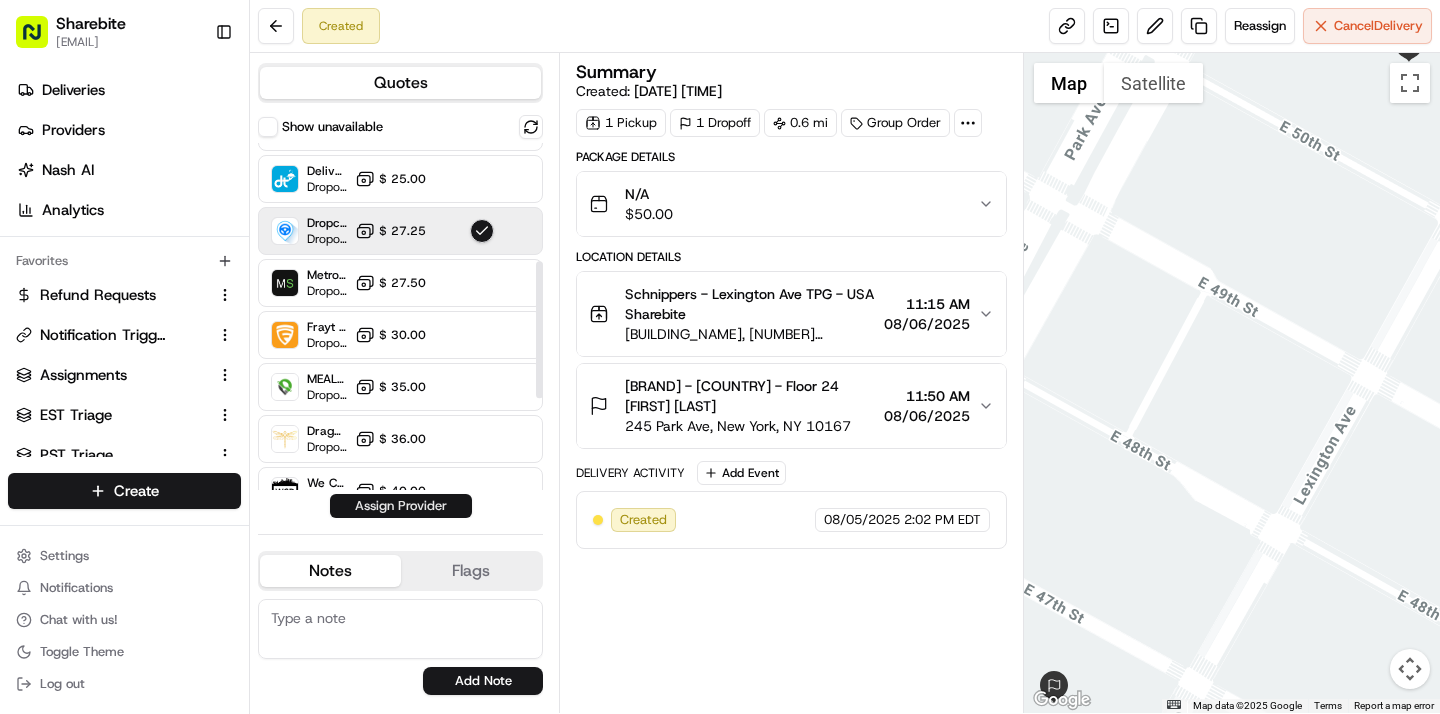 click on "Assign Provider" at bounding box center [401, 506] 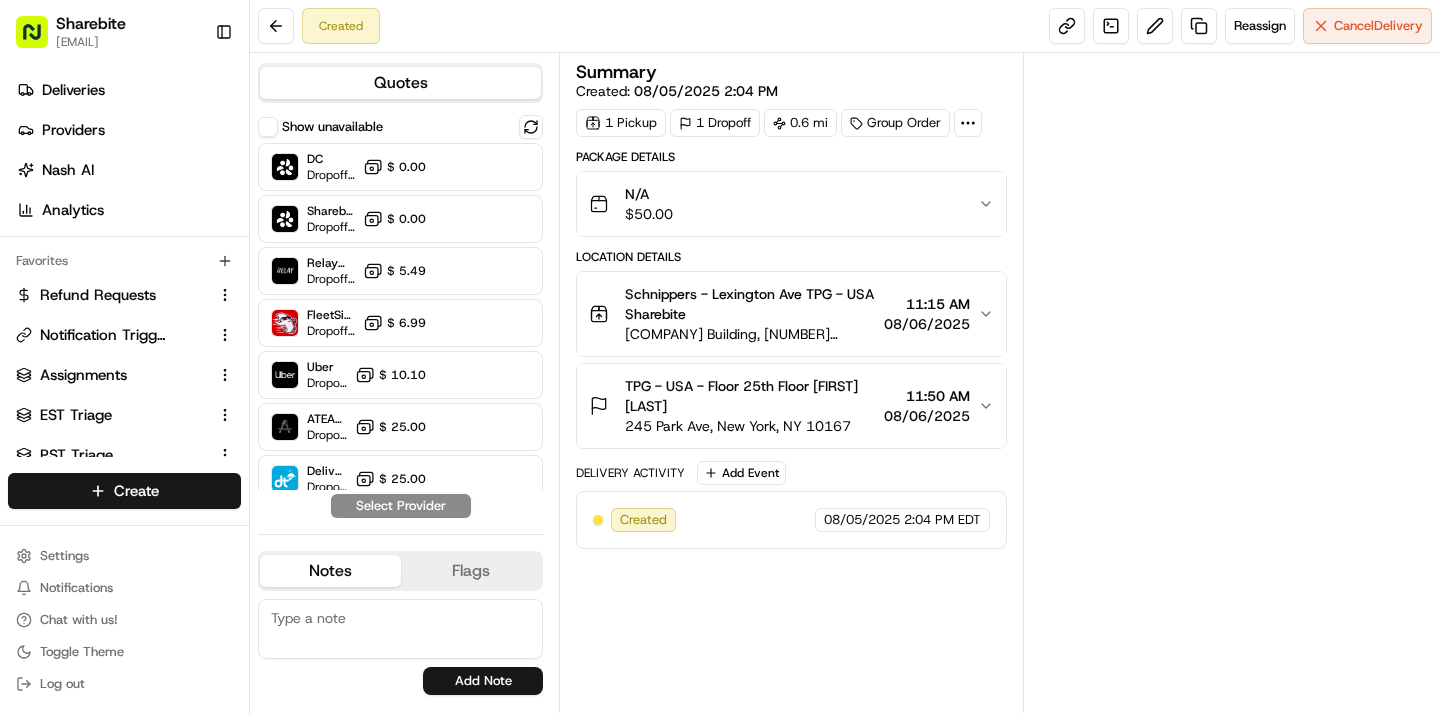 scroll, scrollTop: 0, scrollLeft: 0, axis: both 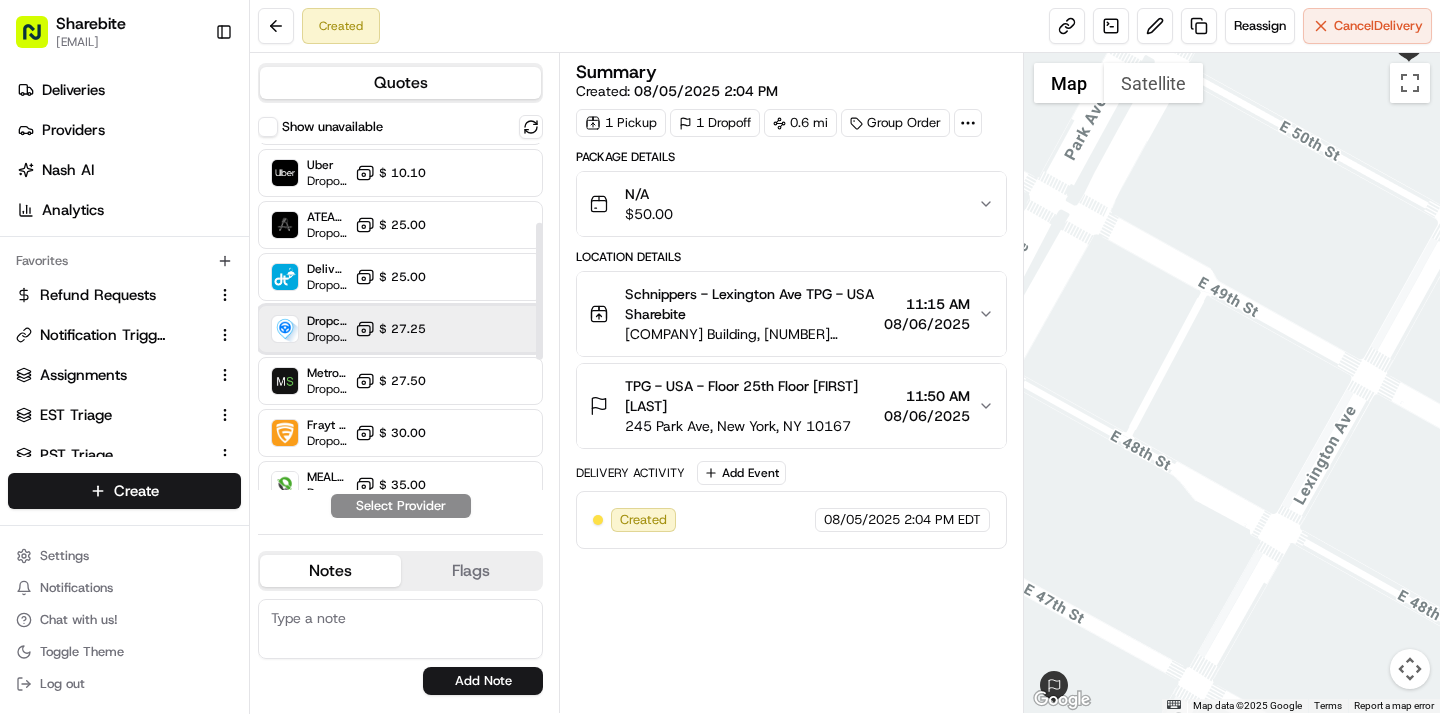 click on "Dropcar (NYC 1) Dropoff ETA   20 hours $   27.25" at bounding box center (400, 329) 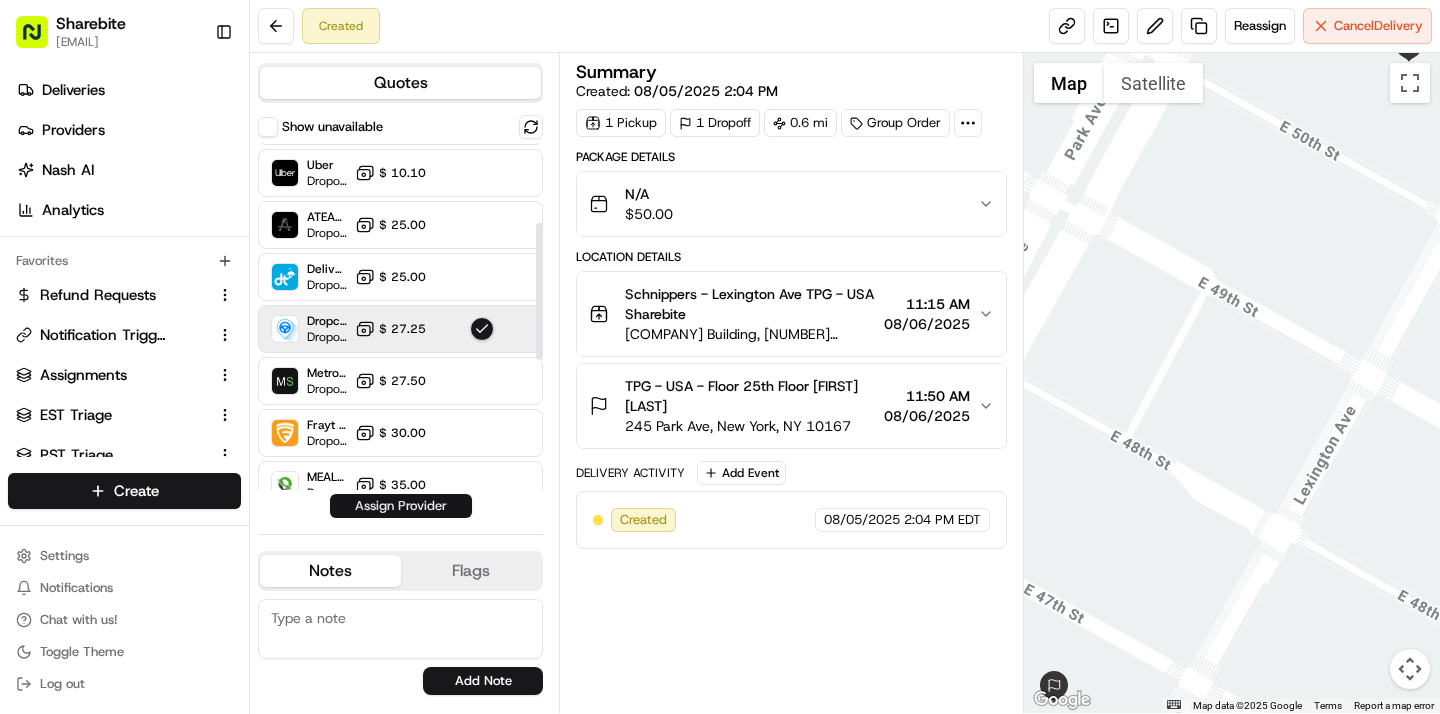 click on "Assign Provider" at bounding box center (401, 506) 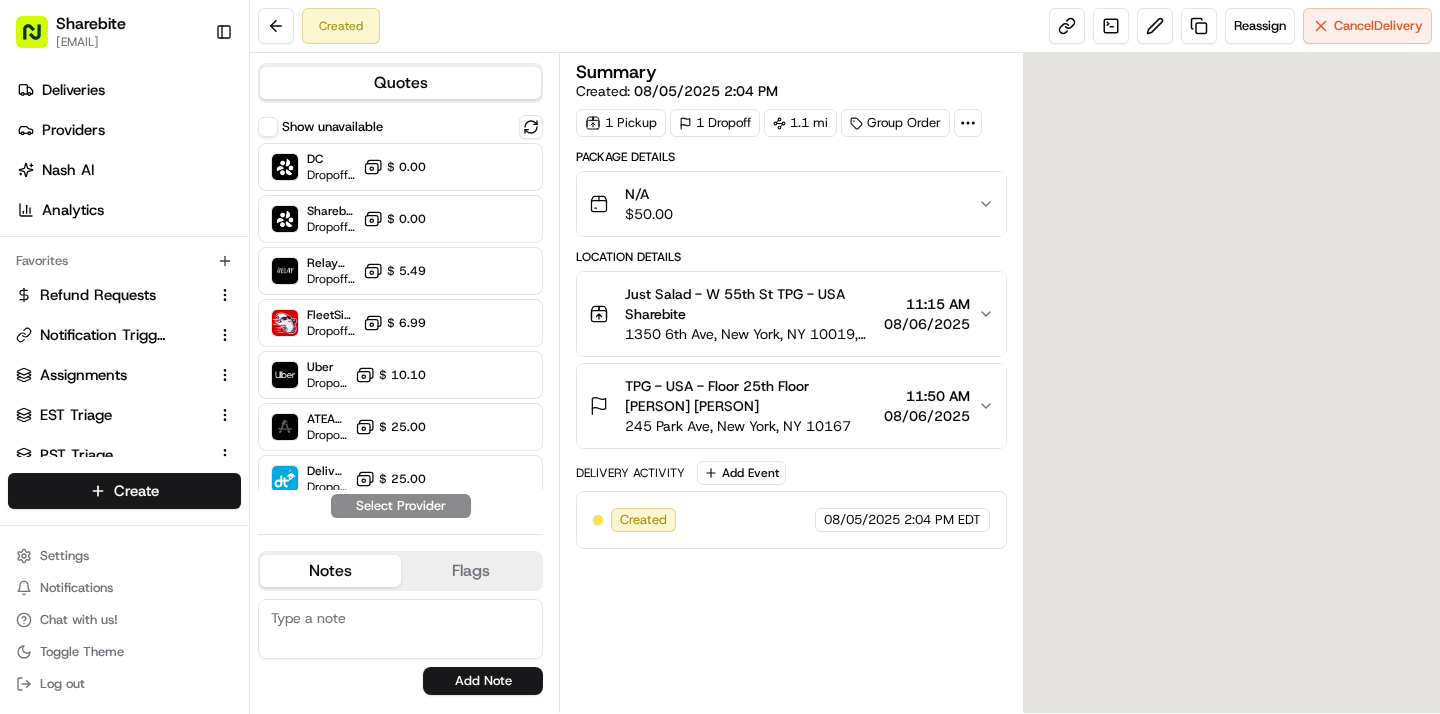 scroll, scrollTop: 0, scrollLeft: 0, axis: both 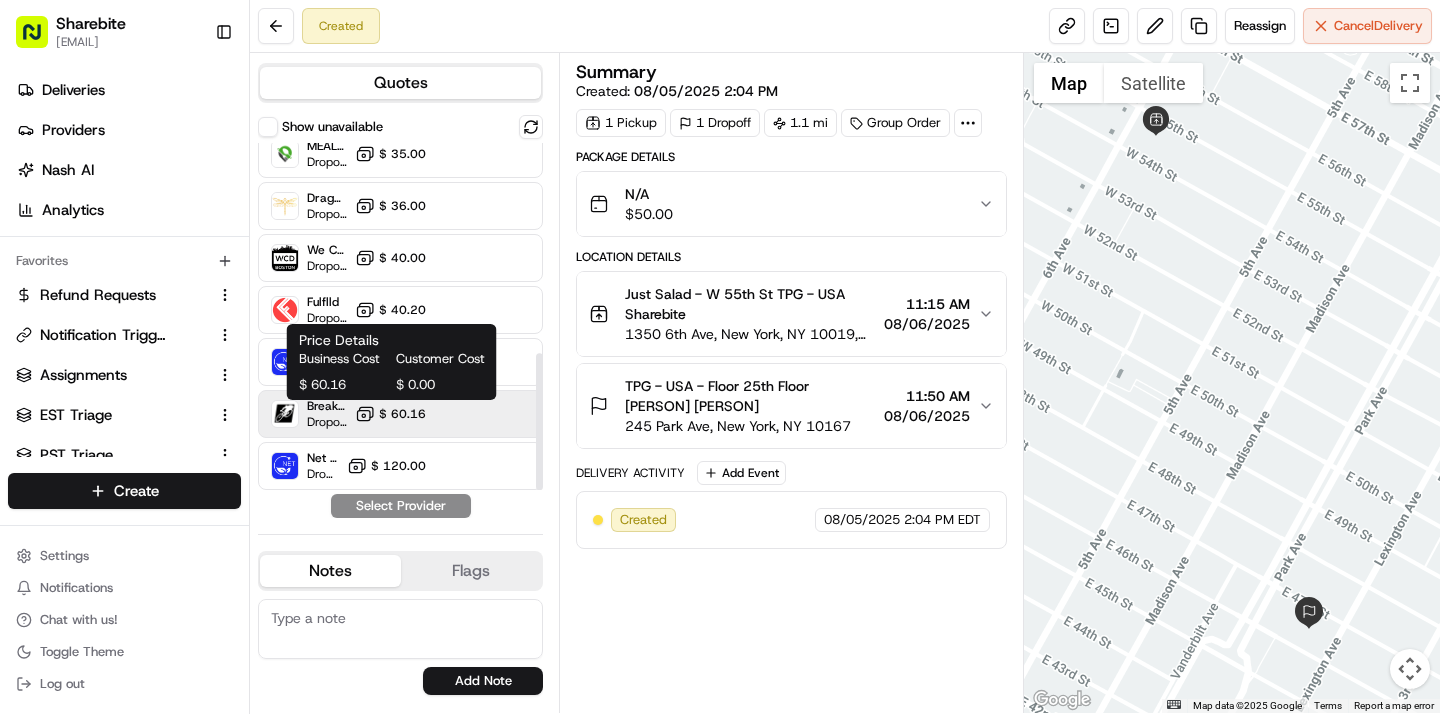 click on "$   60.16" at bounding box center [402, 414] 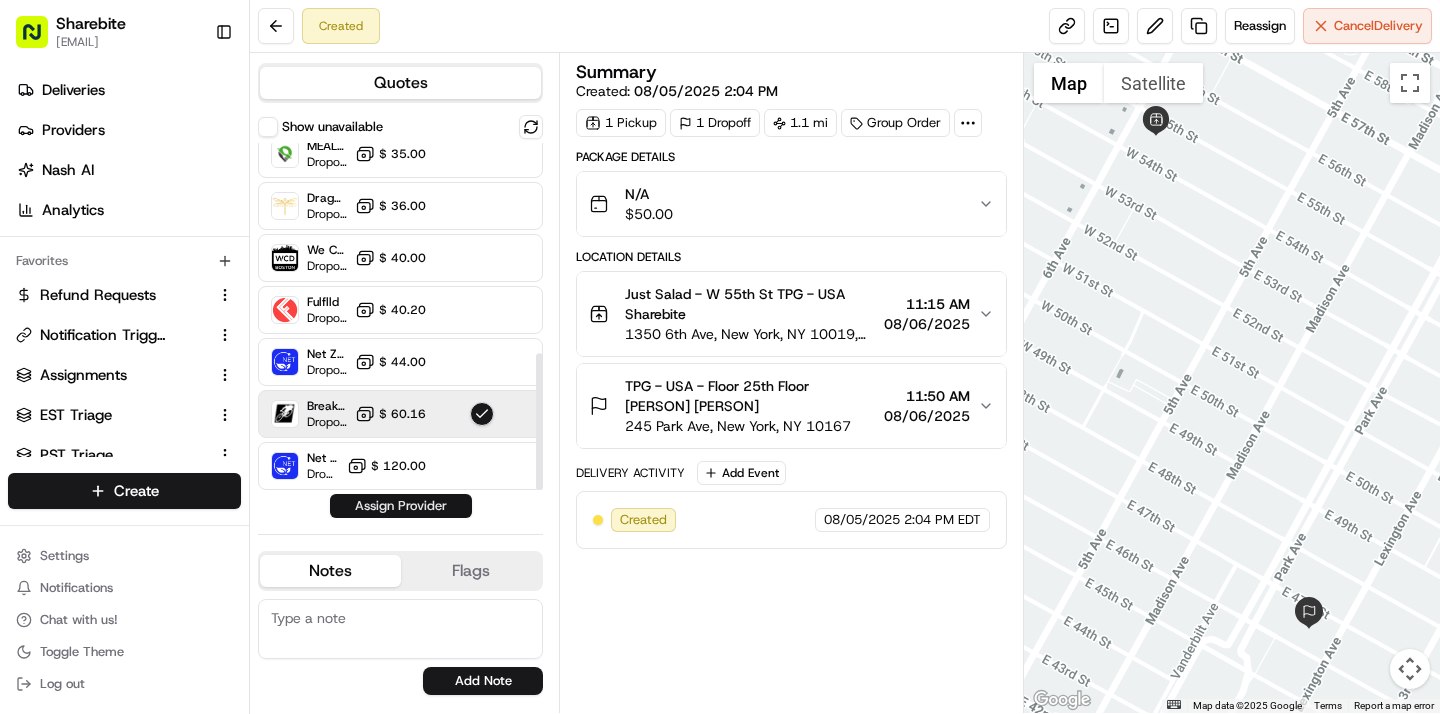 click on "Assign Provider" at bounding box center (401, 506) 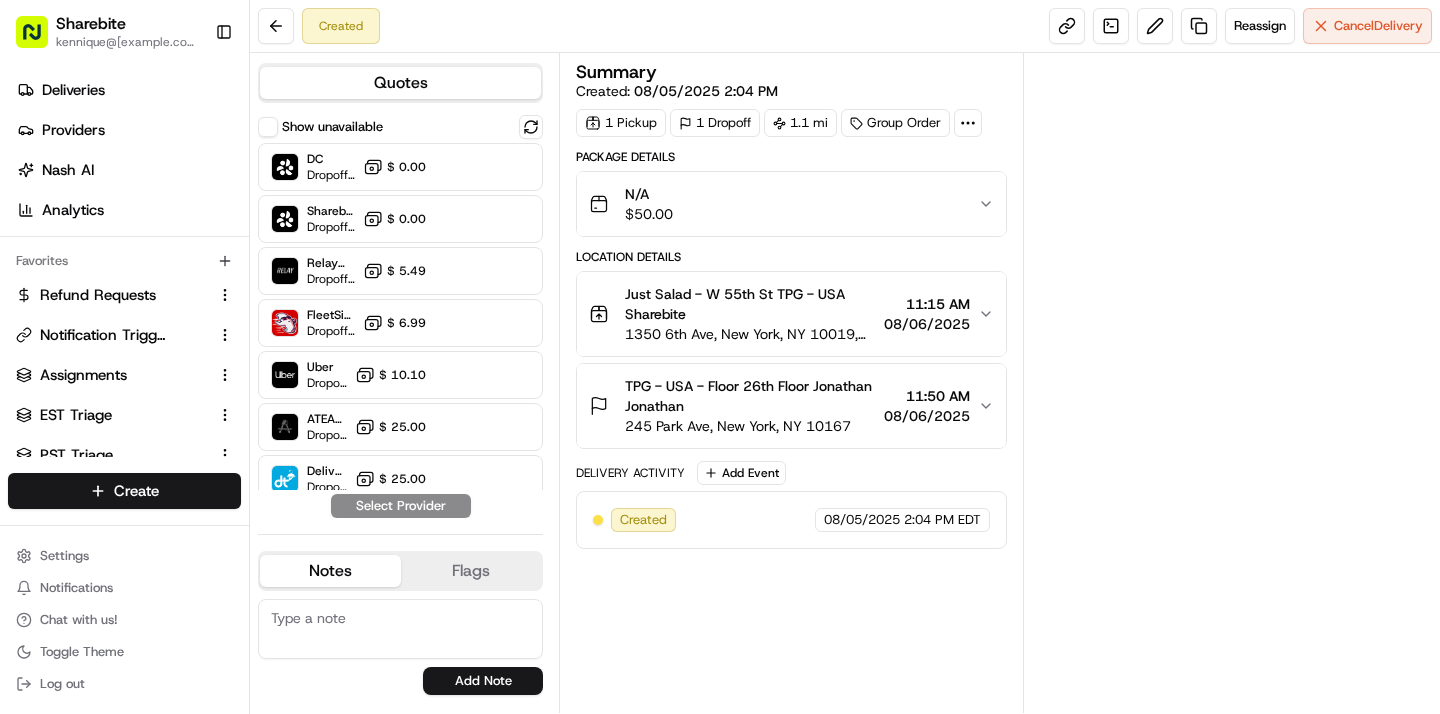 scroll, scrollTop: 0, scrollLeft: 0, axis: both 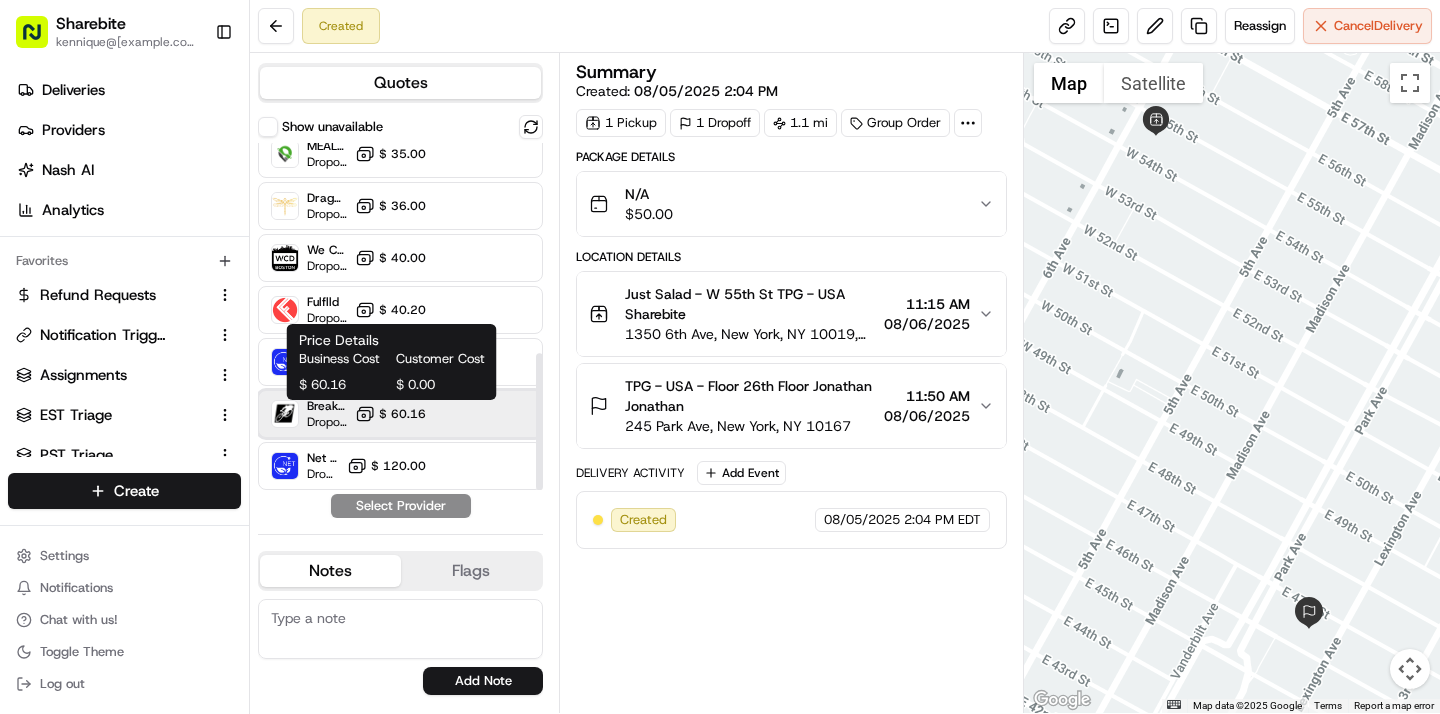 click on "Breakaway Courier (Bikes - hourly) Dropoff ETA   - $   60.16" at bounding box center [400, 414] 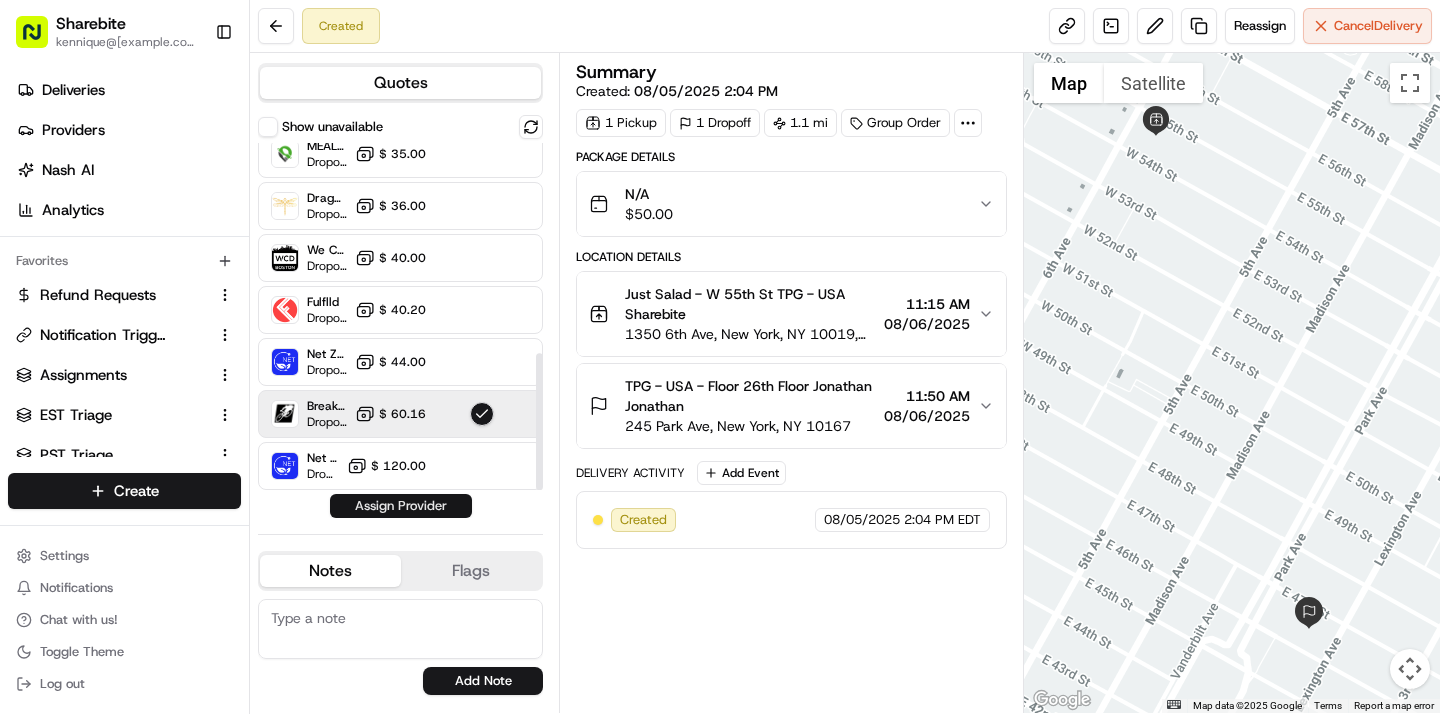 click on "Assign Provider" at bounding box center [401, 506] 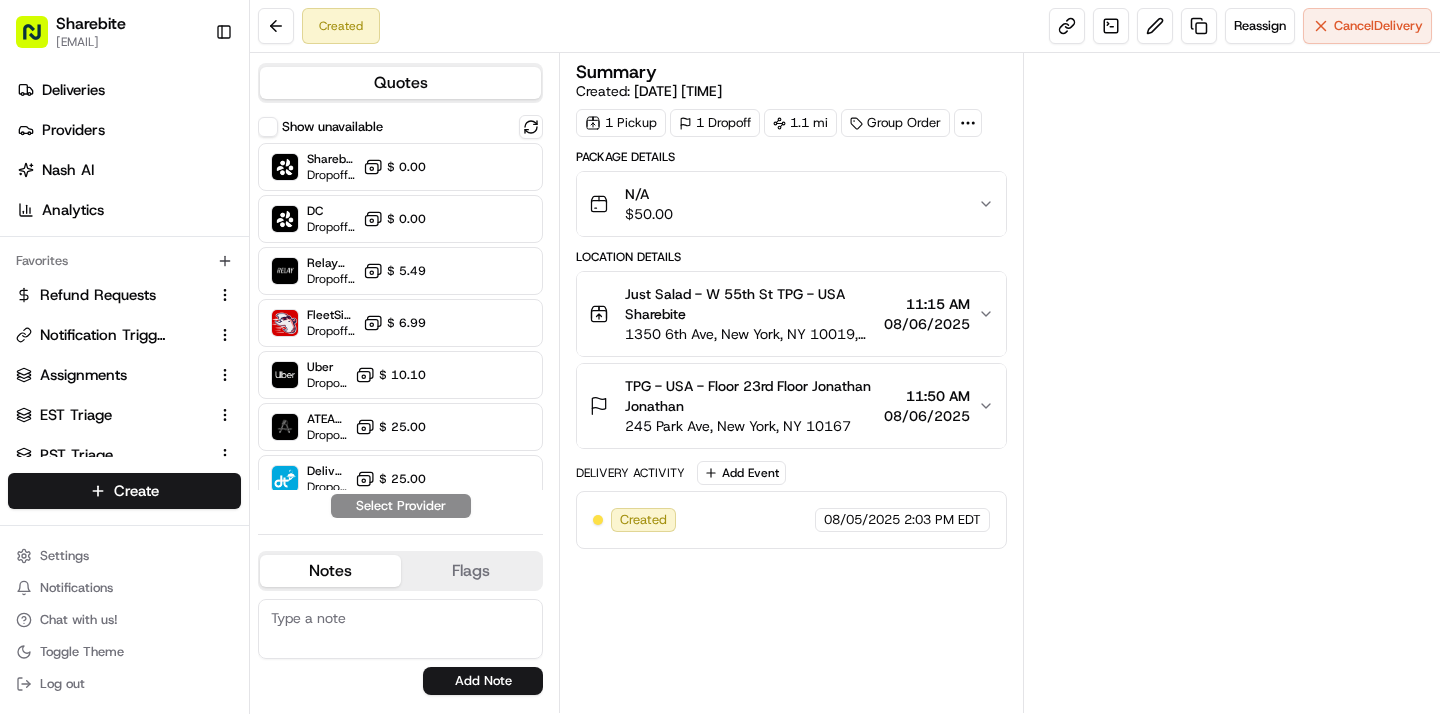 scroll, scrollTop: 0, scrollLeft: 0, axis: both 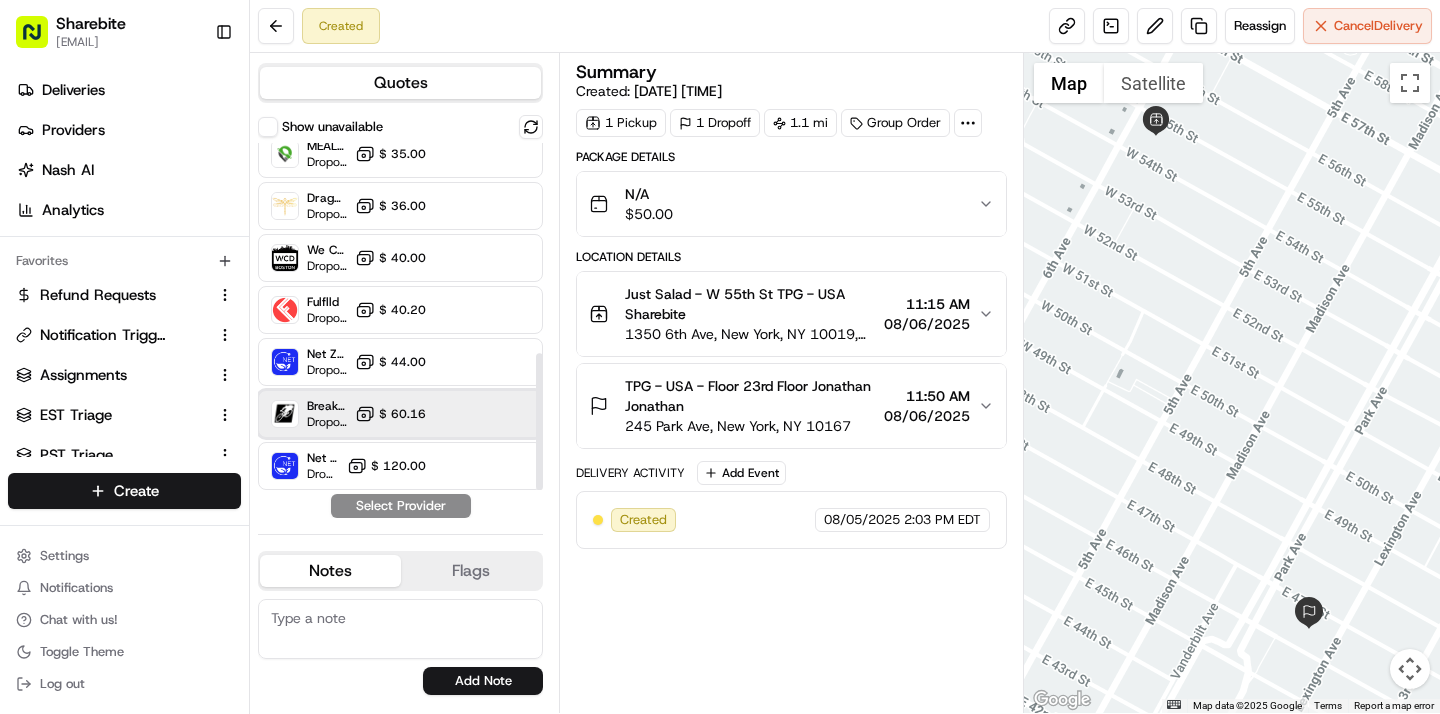 click on "Breakaway Courier (Bikes - hourly) Dropoff ETA   - $   60.16" at bounding box center (400, 414) 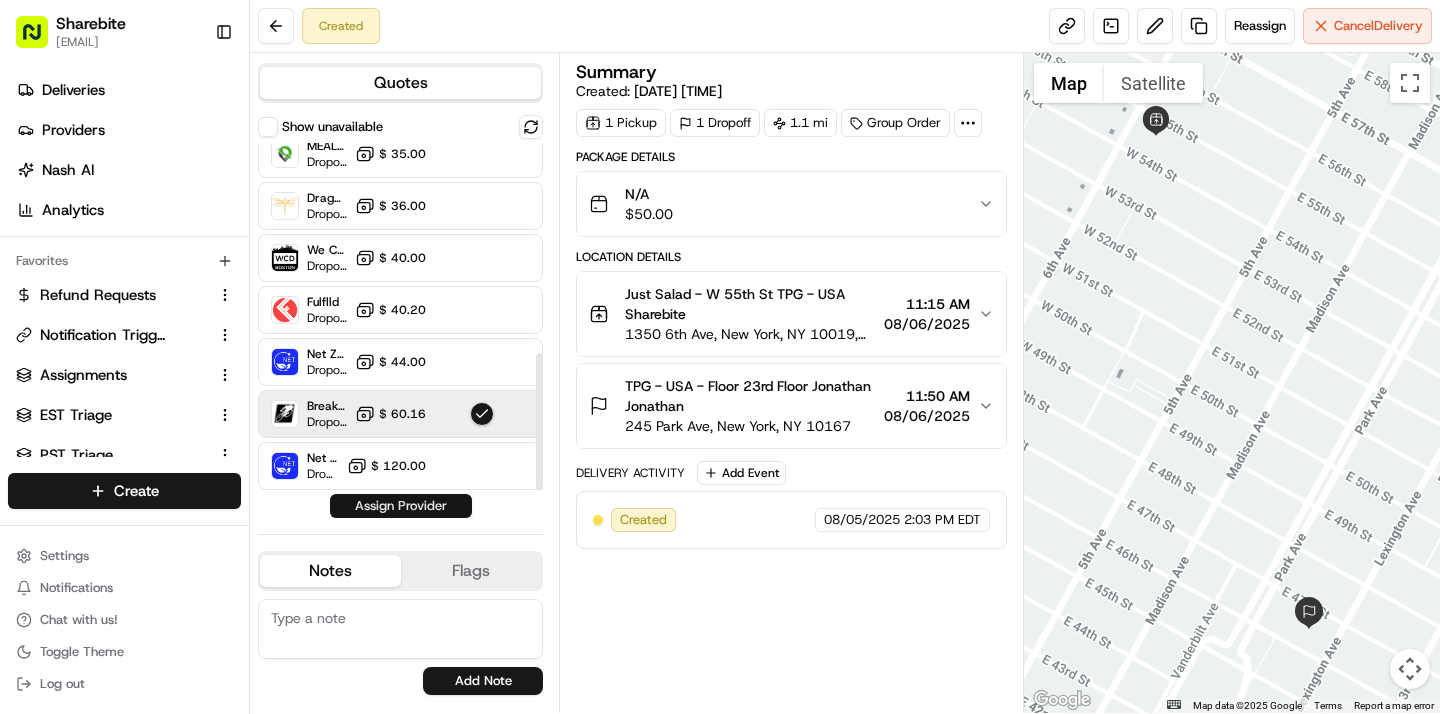 click on "Assign Provider" at bounding box center [401, 506] 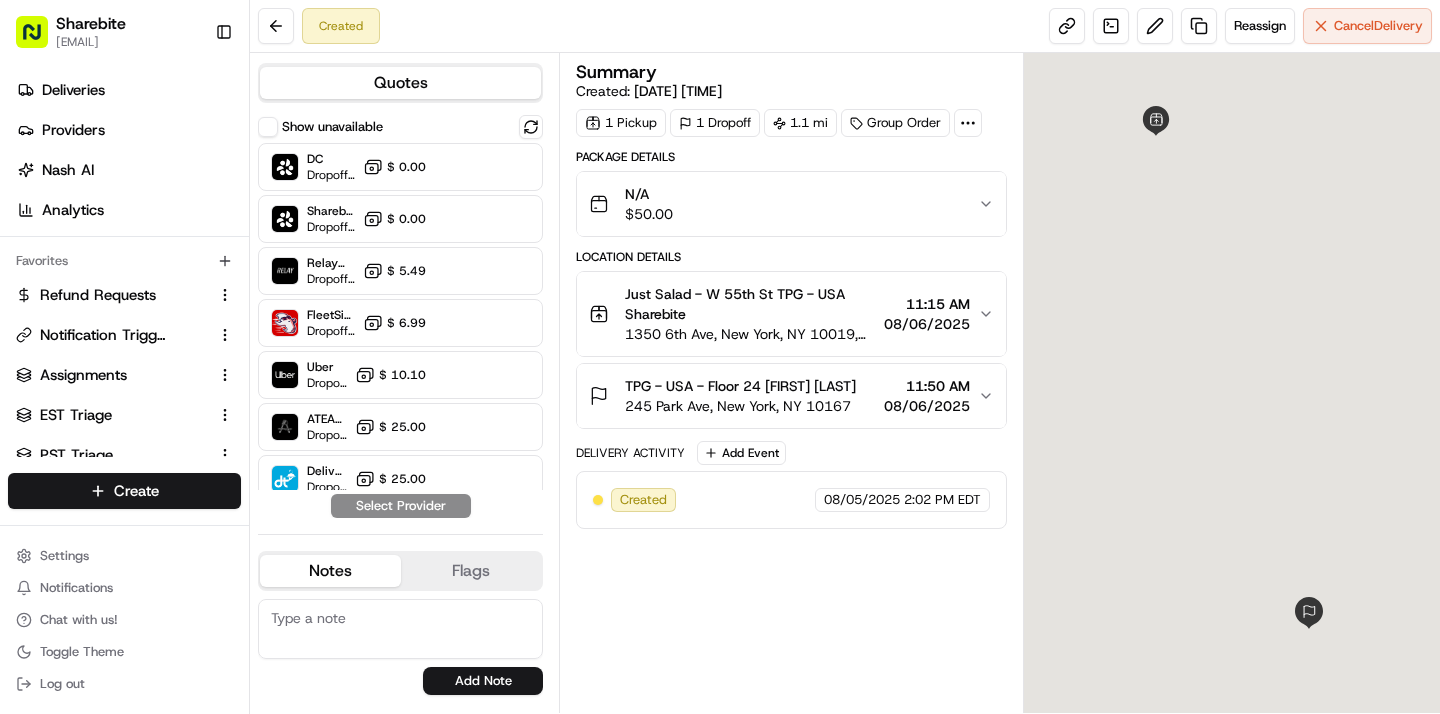 scroll, scrollTop: 0, scrollLeft: 0, axis: both 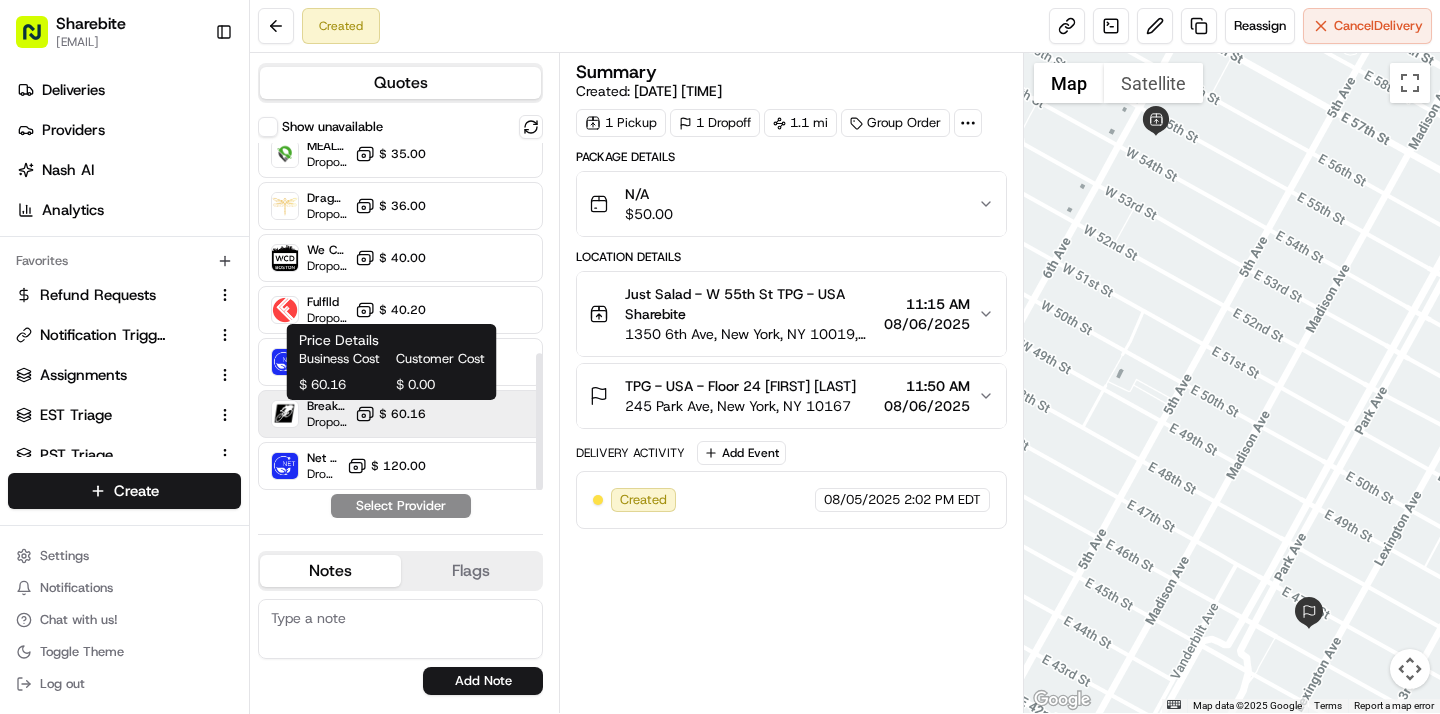 click on "$   60.16" at bounding box center (402, 414) 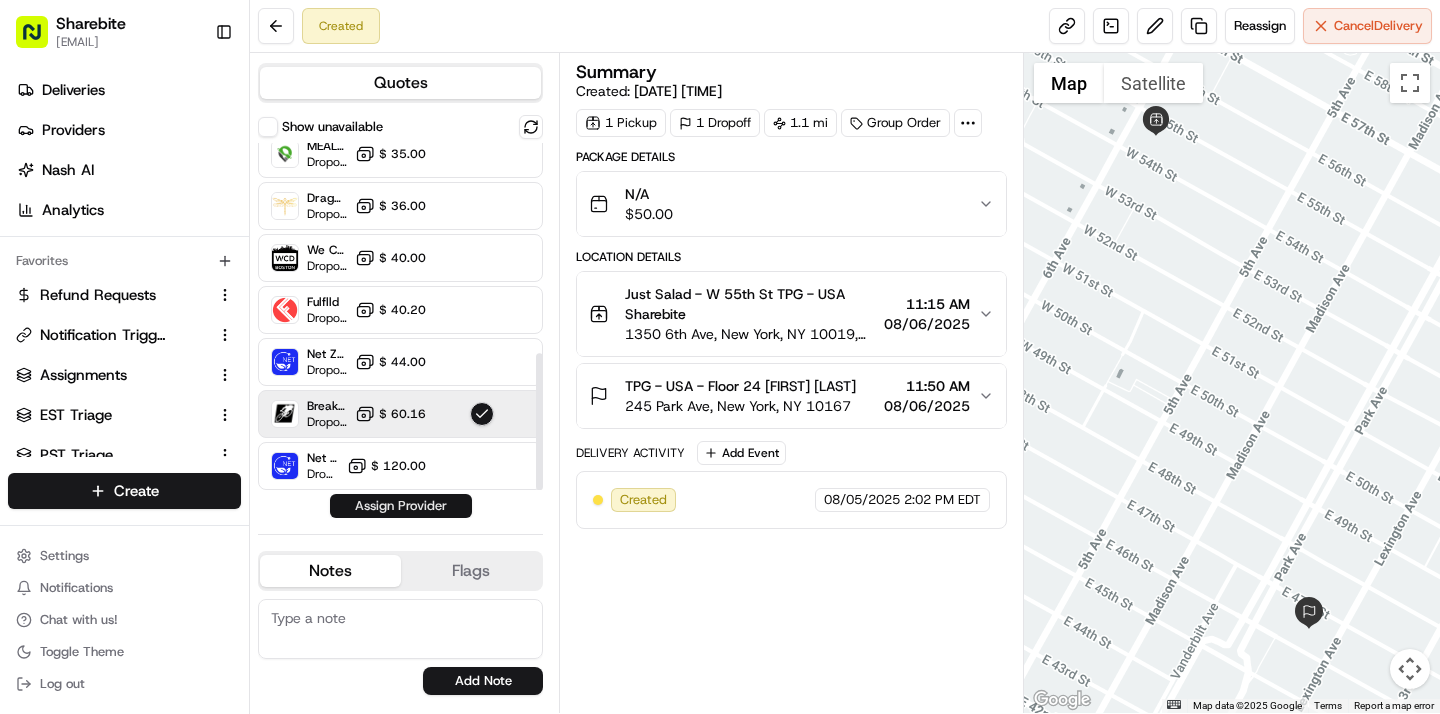 click on "Assign Provider" at bounding box center (401, 506) 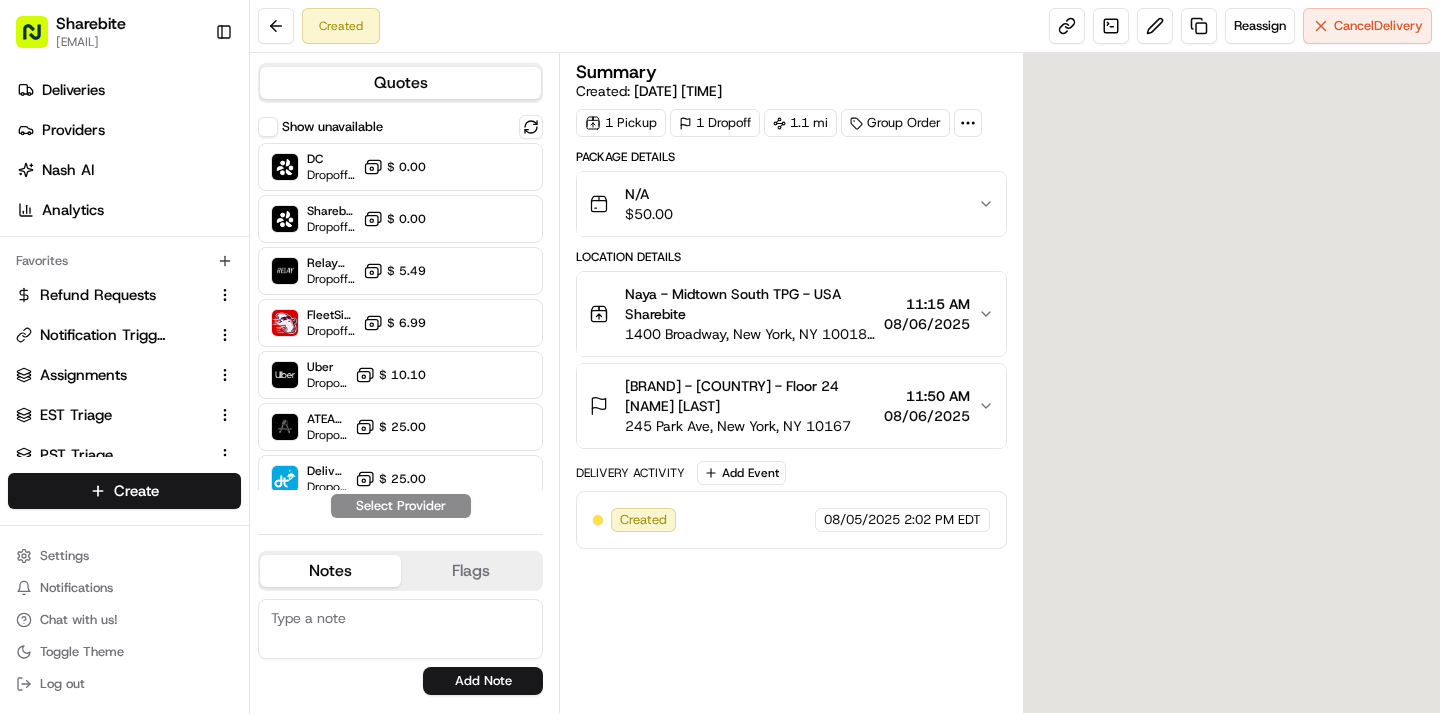scroll, scrollTop: 0, scrollLeft: 0, axis: both 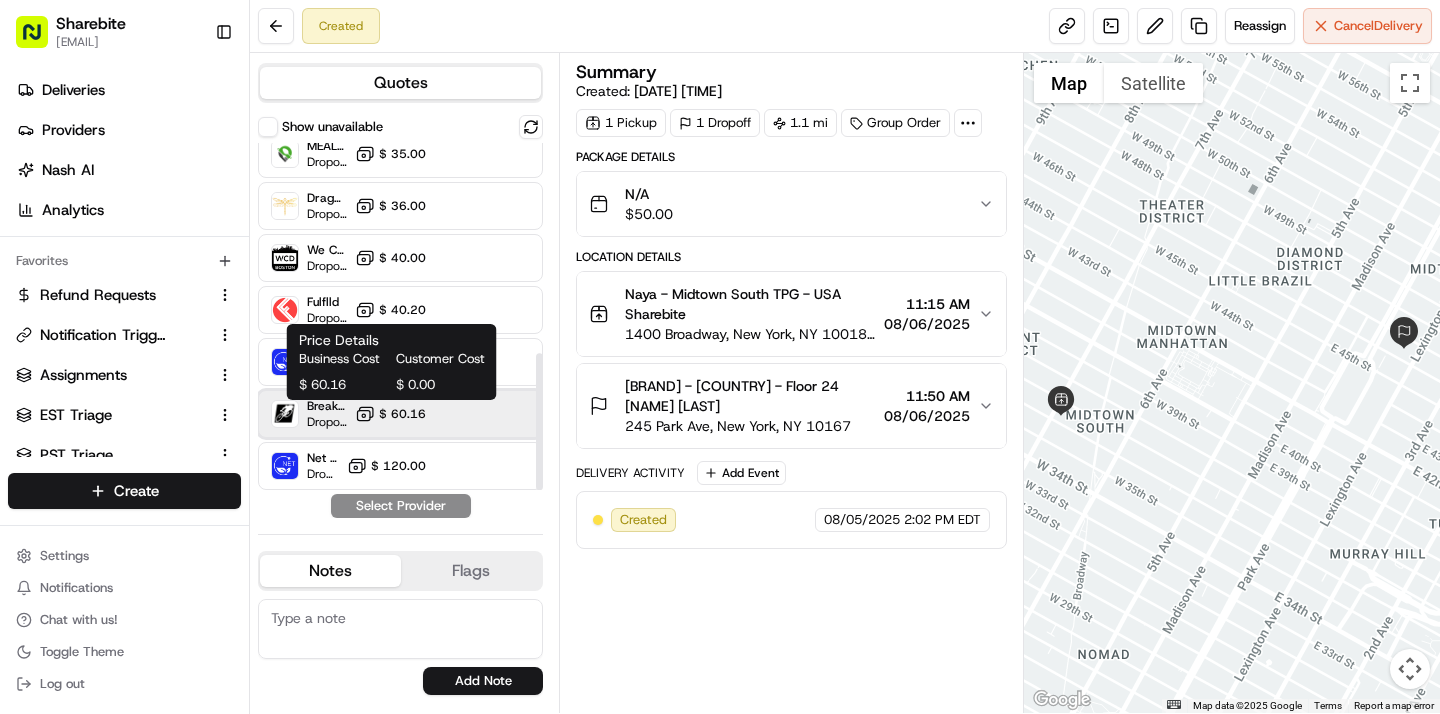 click on "Breakaway Courier (Bikes - hourly) Dropoff ETA   - $   60.16" at bounding box center [400, 414] 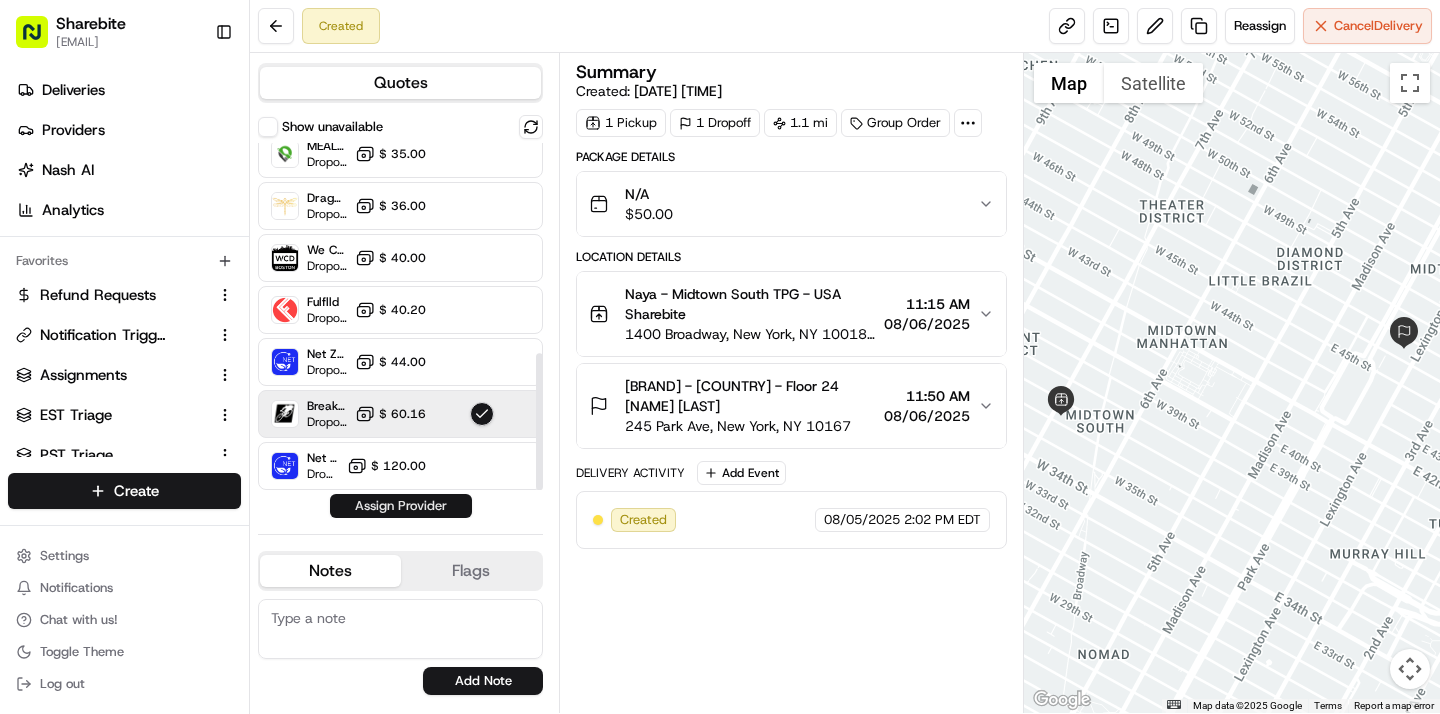 click on "Assign Provider" at bounding box center (401, 506) 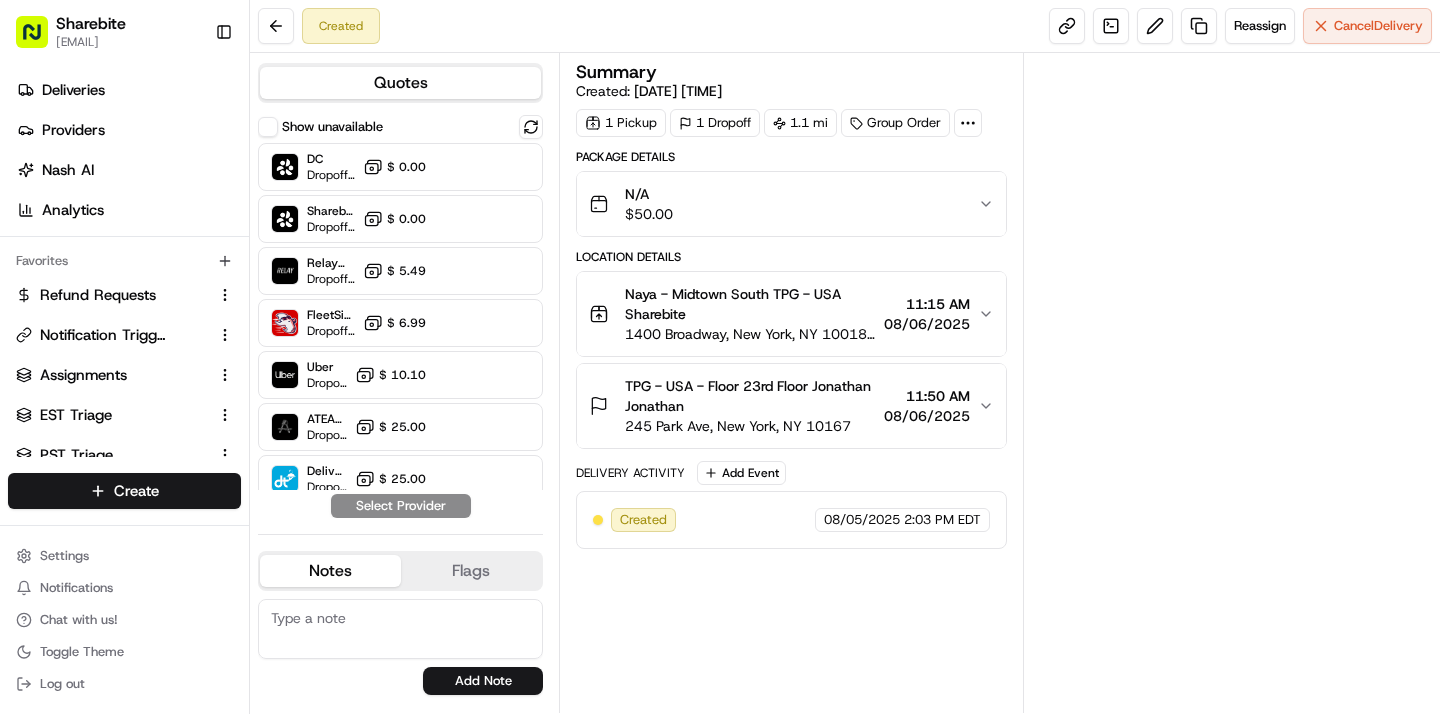 scroll, scrollTop: 0, scrollLeft: 0, axis: both 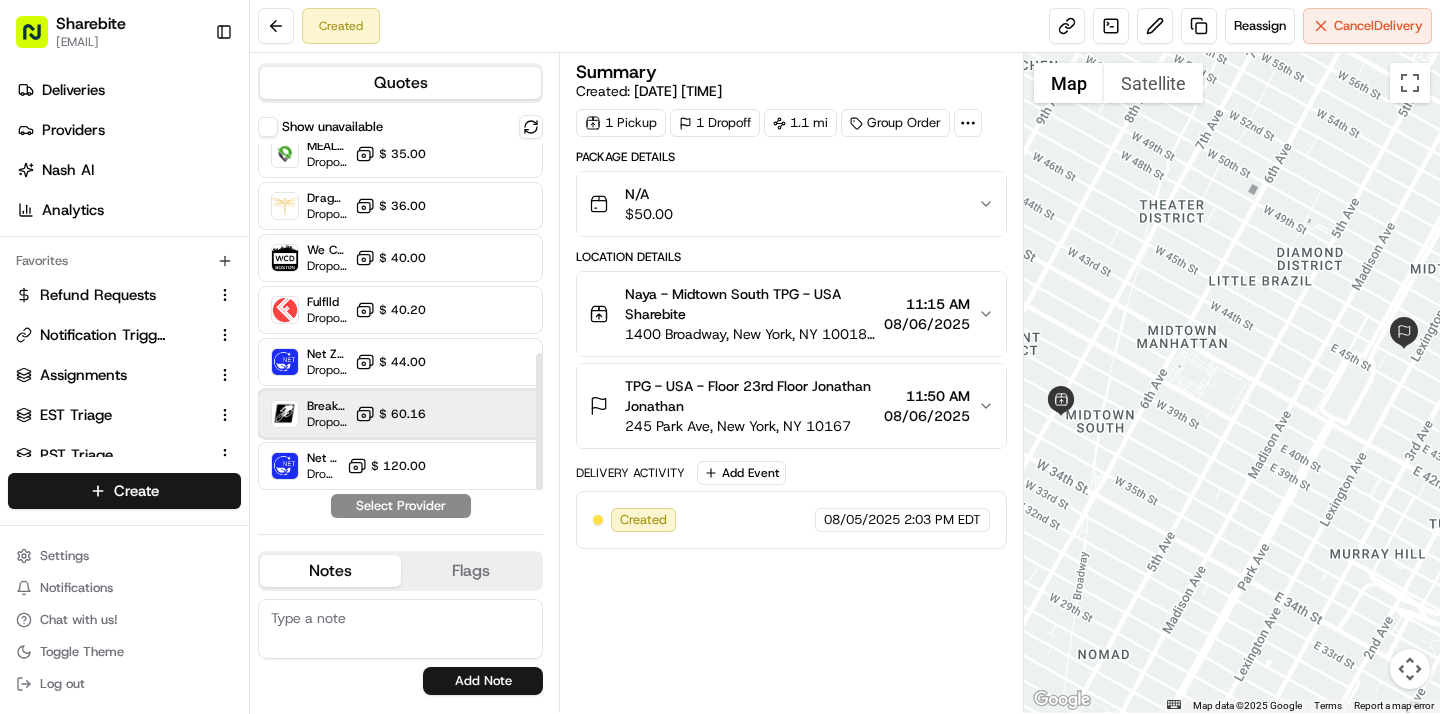 click on "Breakaway Courier (Bikes - hourly) Dropoff ETA   - $   60.16" at bounding box center [400, 414] 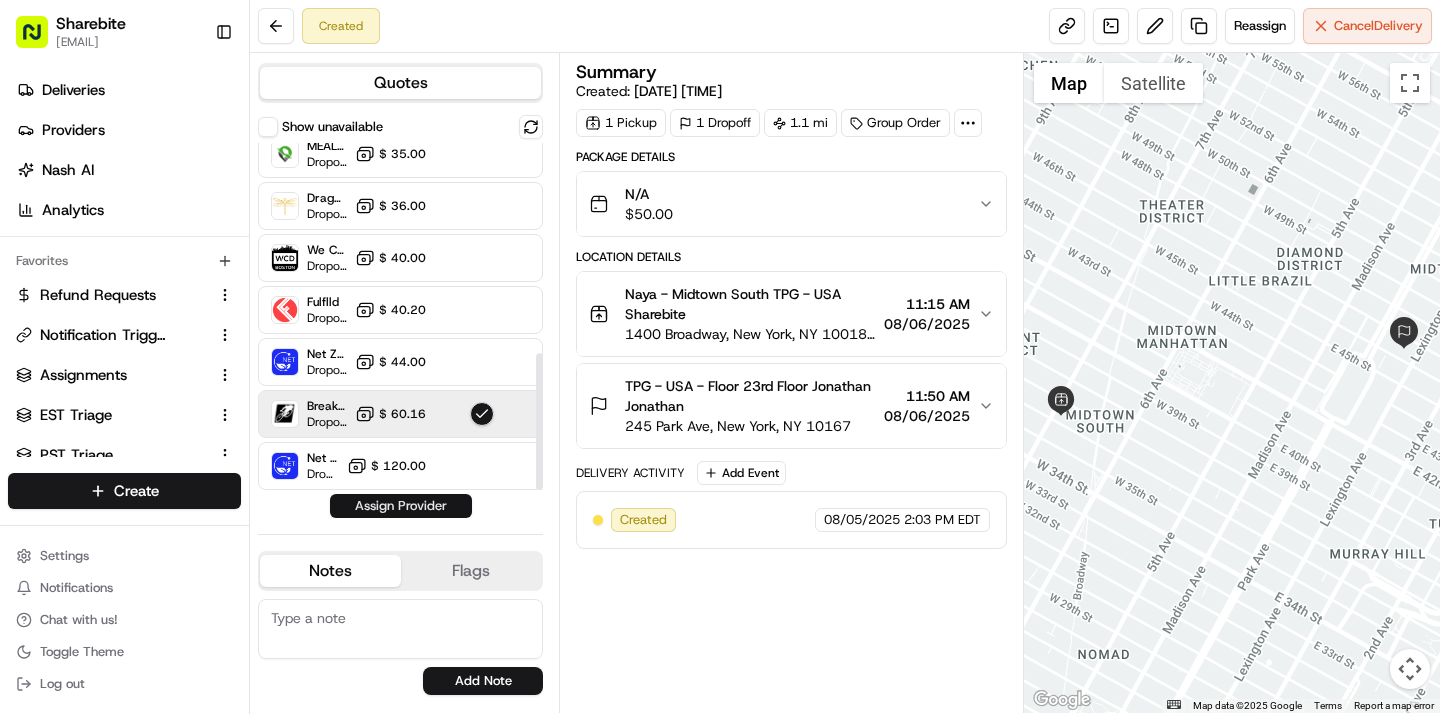 click on "Assign Provider" at bounding box center [401, 506] 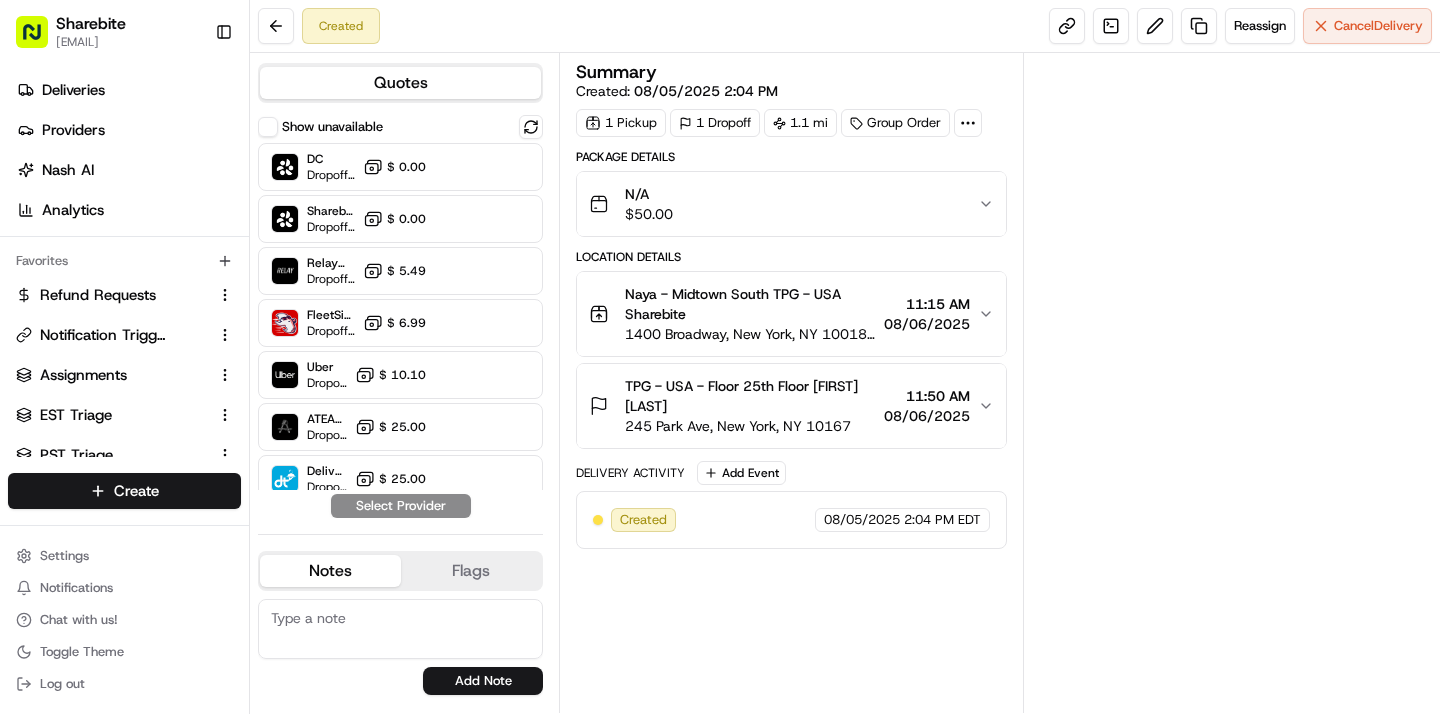 scroll, scrollTop: 0, scrollLeft: 0, axis: both 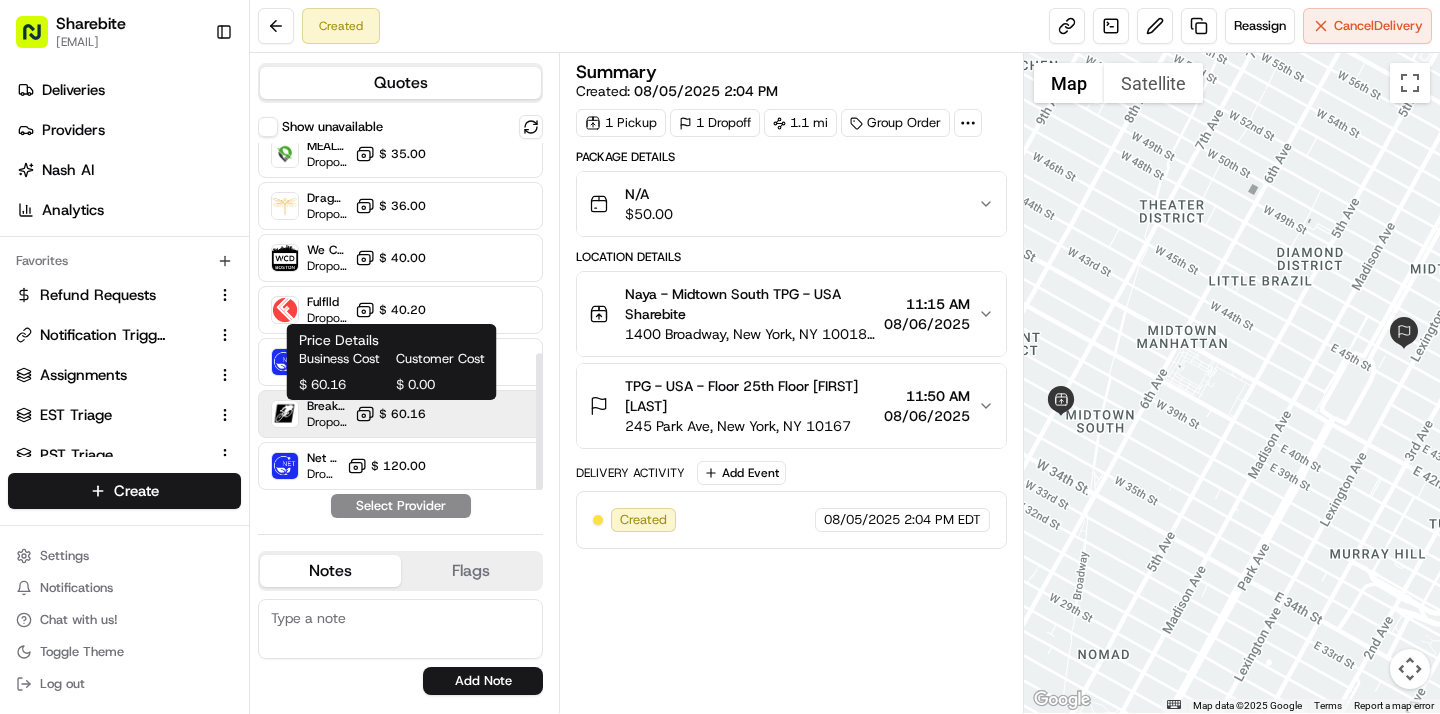 click on "$   60.16" at bounding box center [402, 414] 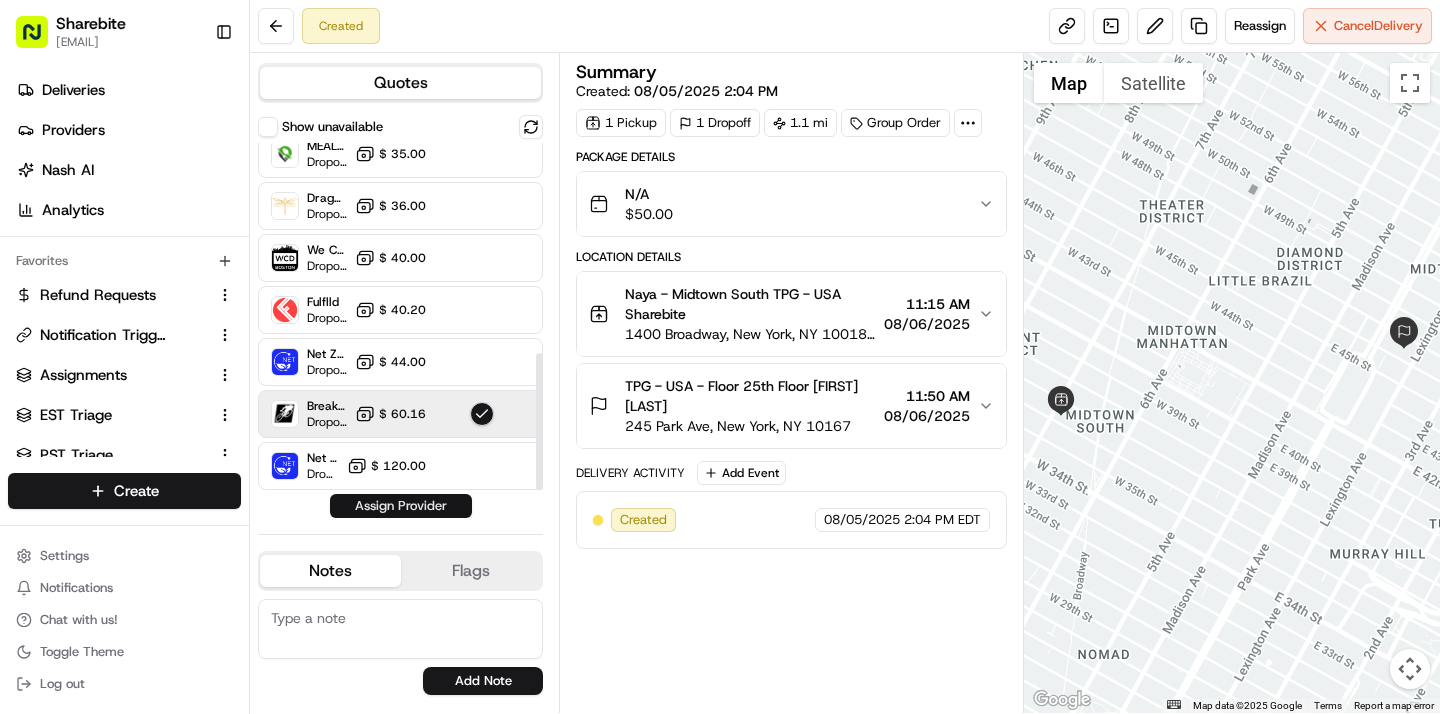 click on "Assign Provider" at bounding box center [401, 506] 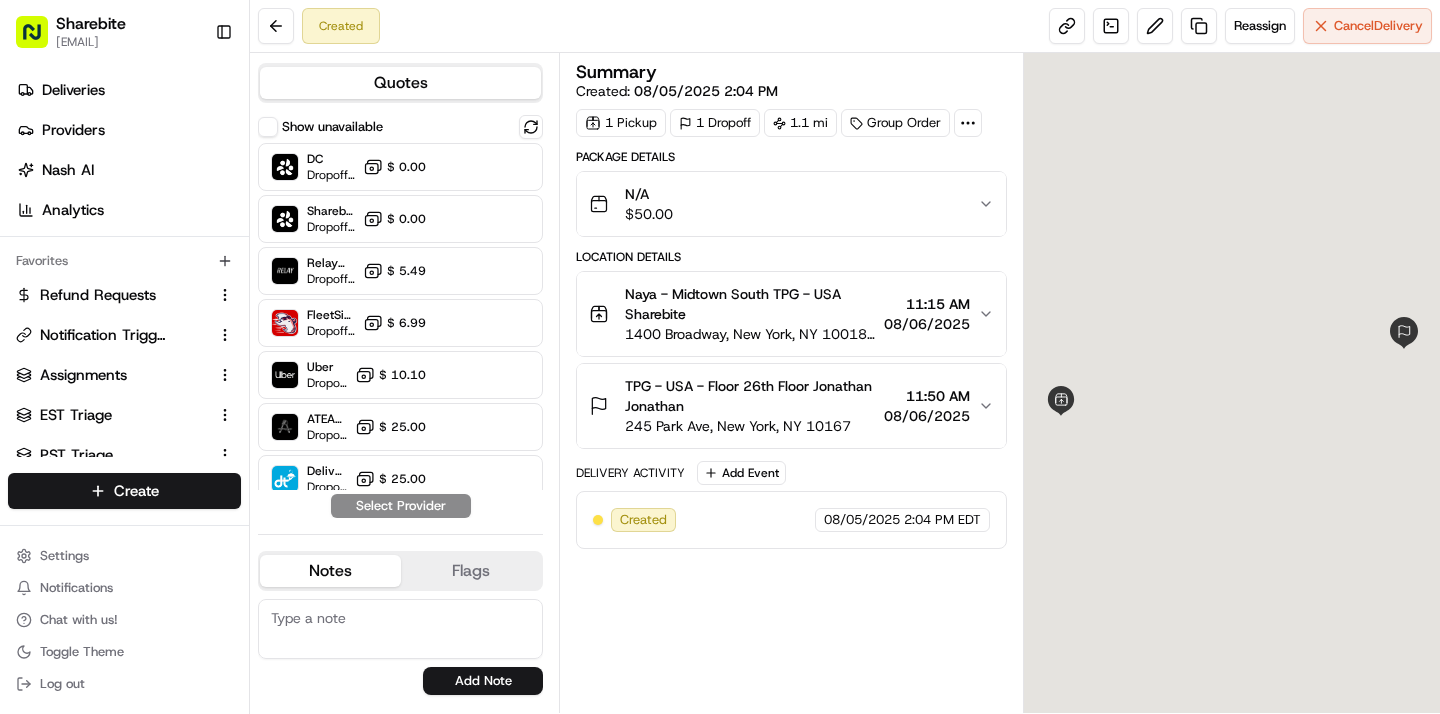 scroll, scrollTop: 0, scrollLeft: 0, axis: both 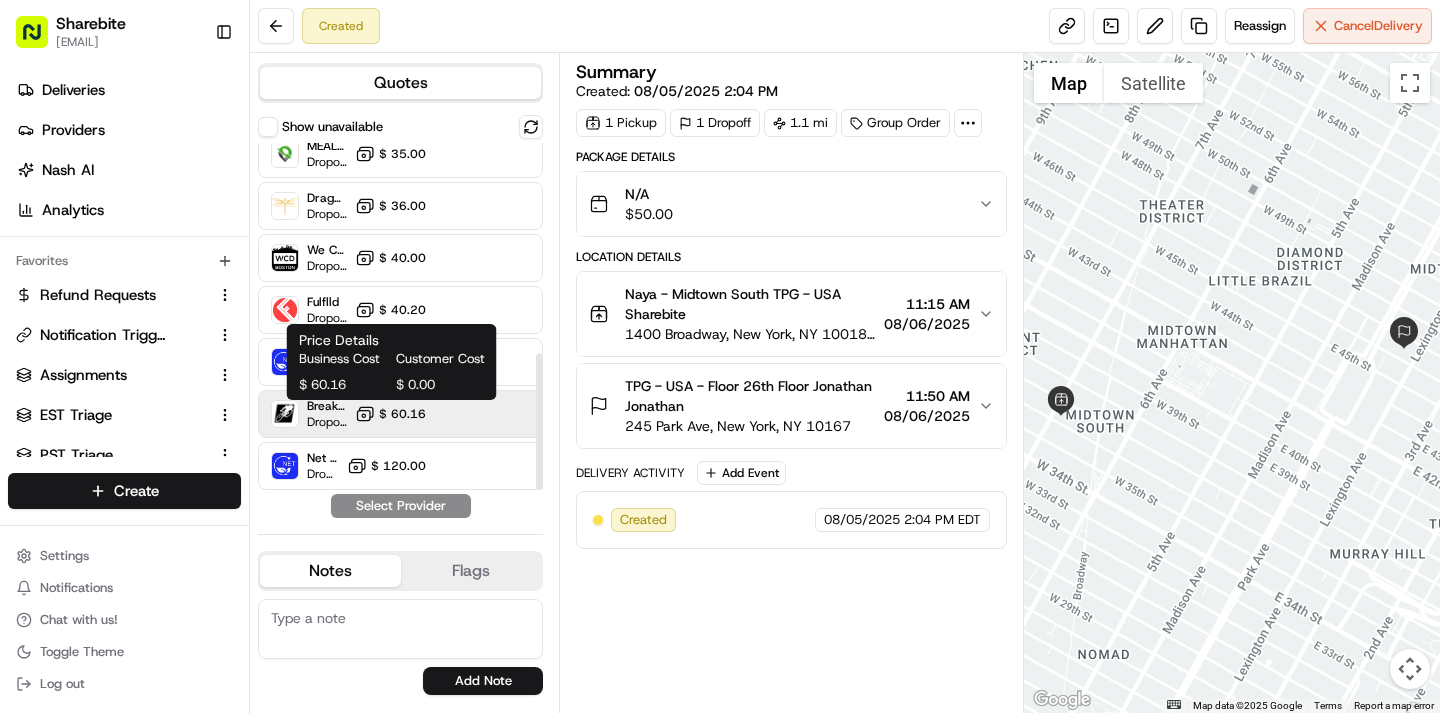 click on "$   60.16" at bounding box center [402, 414] 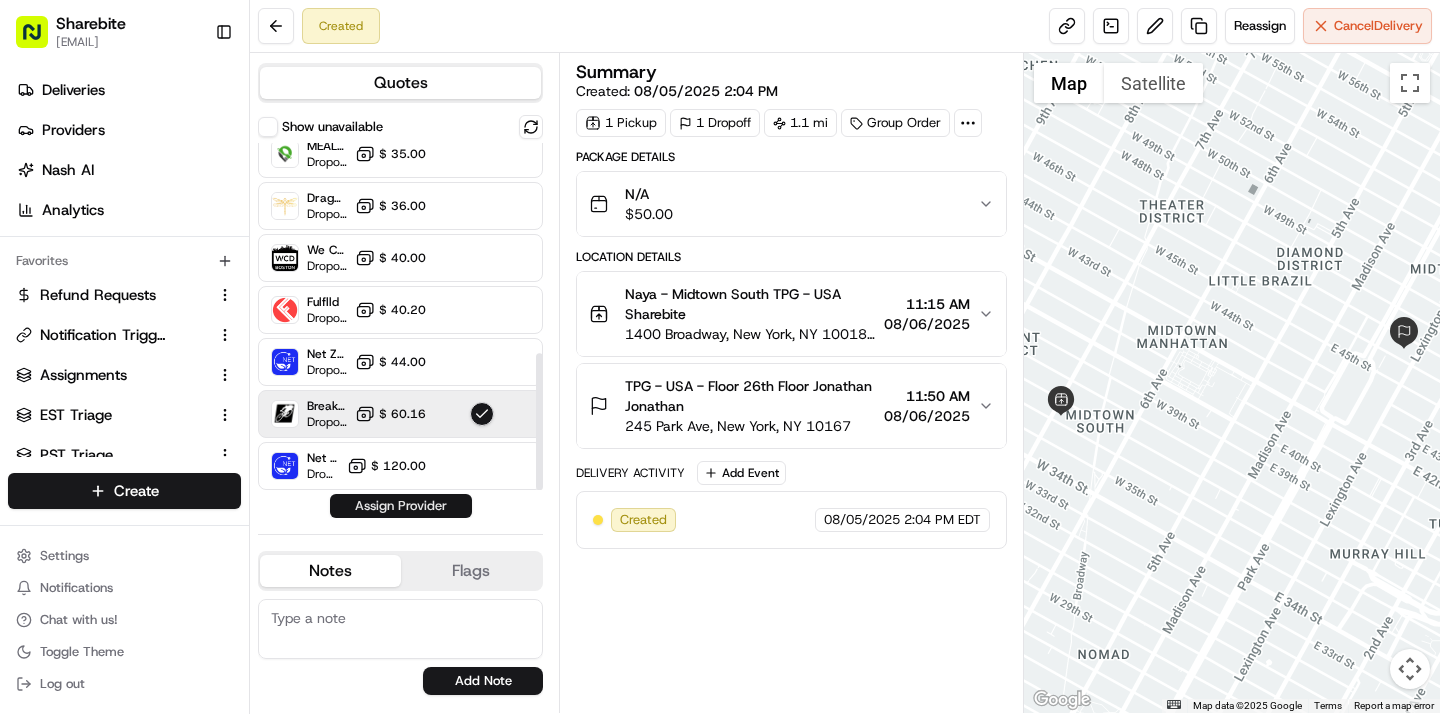 click on "Assign Provider" at bounding box center [401, 506] 